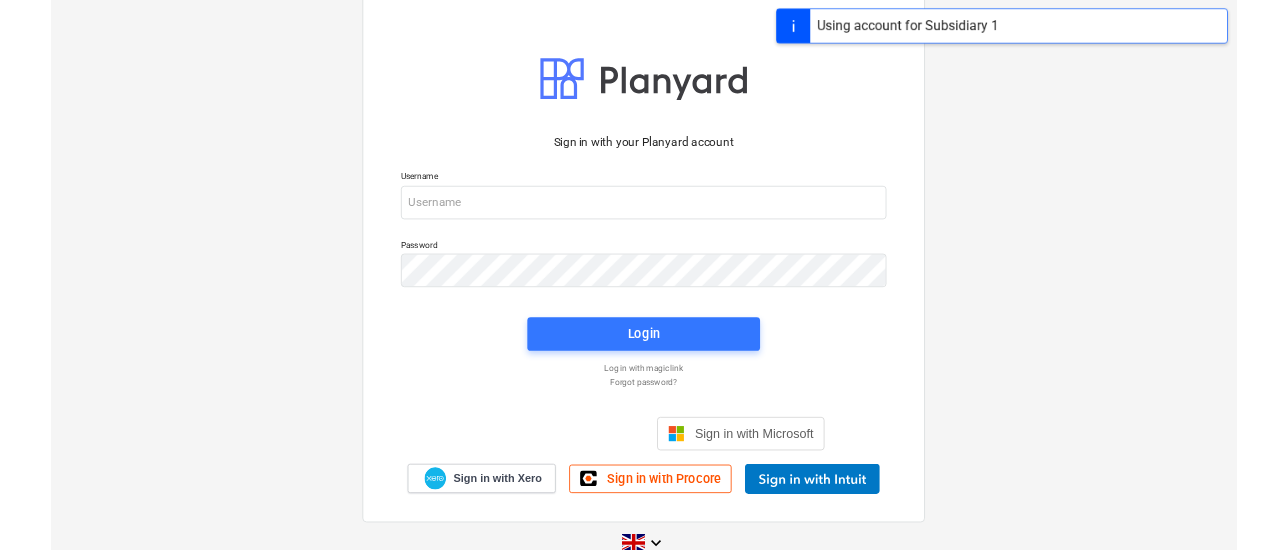 scroll, scrollTop: 0, scrollLeft: 0, axis: both 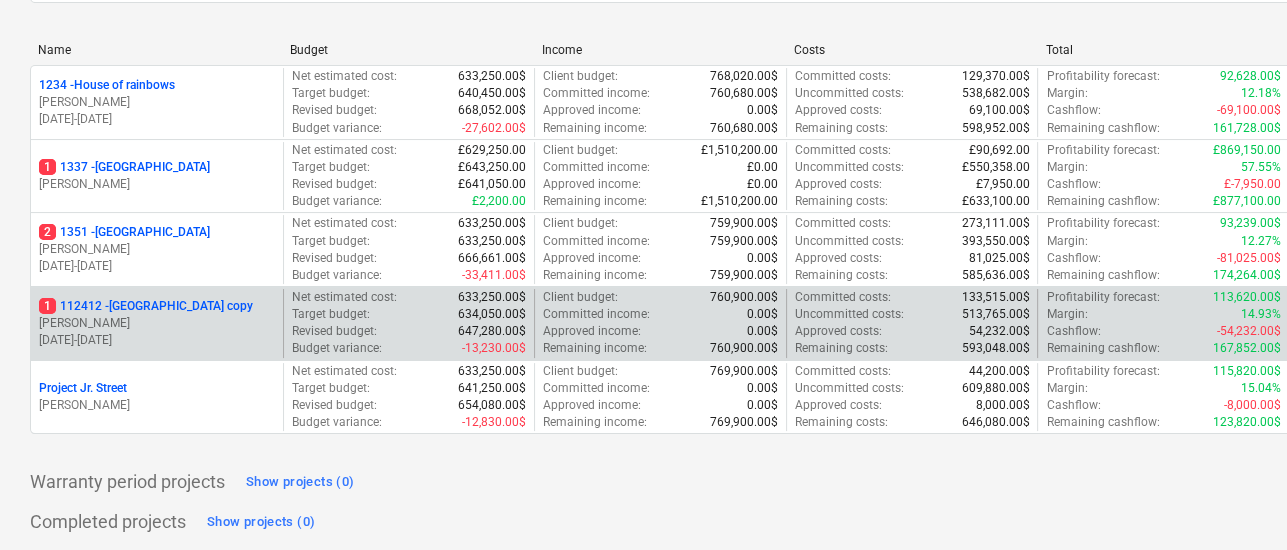 click on "1  112412 -  South Street copy" at bounding box center [146, 306] 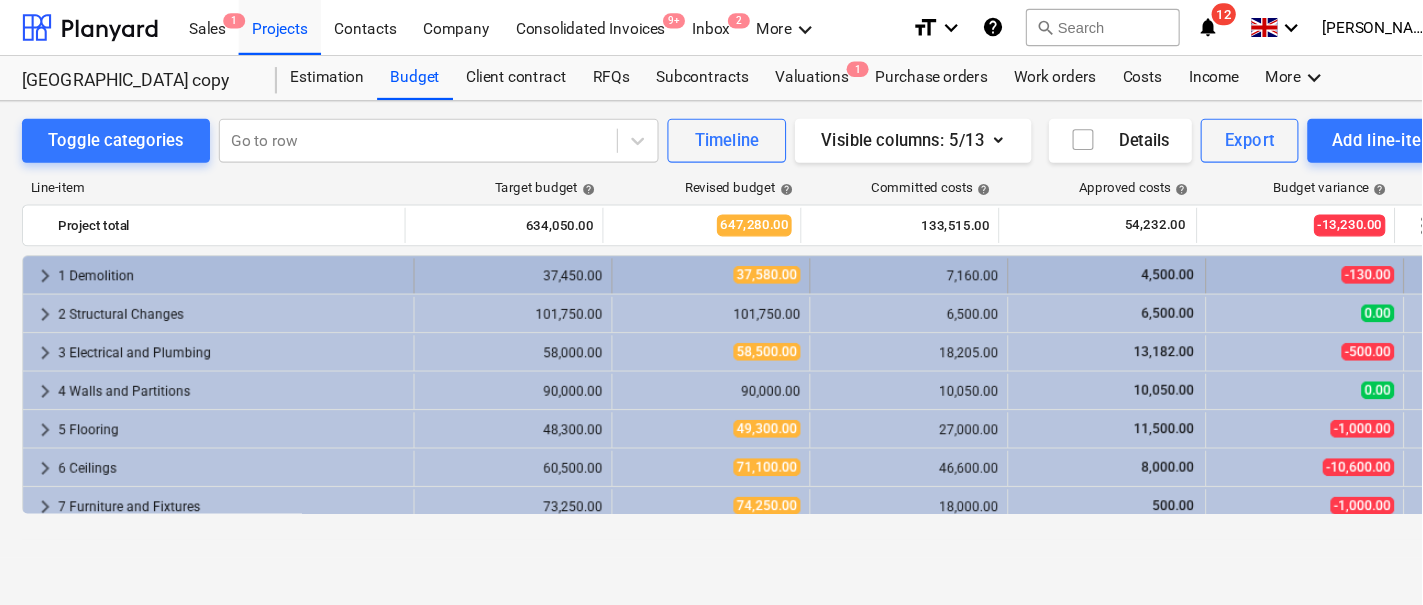 scroll, scrollTop: 0, scrollLeft: 0, axis: both 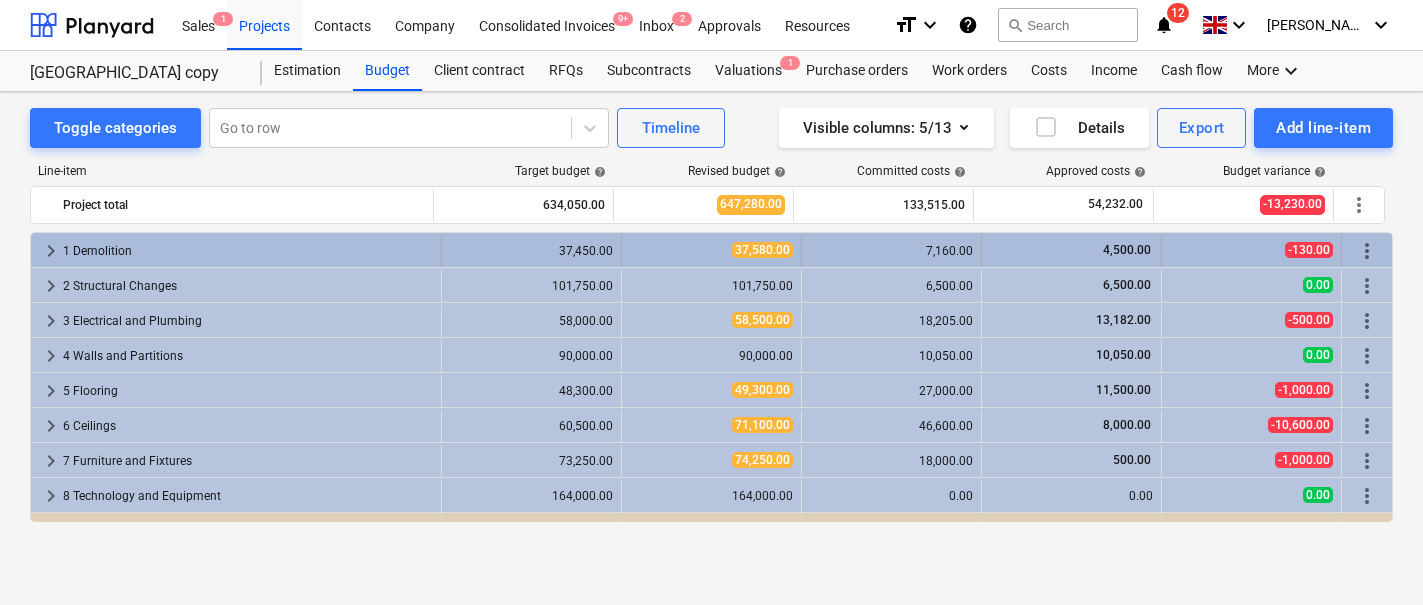 click on "1 Demolition" at bounding box center (248, 251) 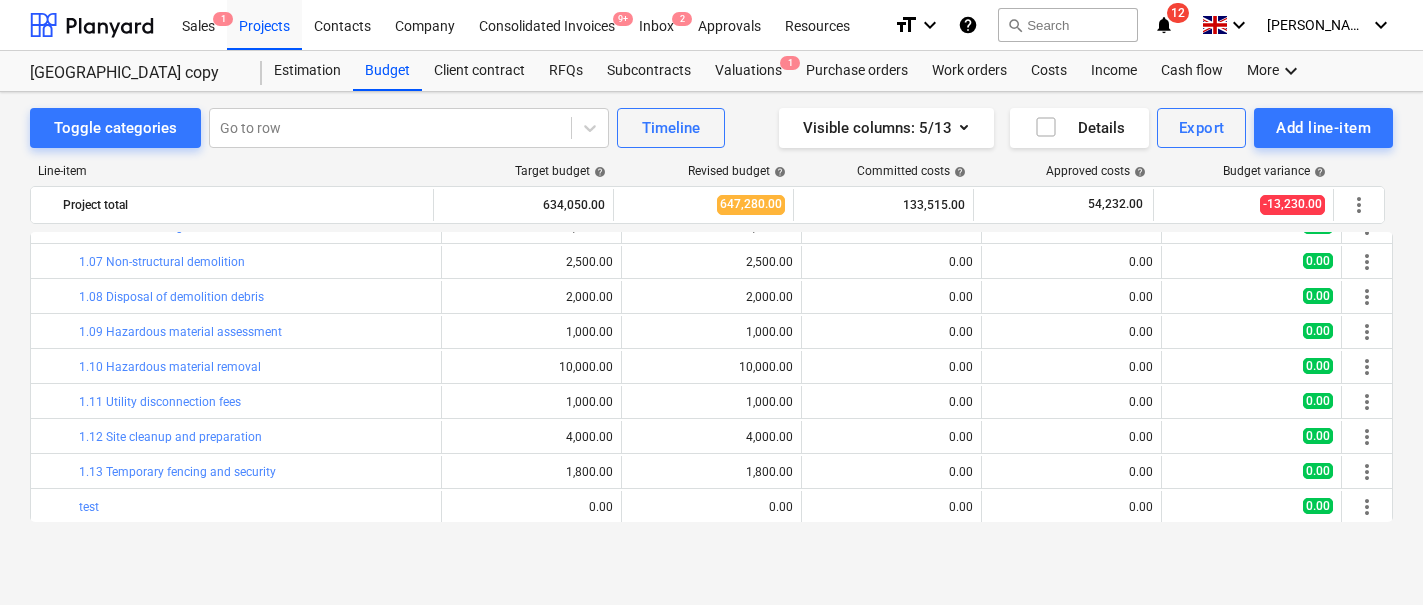 scroll, scrollTop: 0, scrollLeft: 0, axis: both 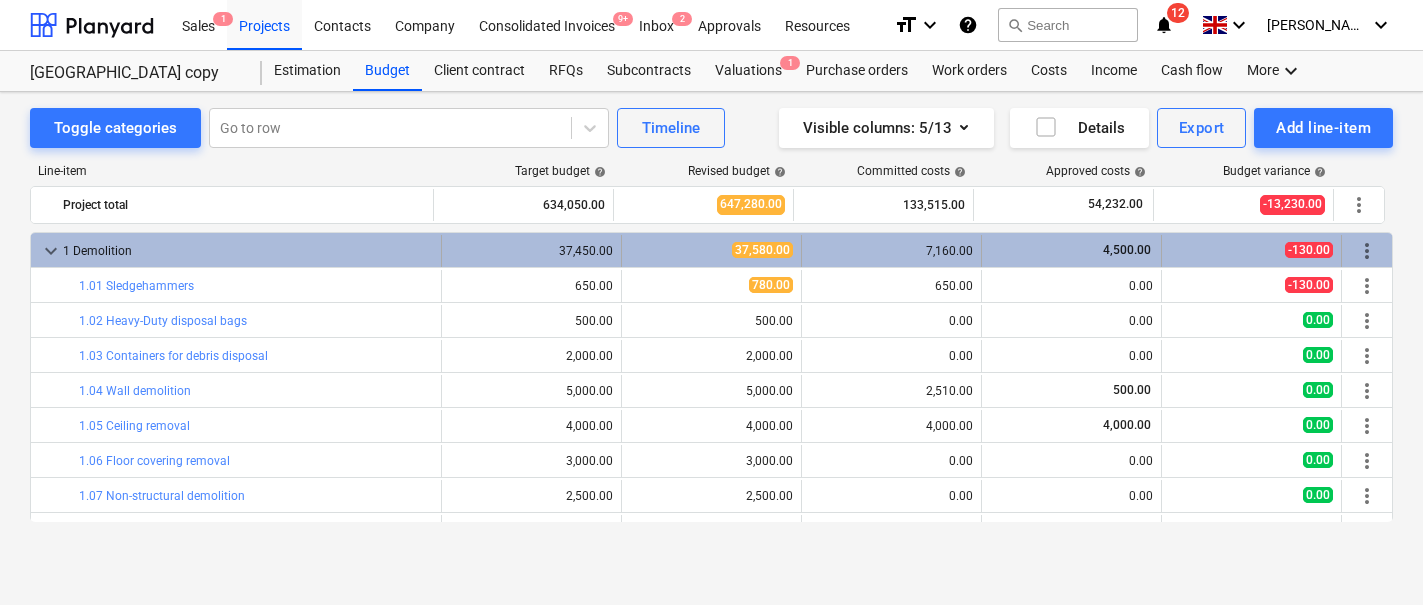 click on "keyboard_arrow_down" at bounding box center [51, 251] 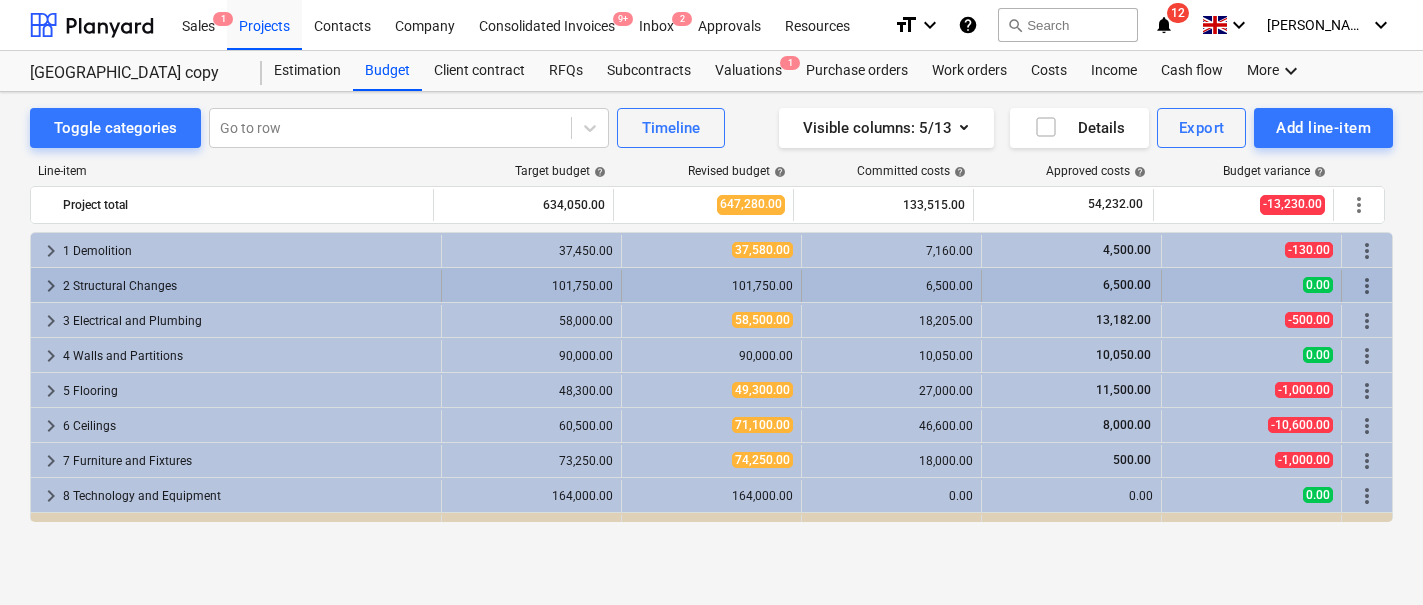 click on "101,750.00" at bounding box center [532, 286] 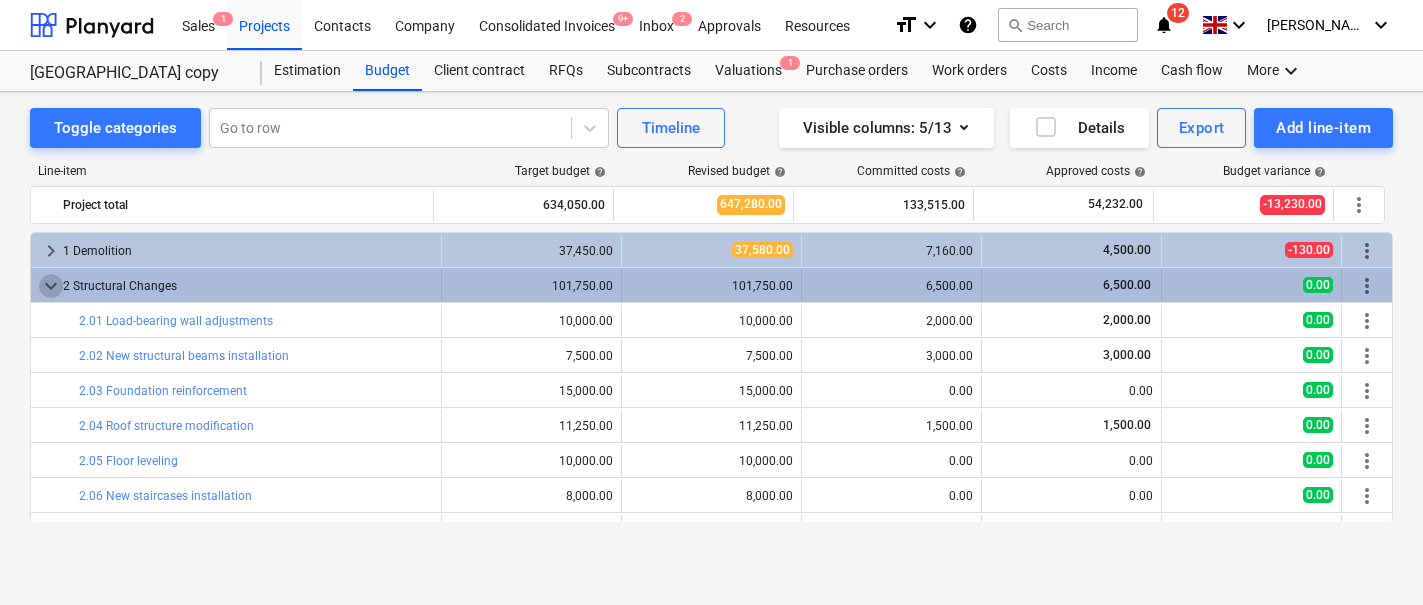 click on "keyboard_arrow_down" at bounding box center [51, 286] 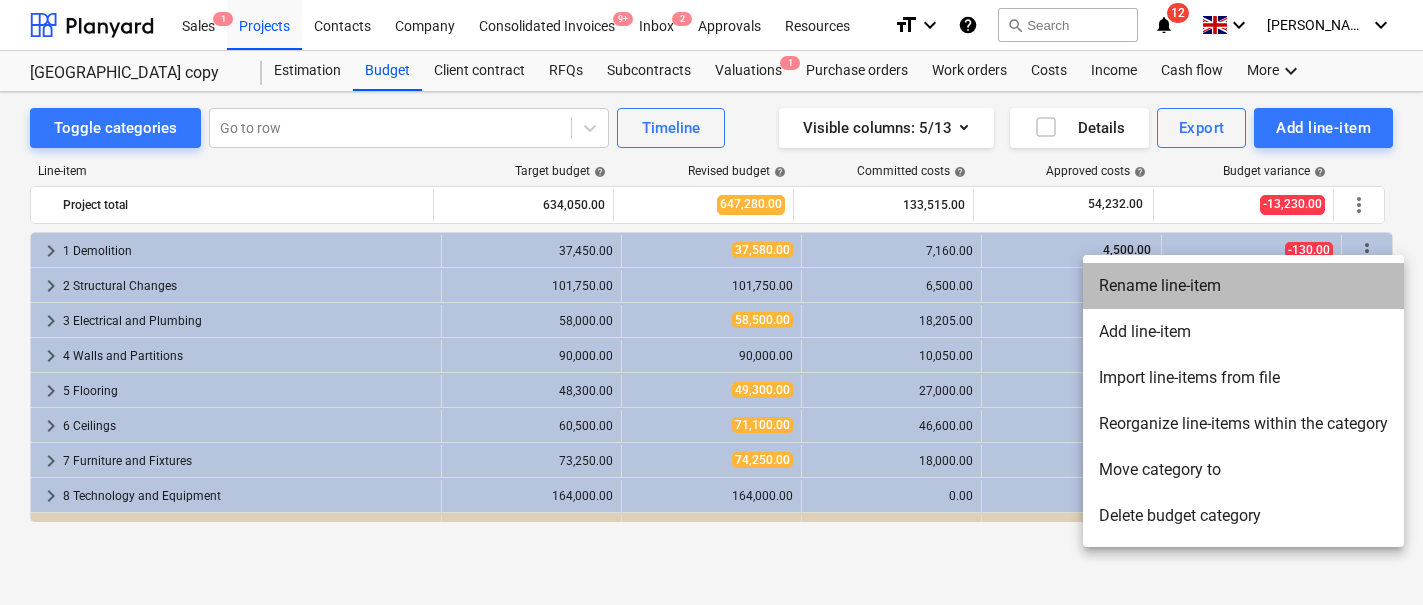 click on "Rename line-item" at bounding box center (1243, 286) 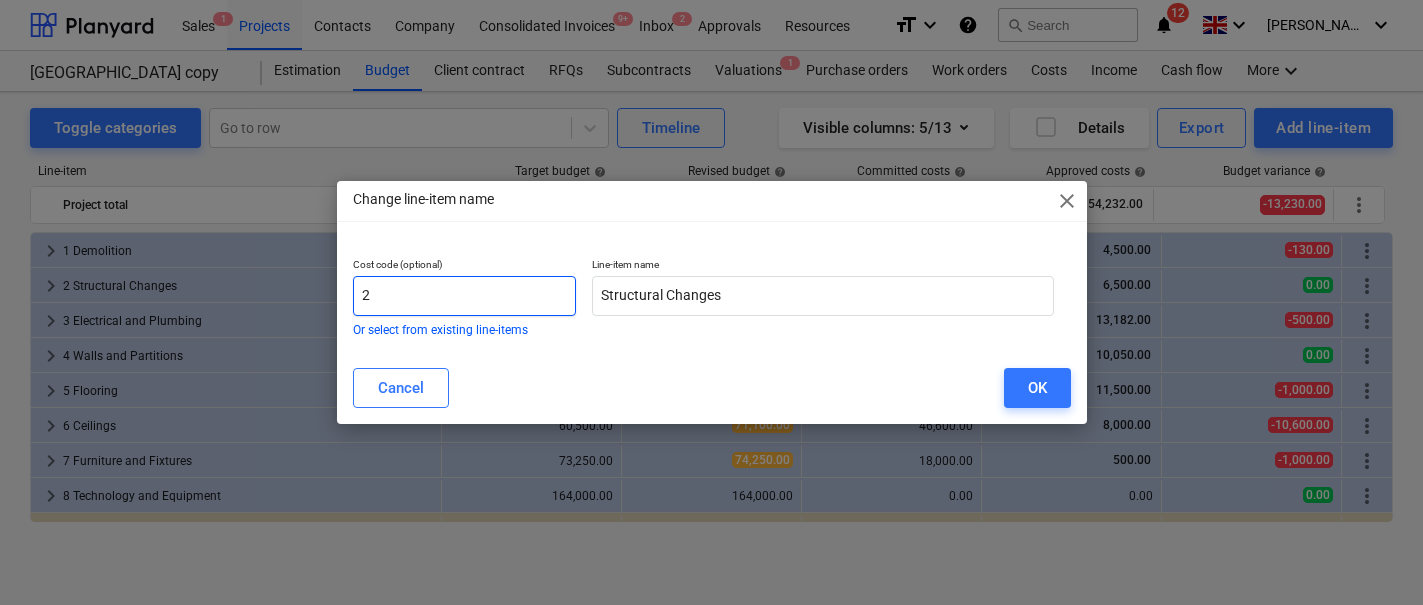 click on "2" at bounding box center (464, 296) 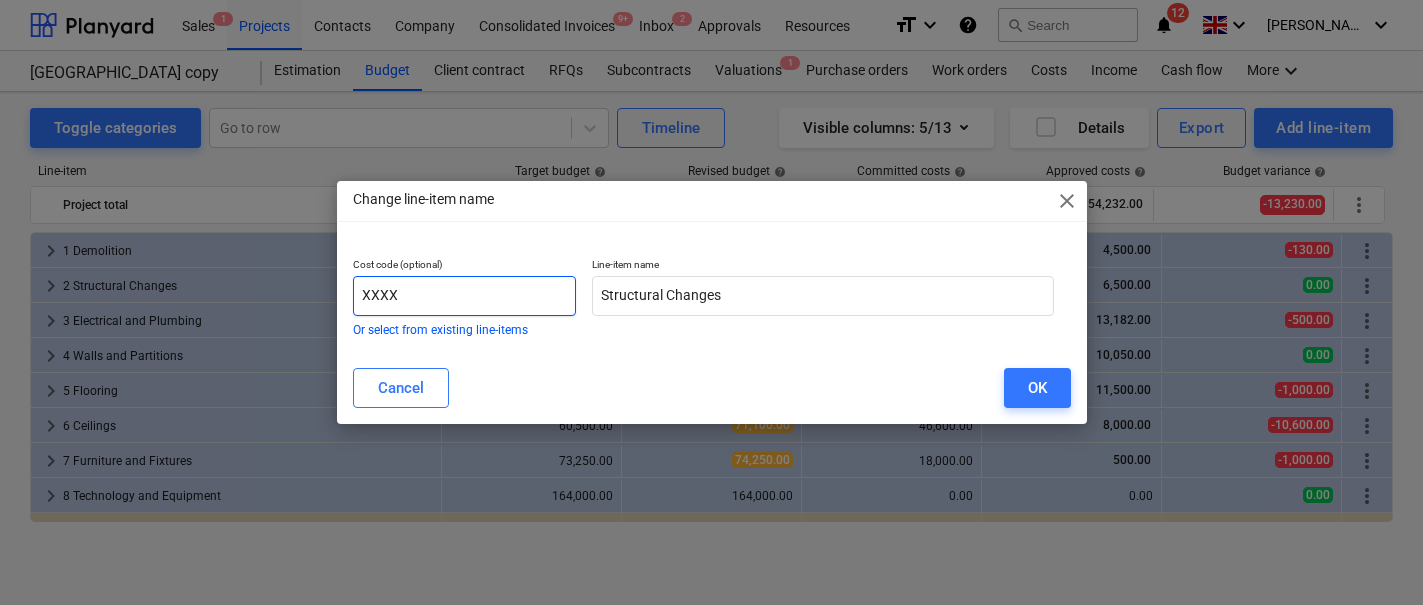 type on "XXXX" 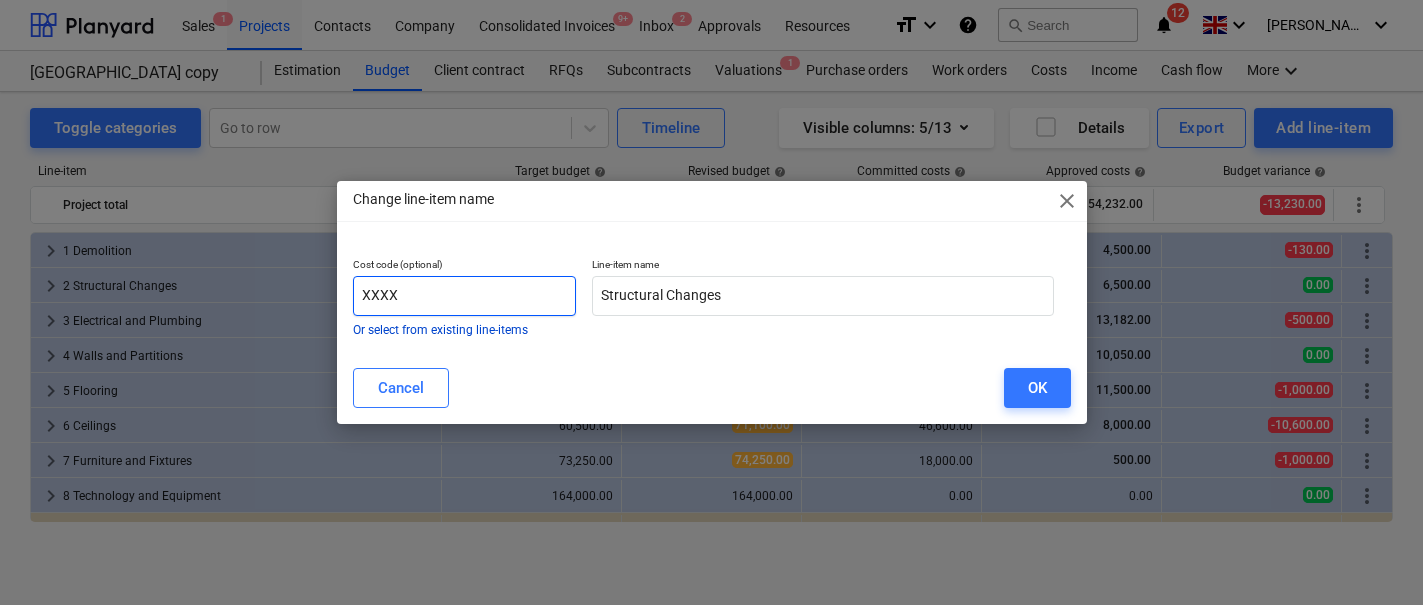 type 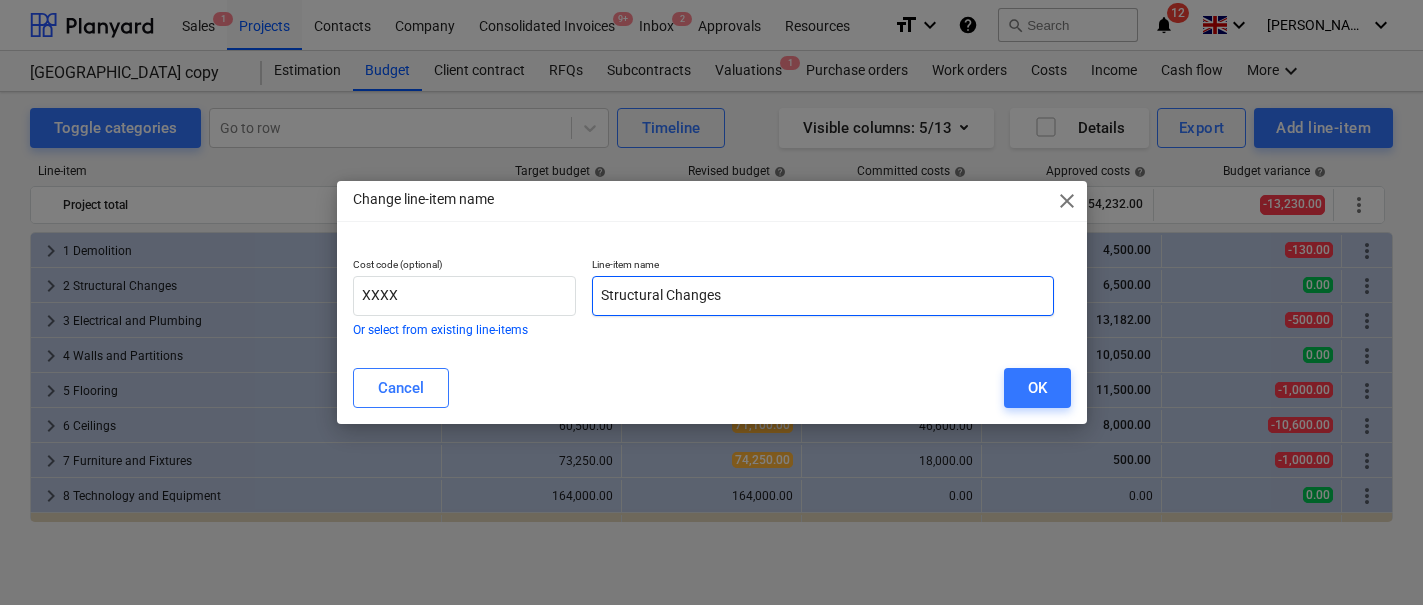 click on "Structural Changes" at bounding box center (823, 296) 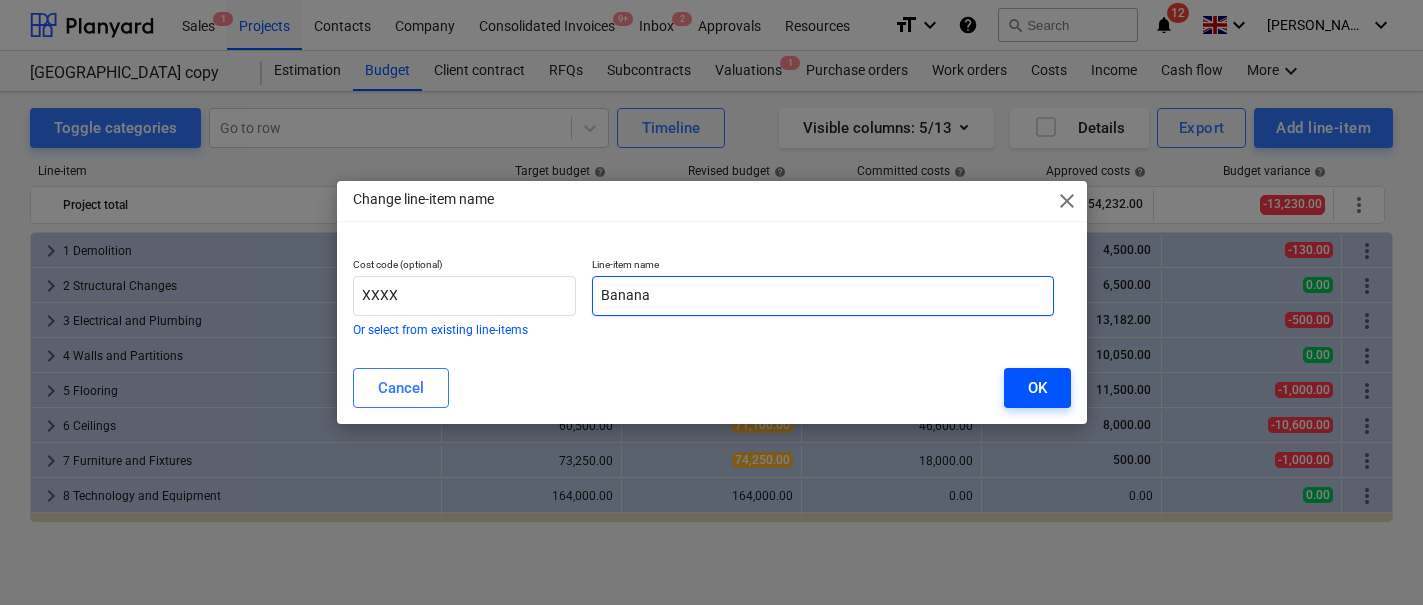 type on "Banana" 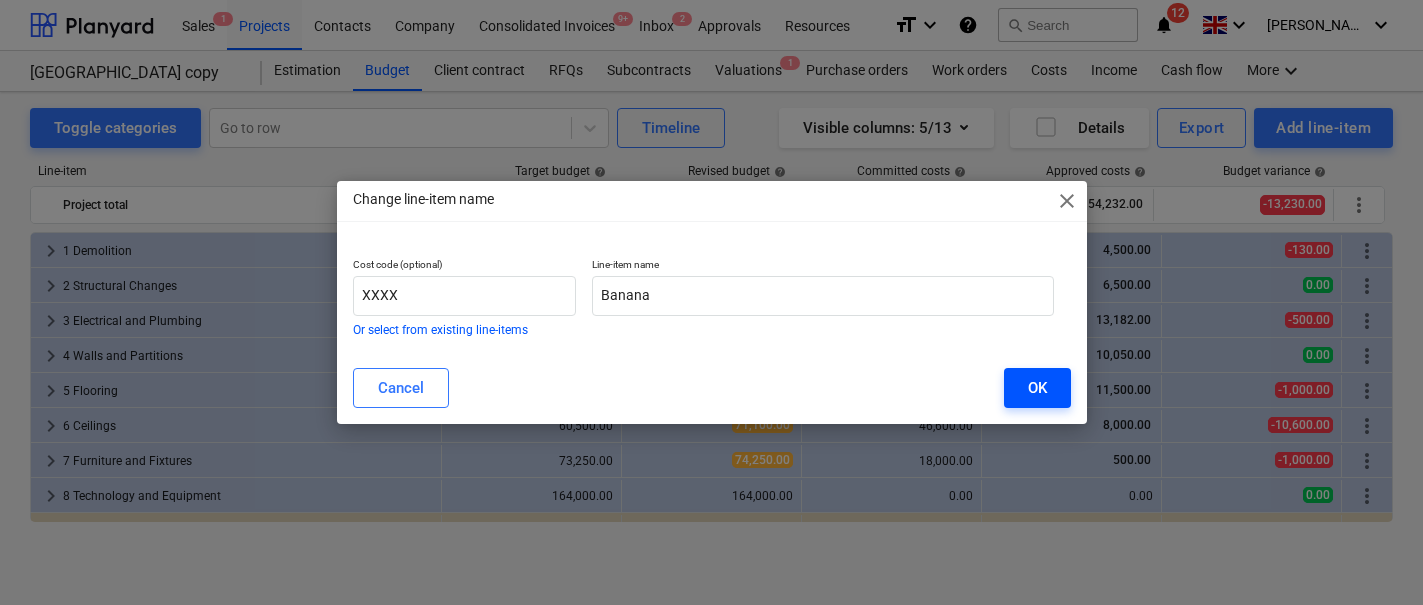 click on "OK" at bounding box center (1037, 388) 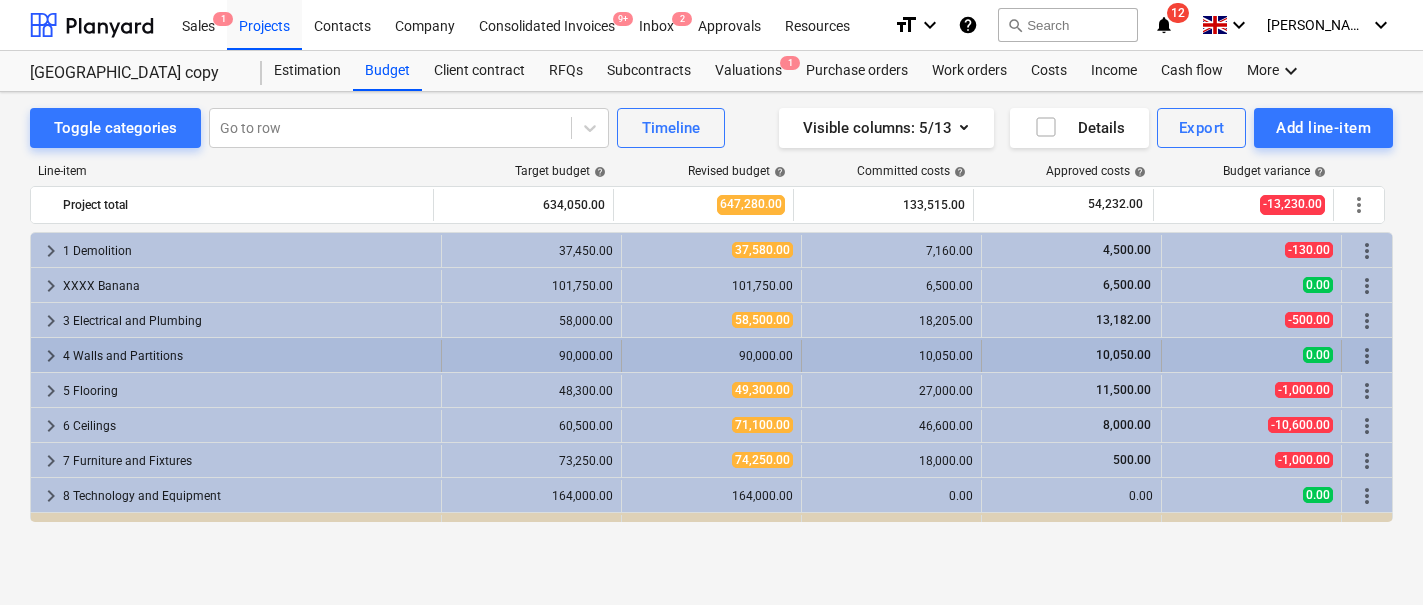 scroll, scrollTop: 25, scrollLeft: 0, axis: vertical 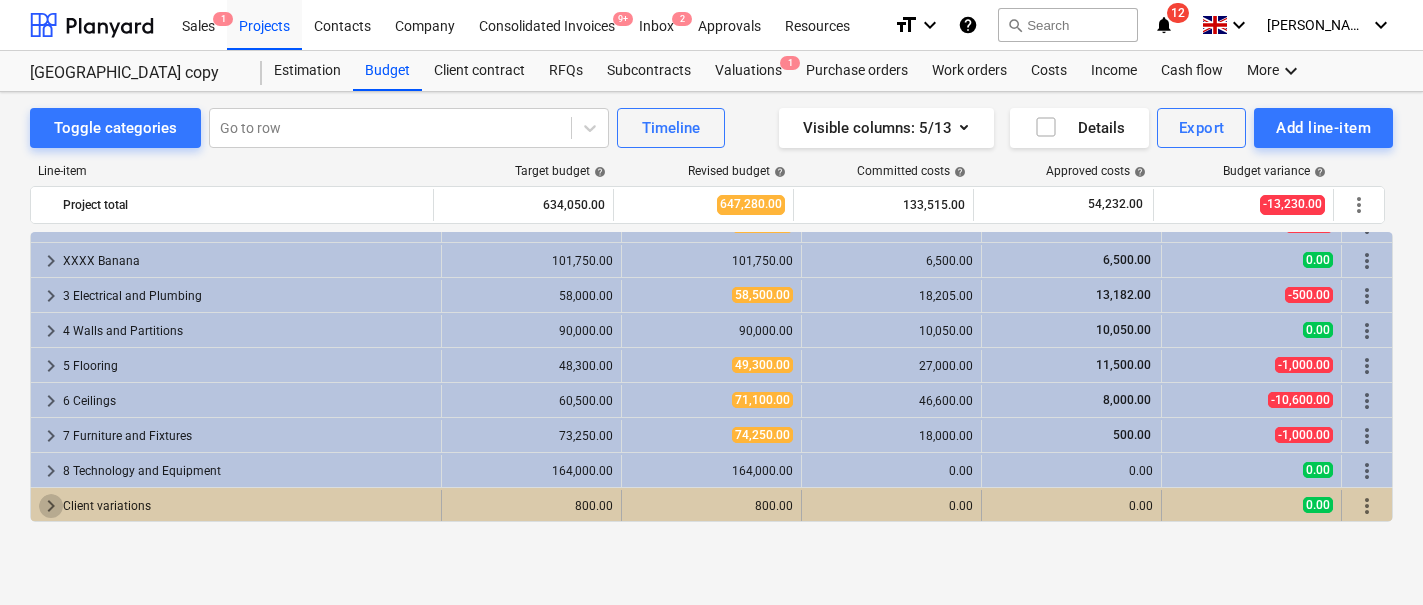 click on "keyboard_arrow_right" at bounding box center (51, 506) 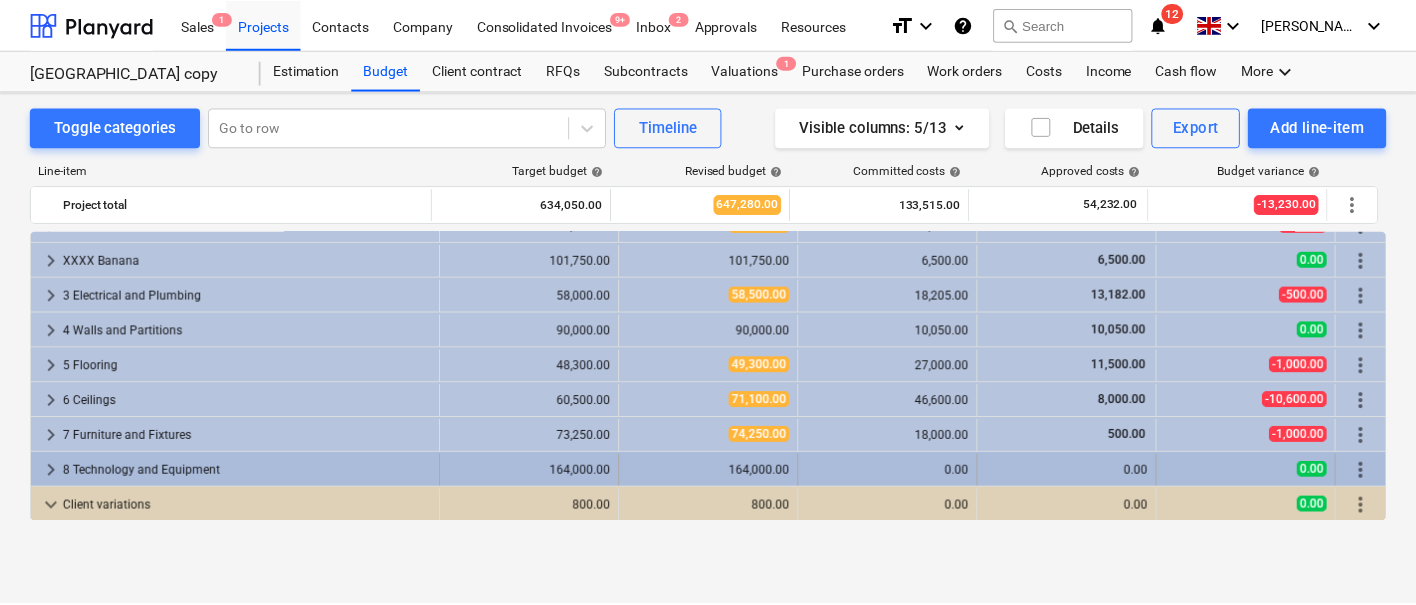 scroll, scrollTop: 60, scrollLeft: 0, axis: vertical 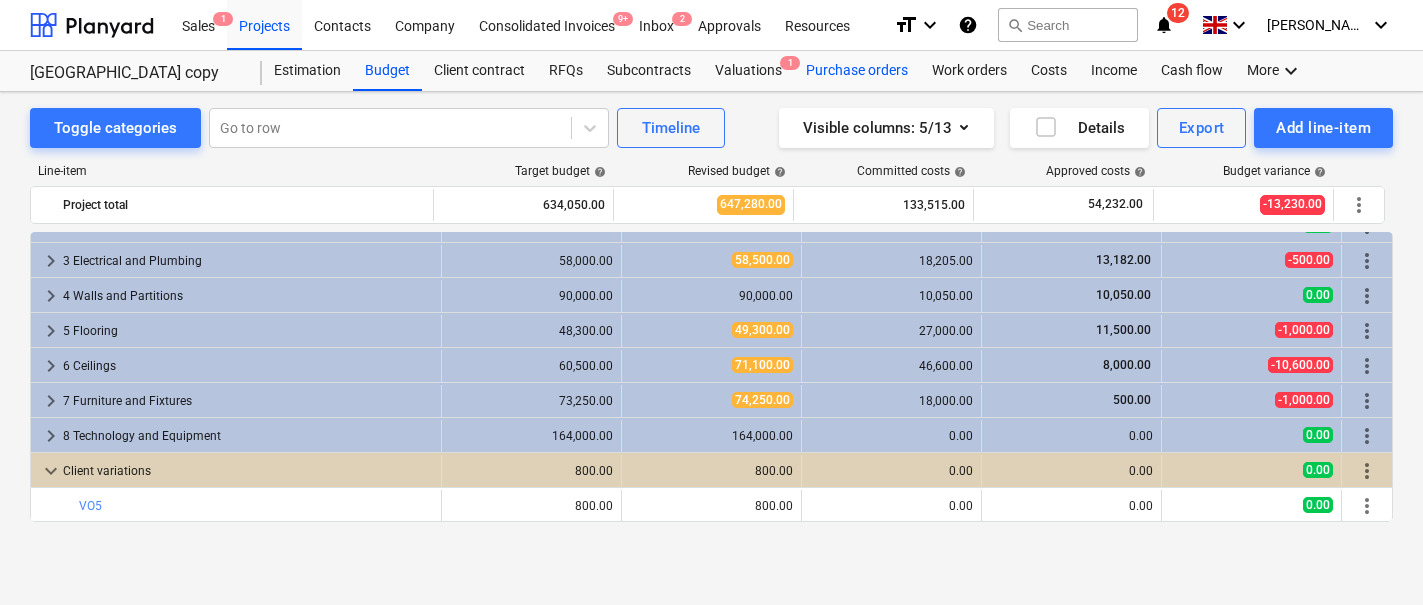 click on "Purchase orders" at bounding box center [857, 71] 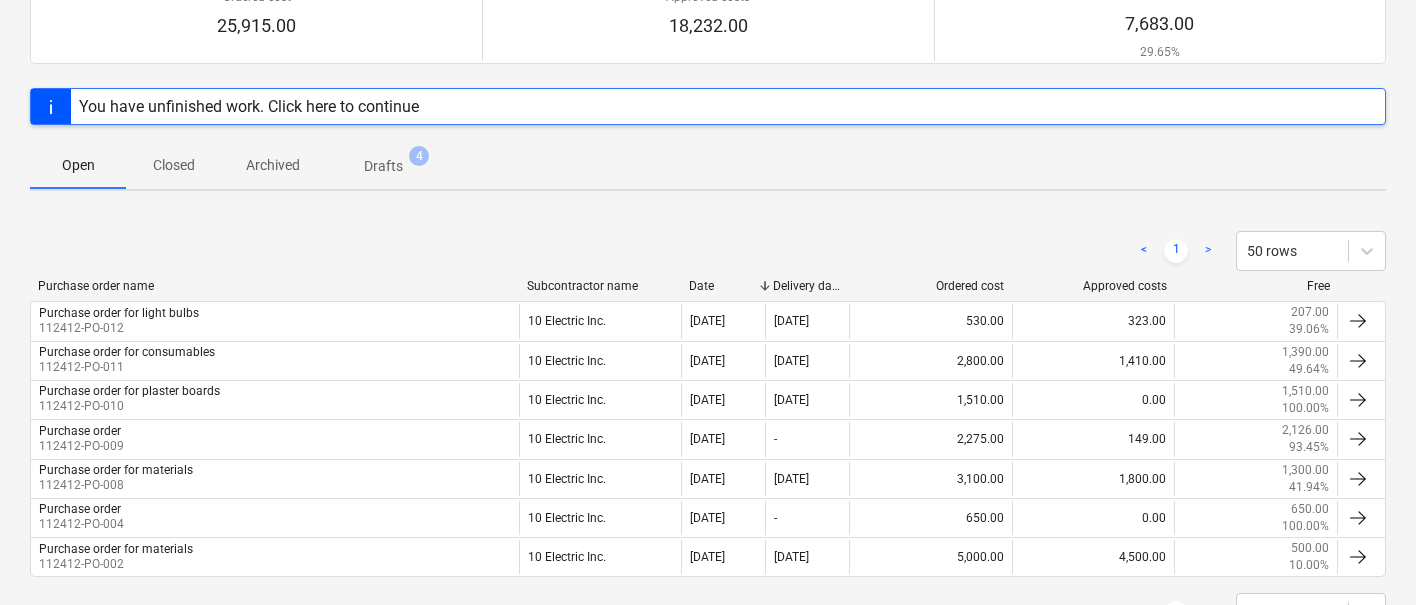 scroll, scrollTop: 222, scrollLeft: 0, axis: vertical 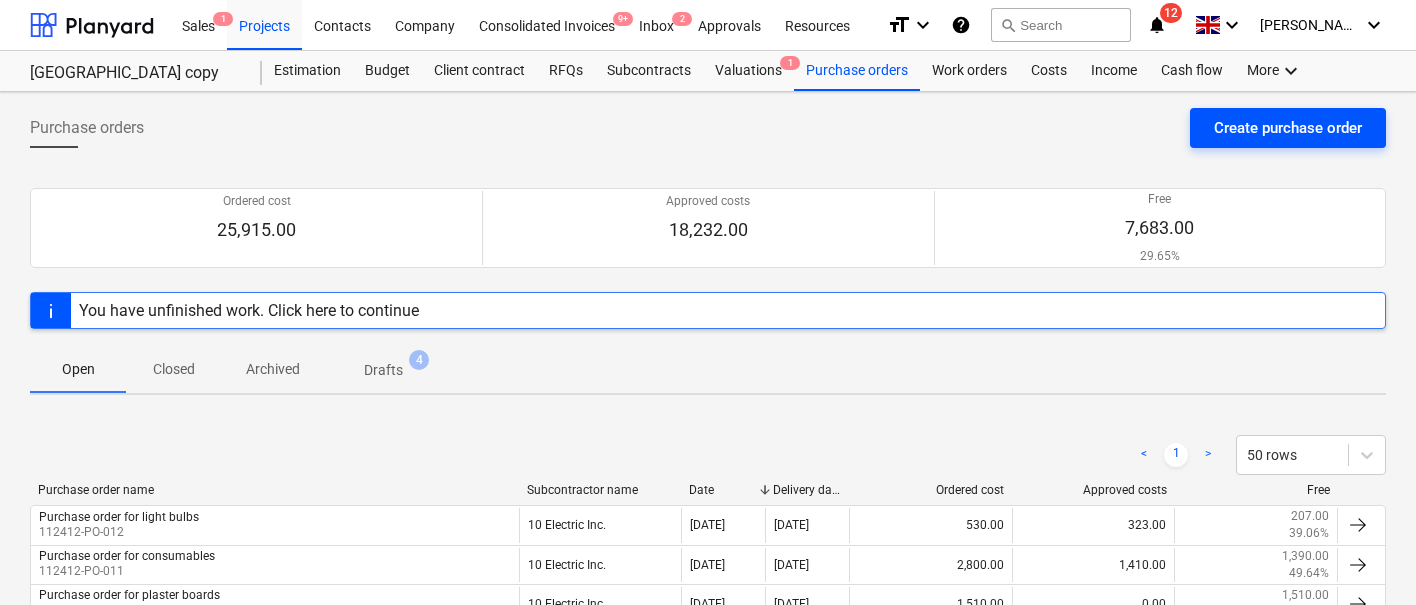 click on "Create purchase order" at bounding box center [1288, 128] 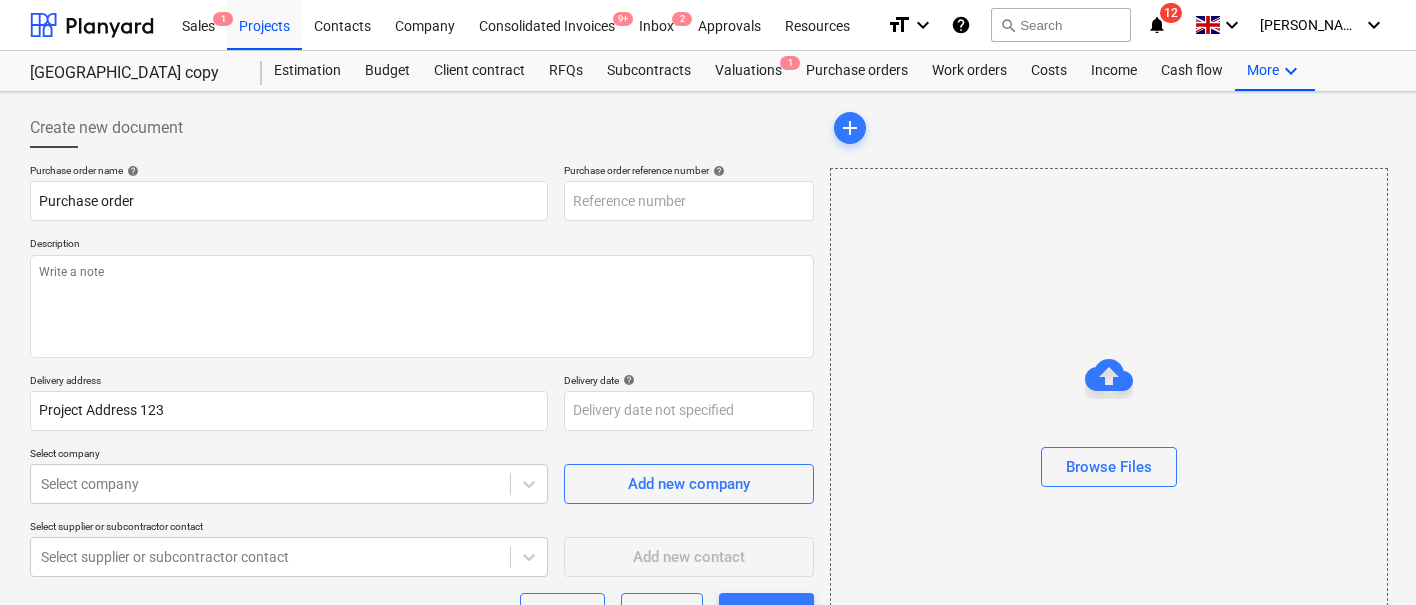 scroll, scrollTop: 230, scrollLeft: 0, axis: vertical 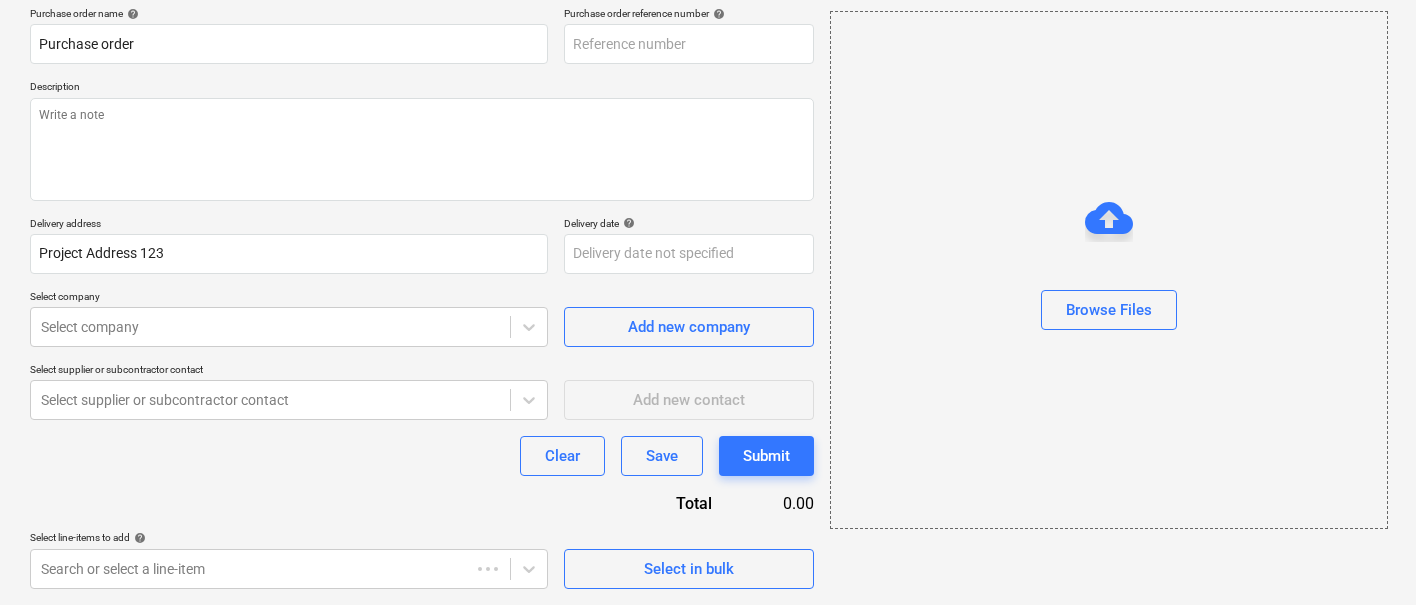 type on "x" 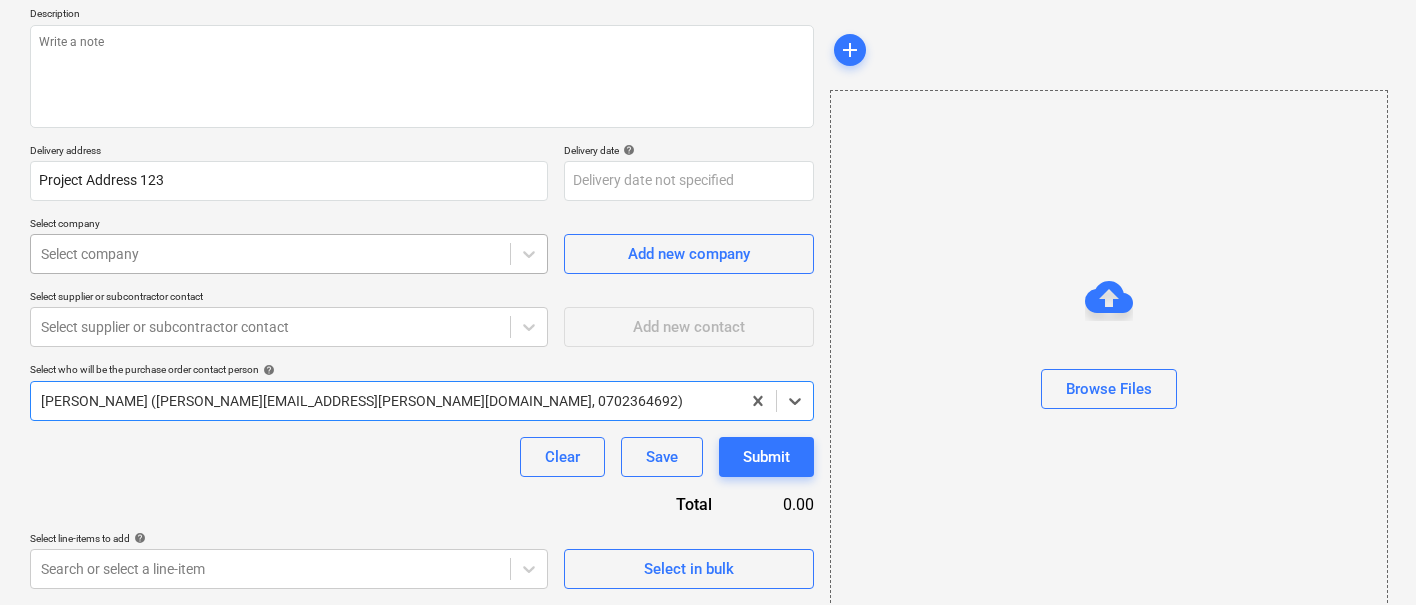 scroll, scrollTop: 0, scrollLeft: 0, axis: both 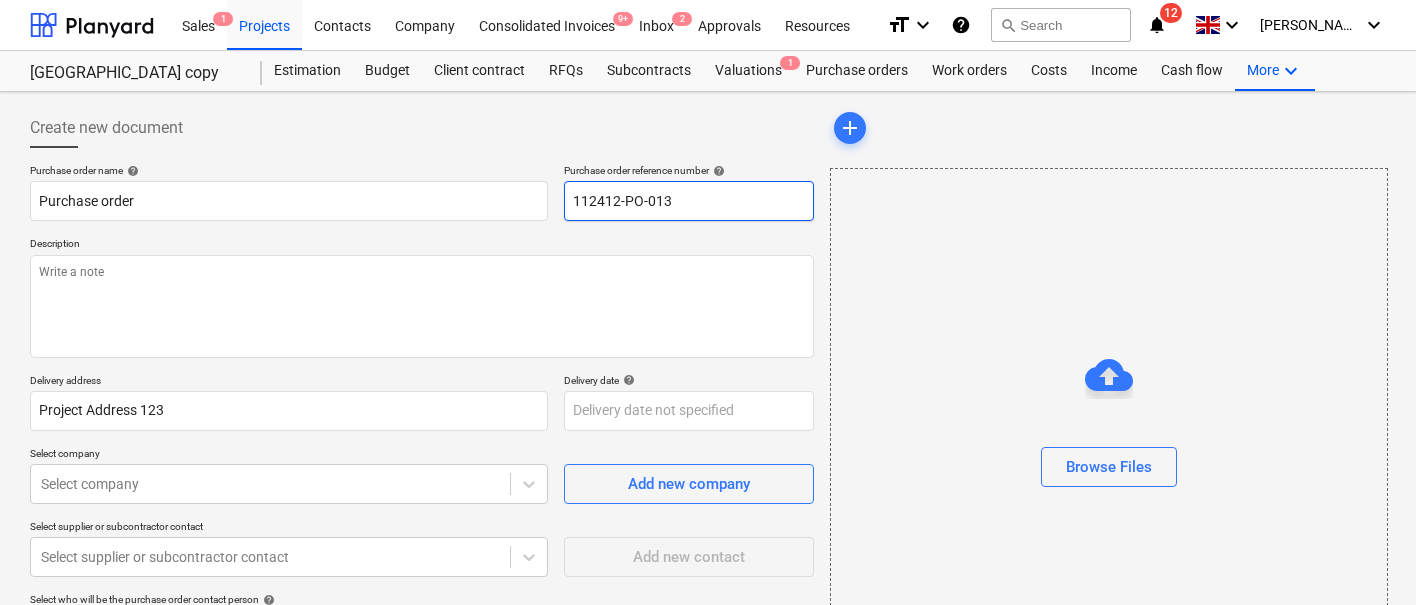 click on "112412-PO-013" at bounding box center (689, 201) 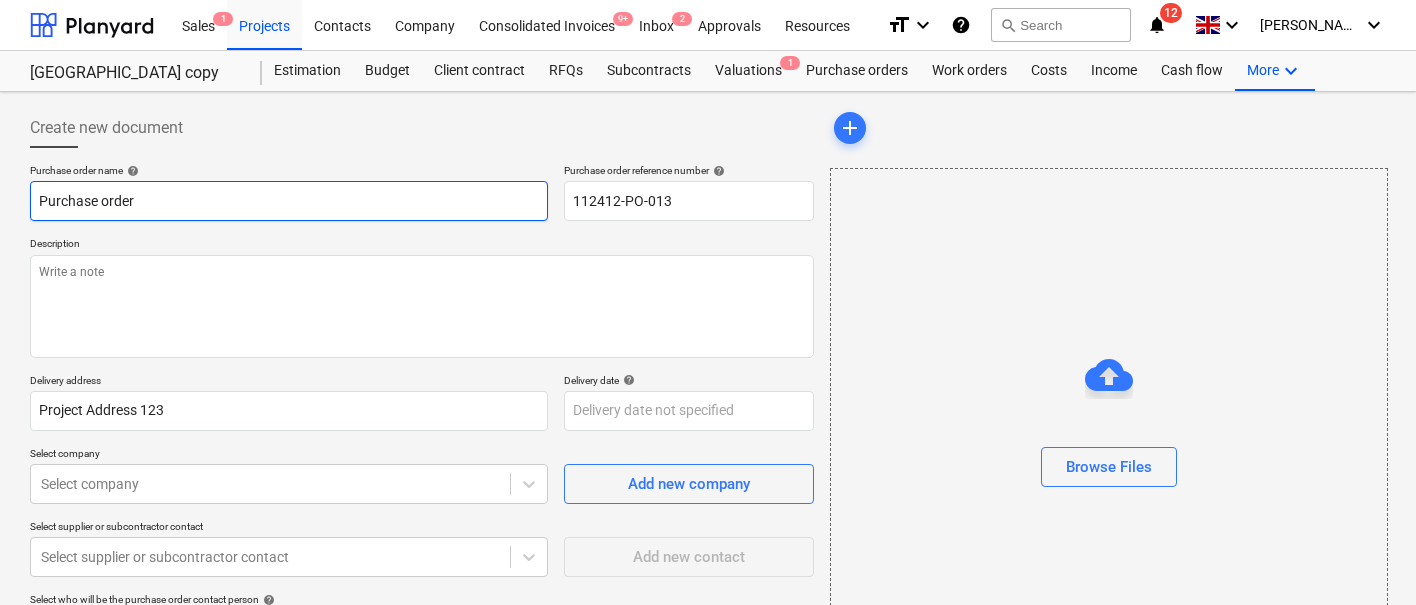 click on "Purchase order" at bounding box center [289, 201] 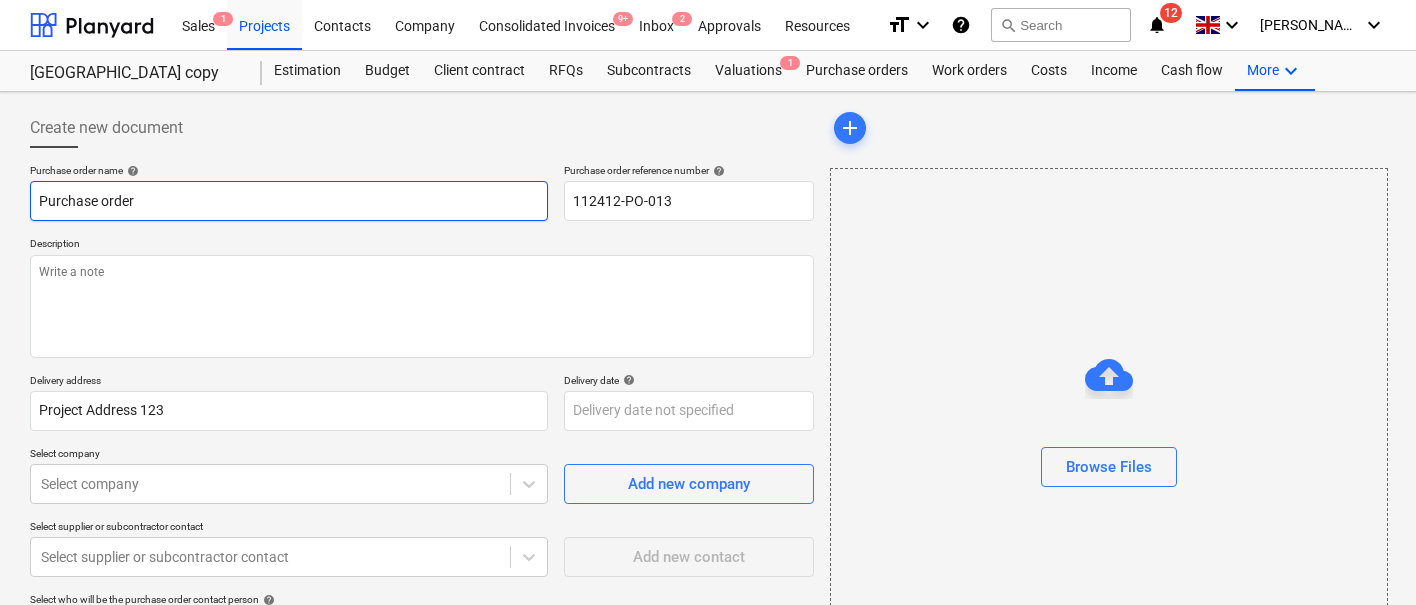 type on "x" 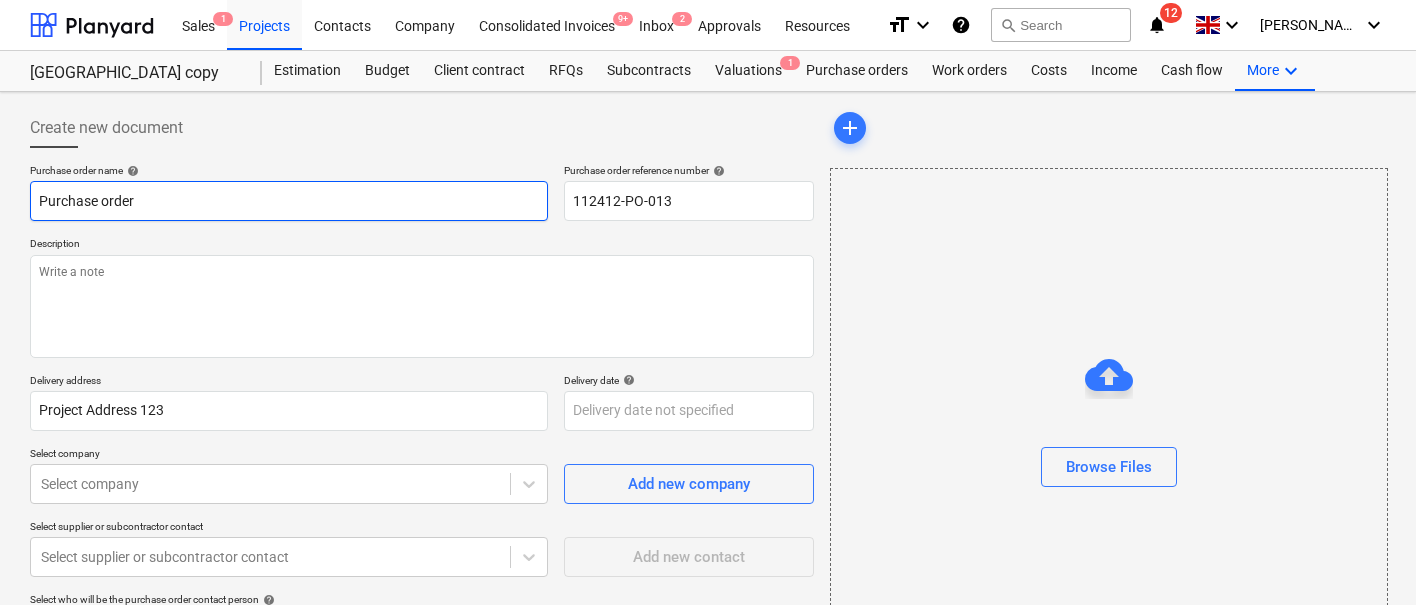 type on "Purchase order f" 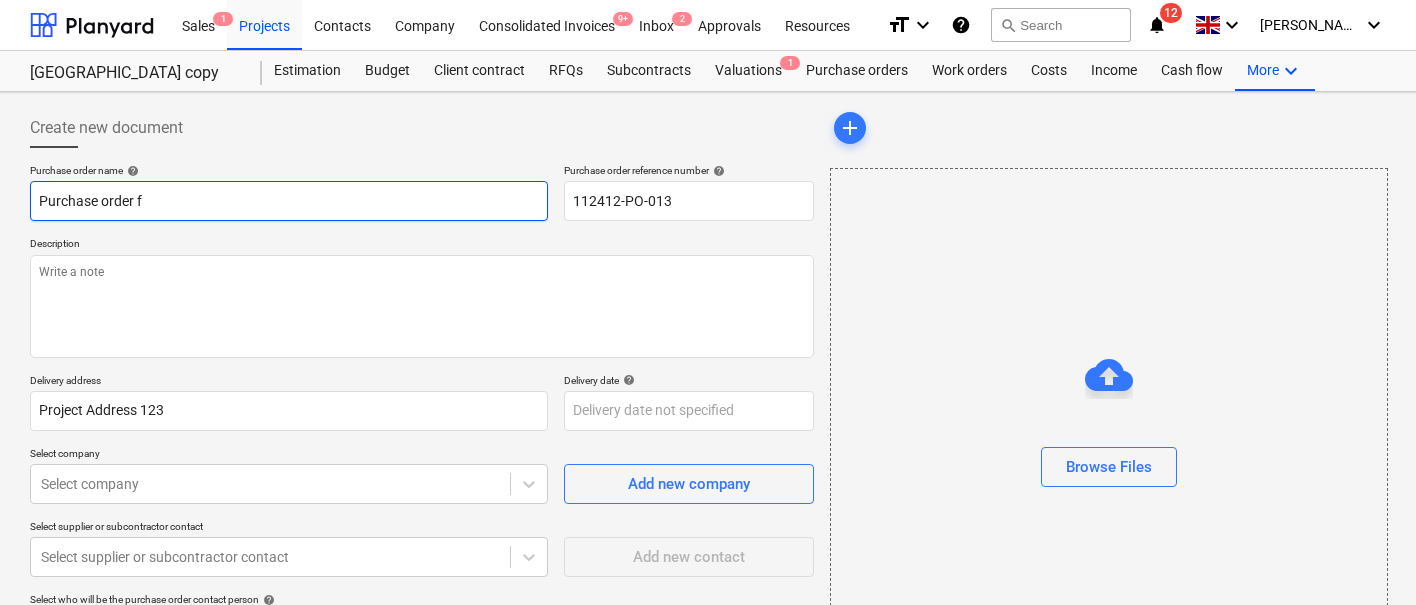 type on "x" 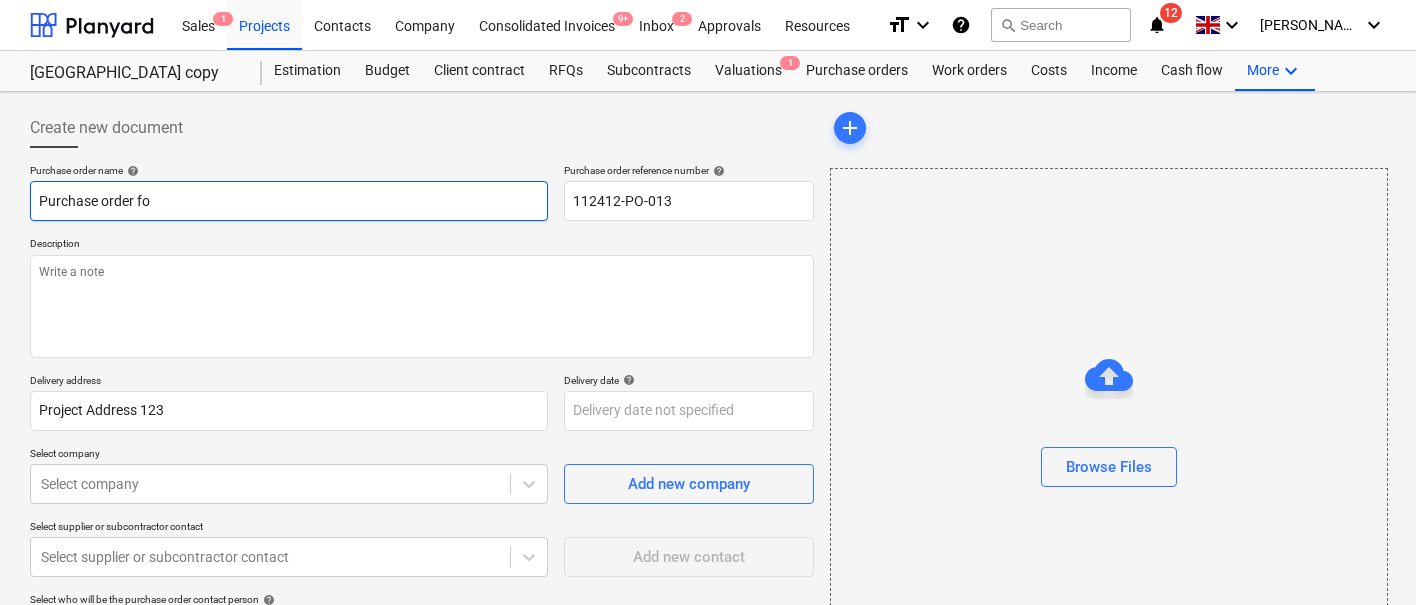 type on "x" 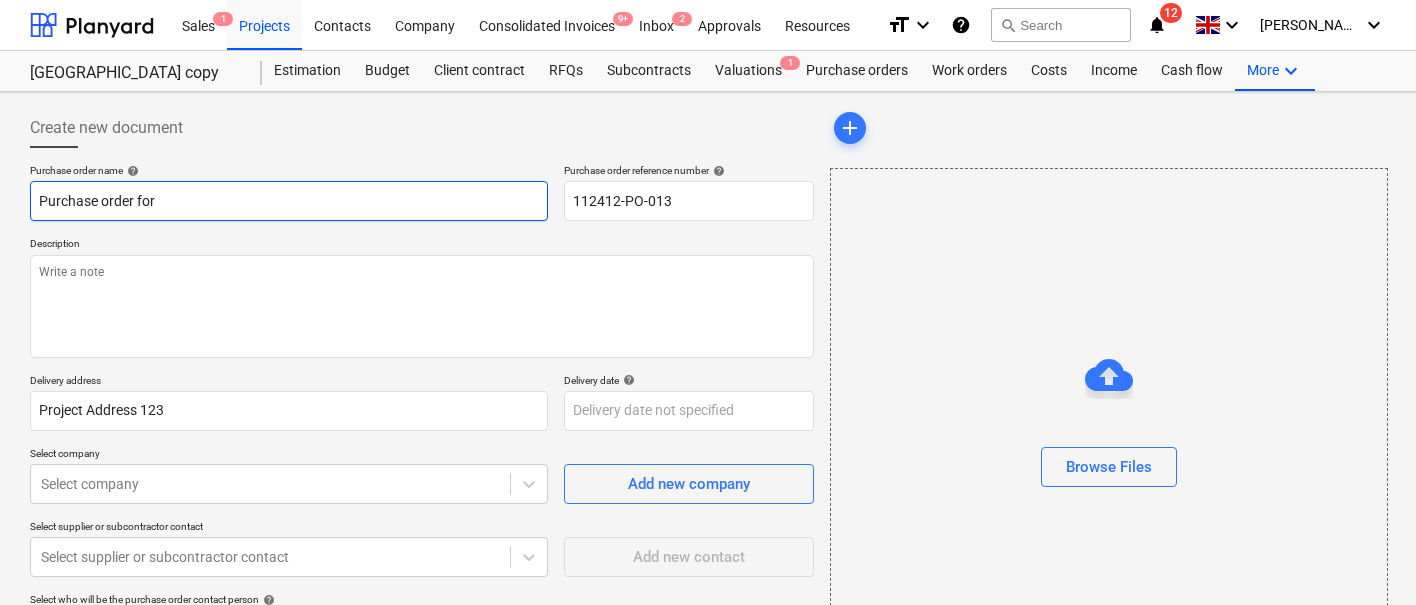 type on "x" 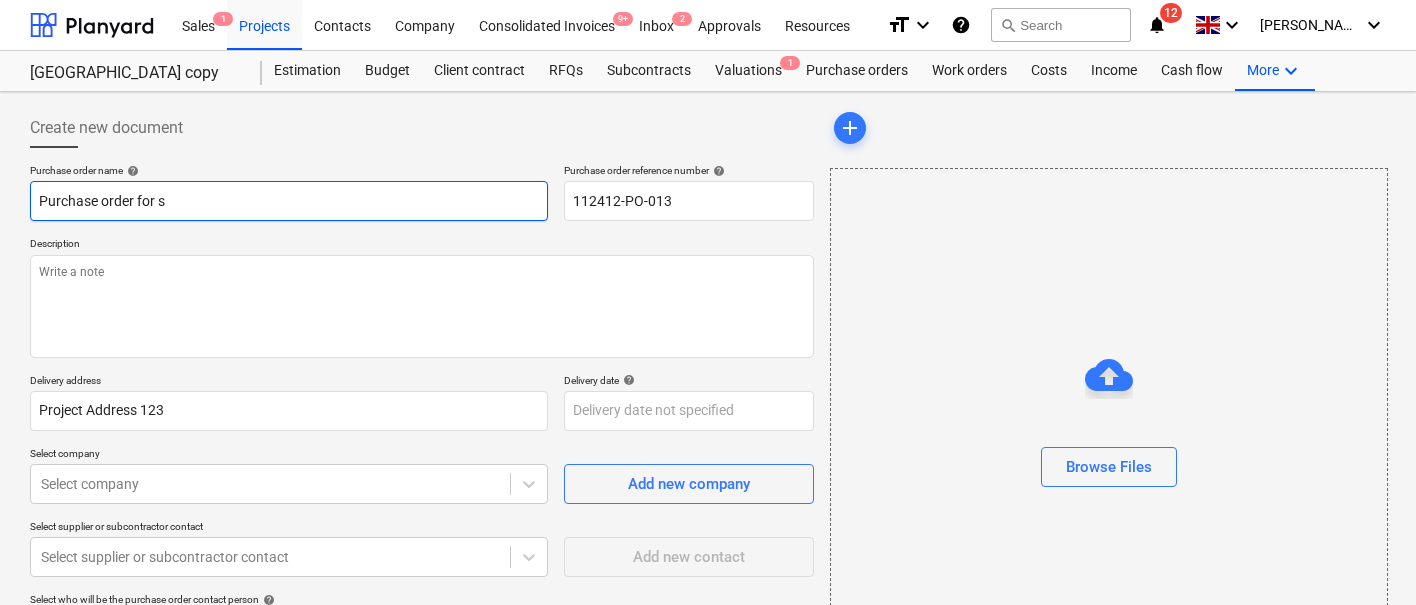 type on "x" 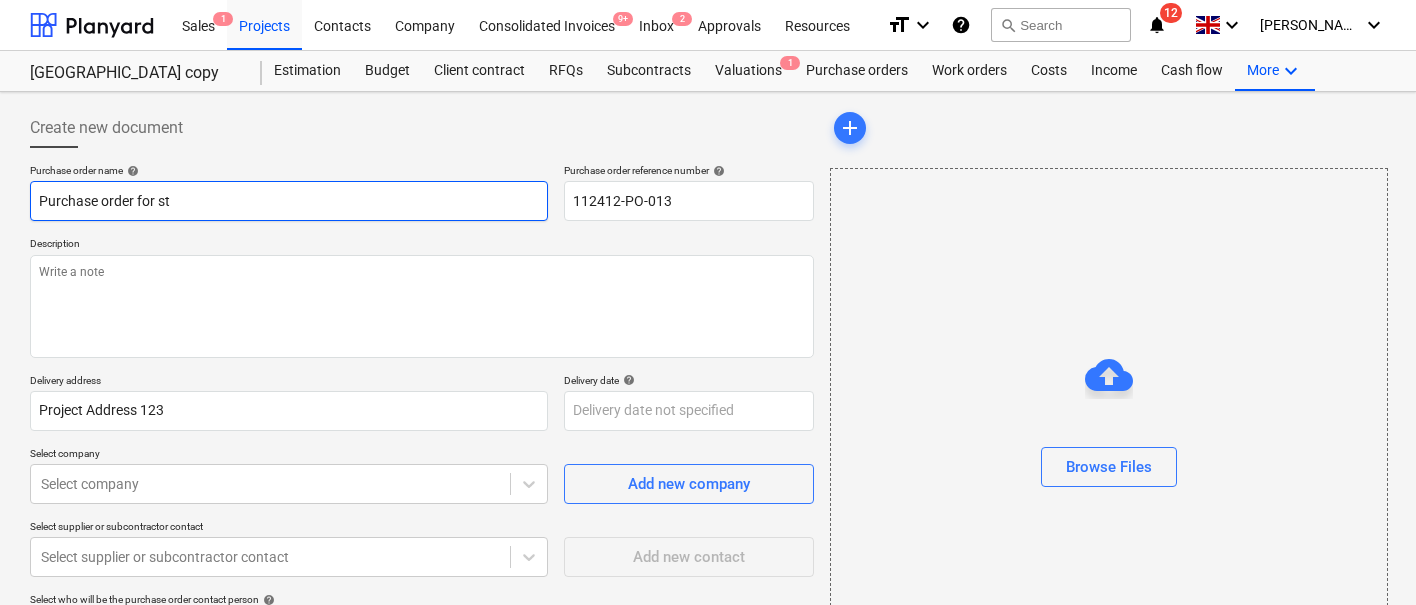 type on "x" 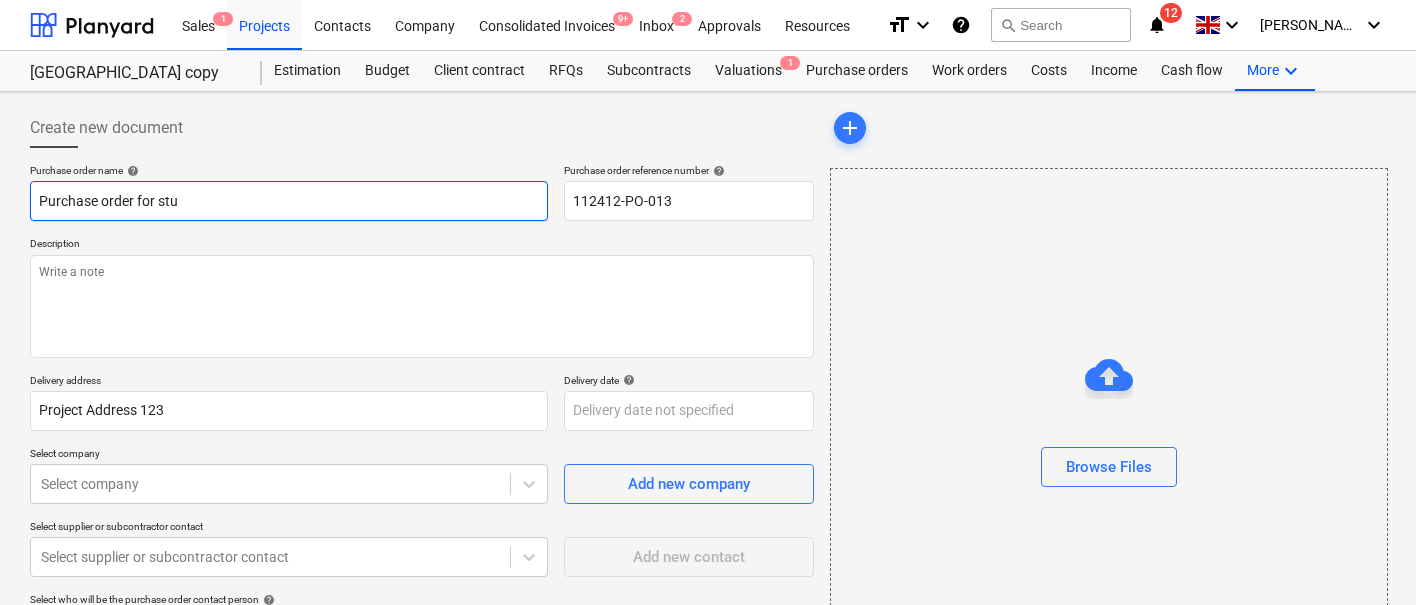type on "Purchase order for stuf" 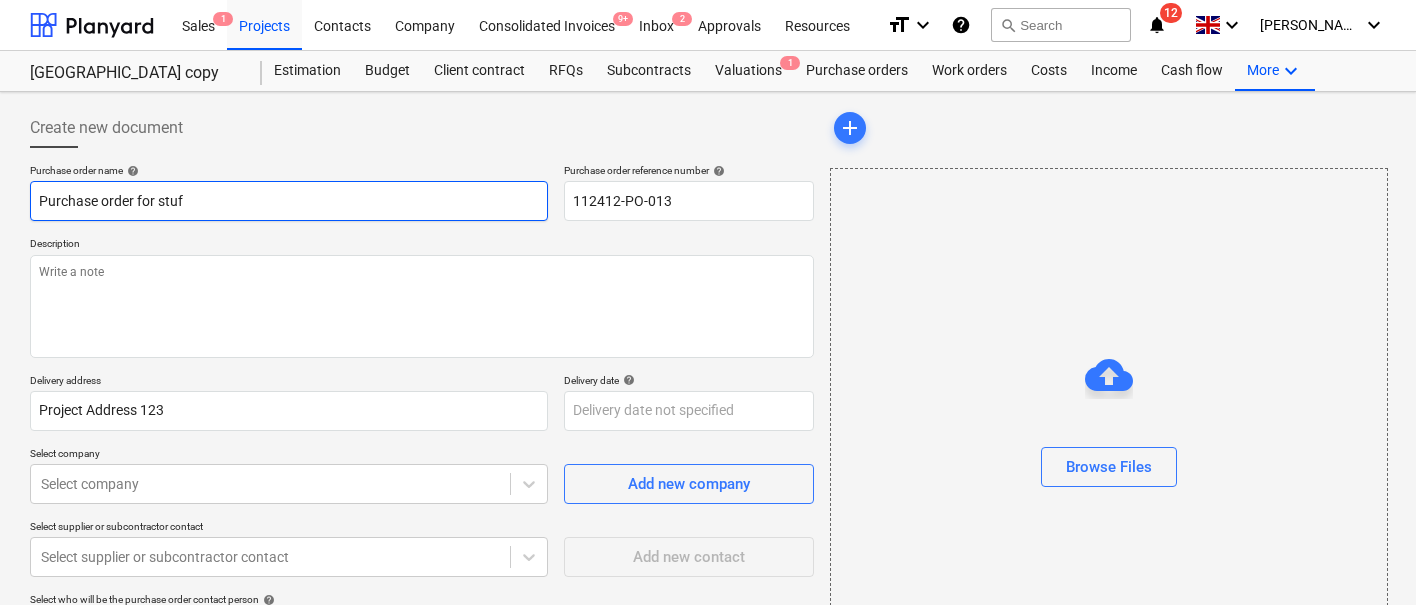 type on "x" 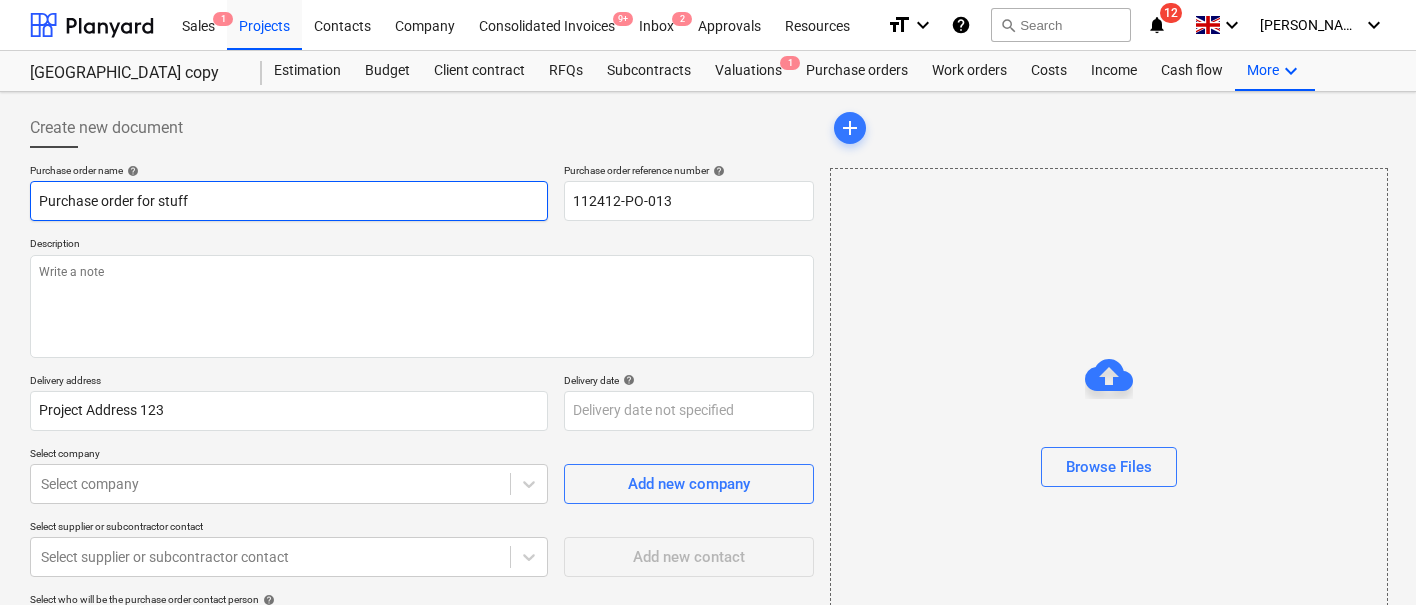 type on "Purchase order for stuff" 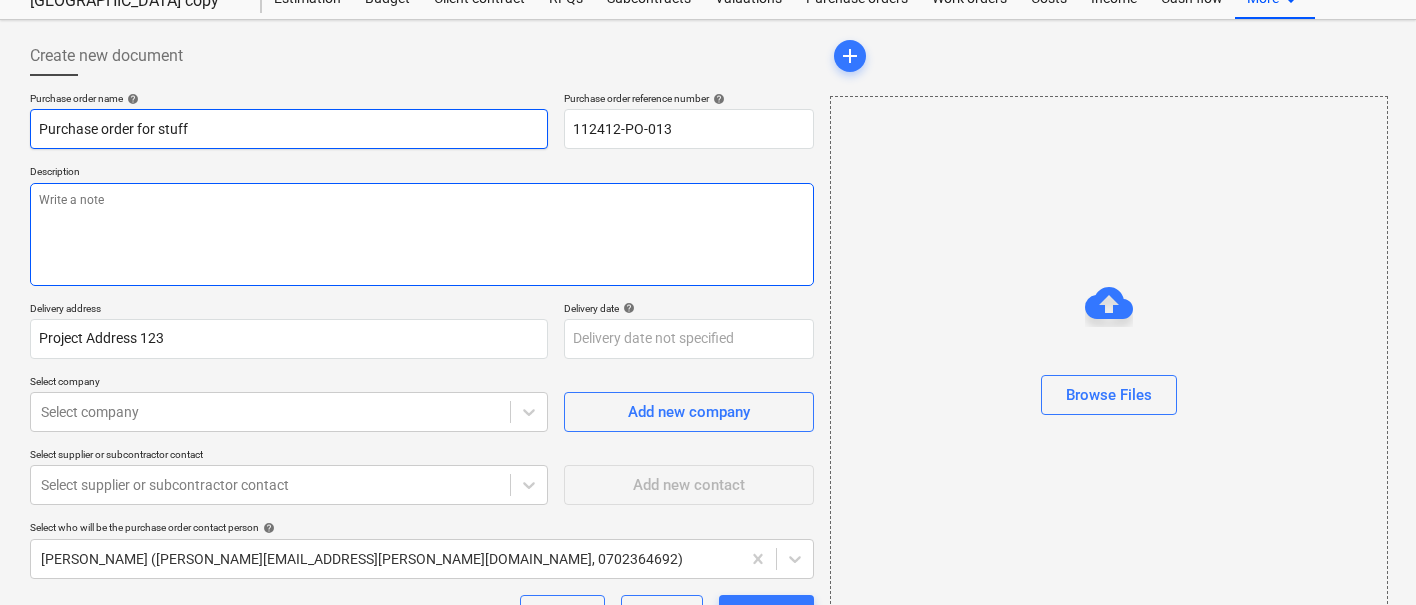scroll, scrollTop: 78, scrollLeft: 0, axis: vertical 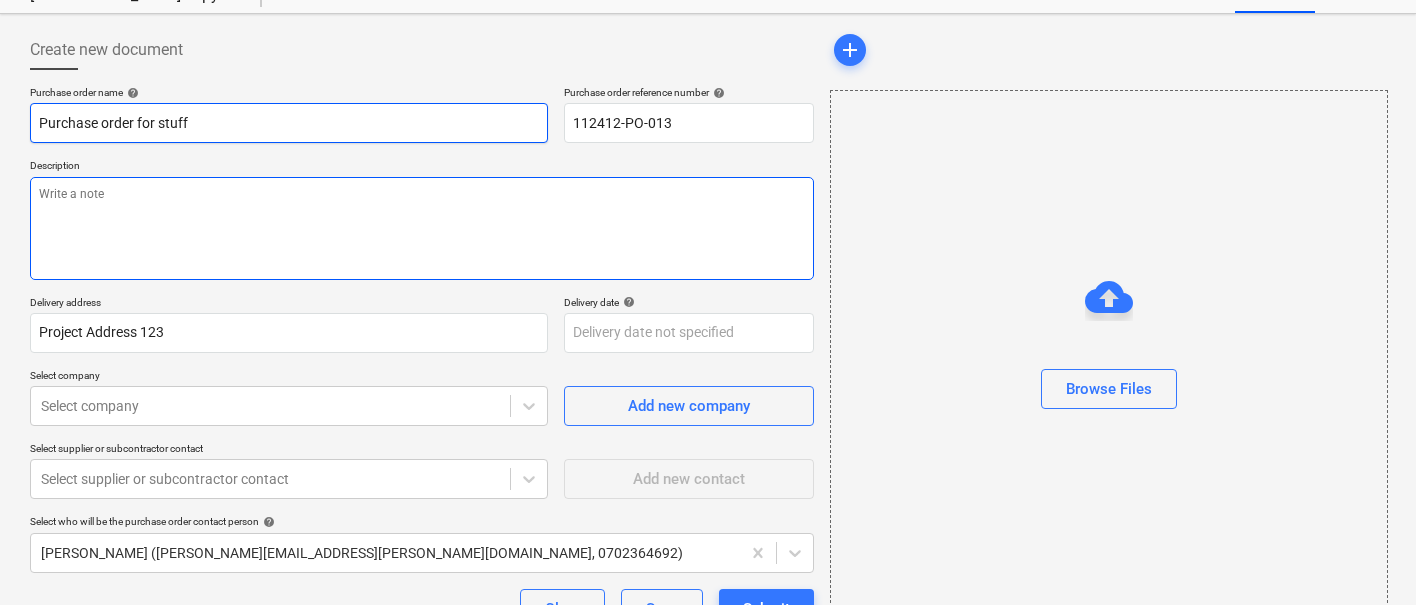 type on "Purchase order for stuff" 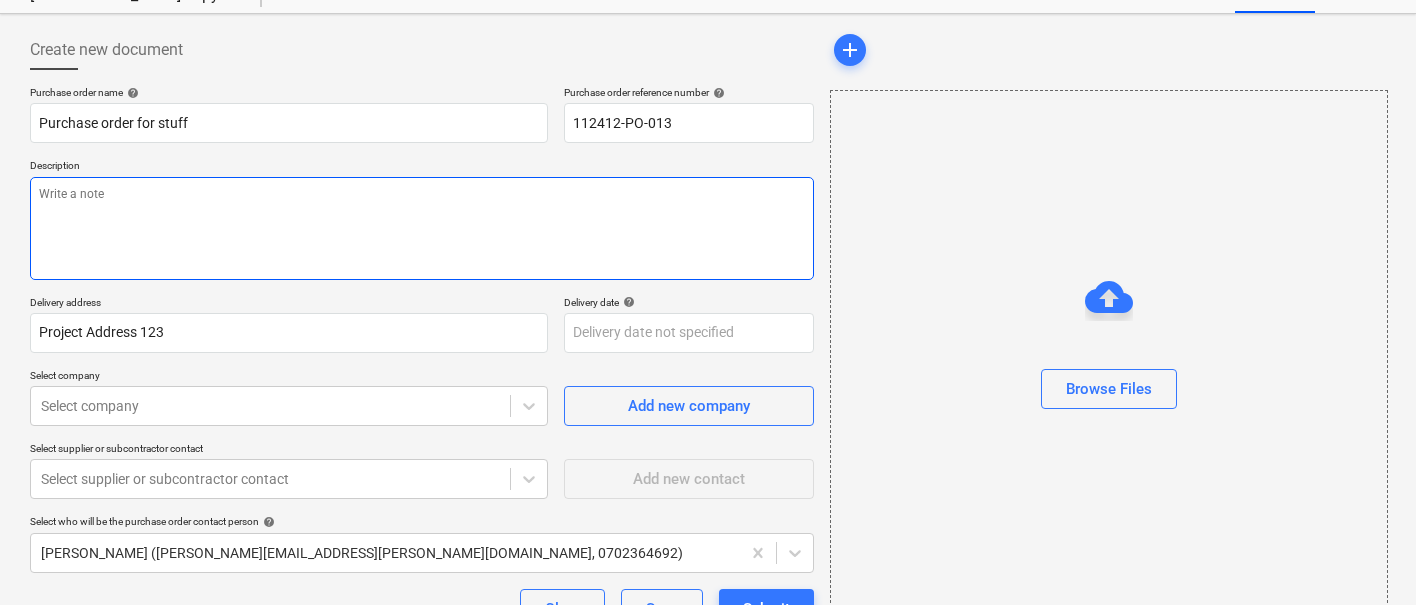 click at bounding box center (422, 228) 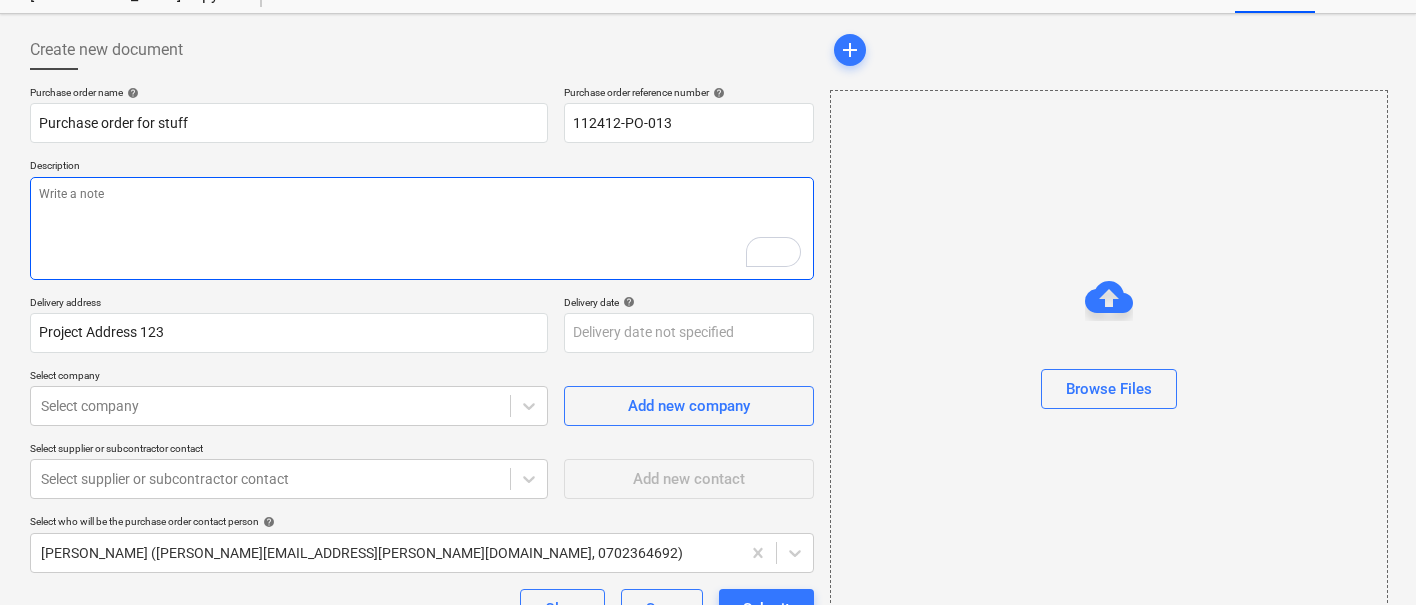 type on "x" 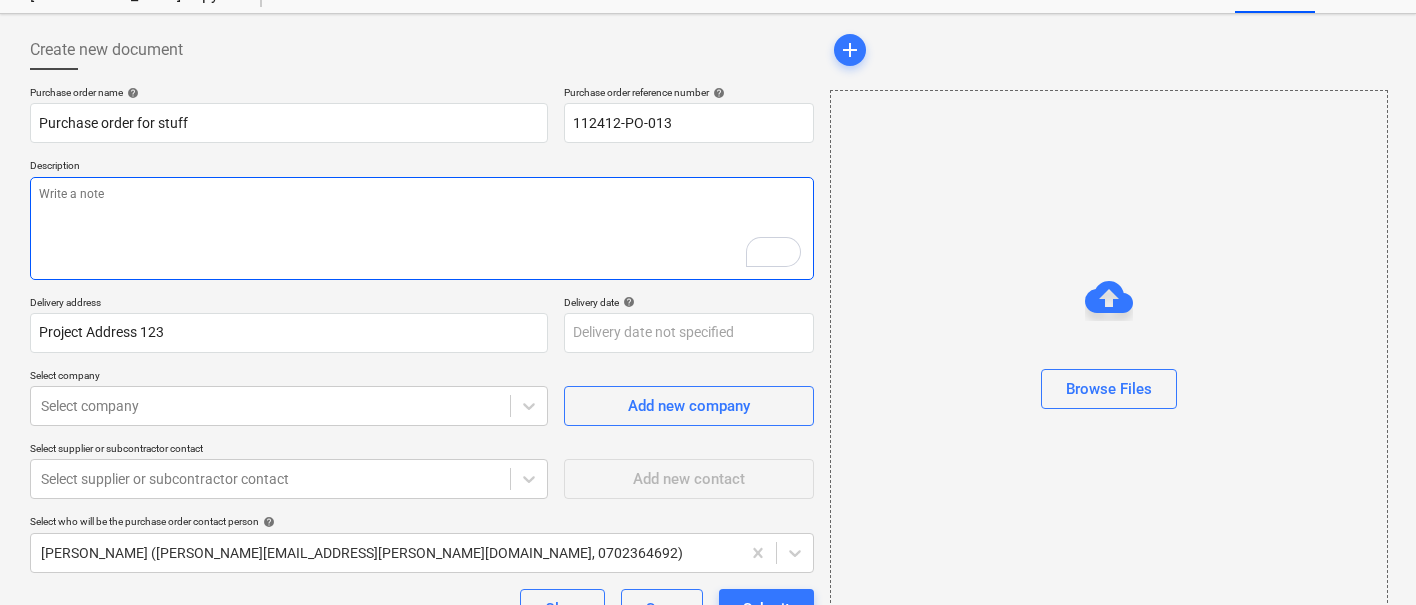 type on "W" 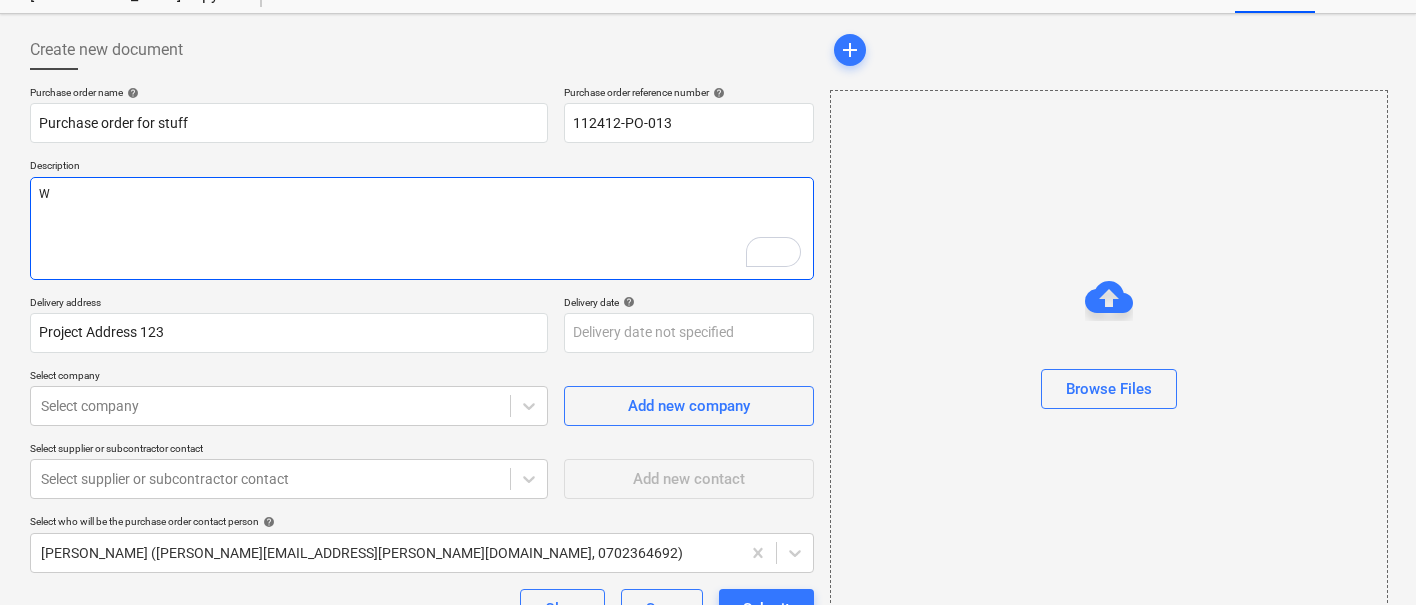 type on "x" 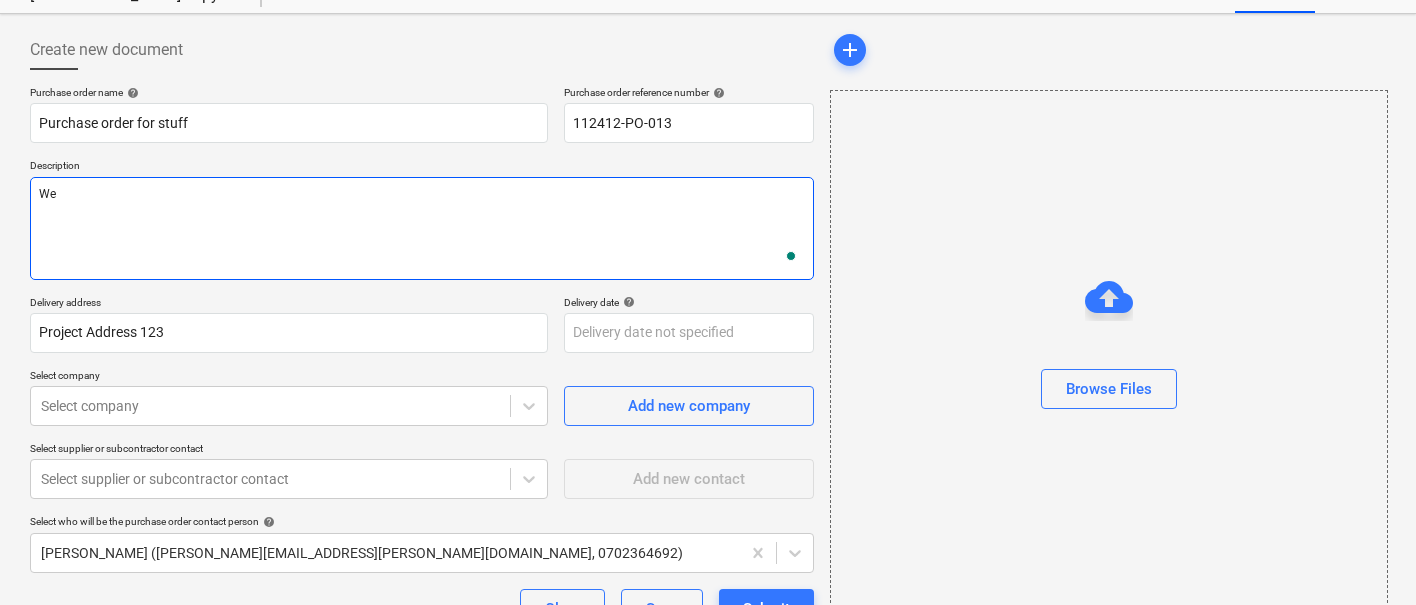type on "x" 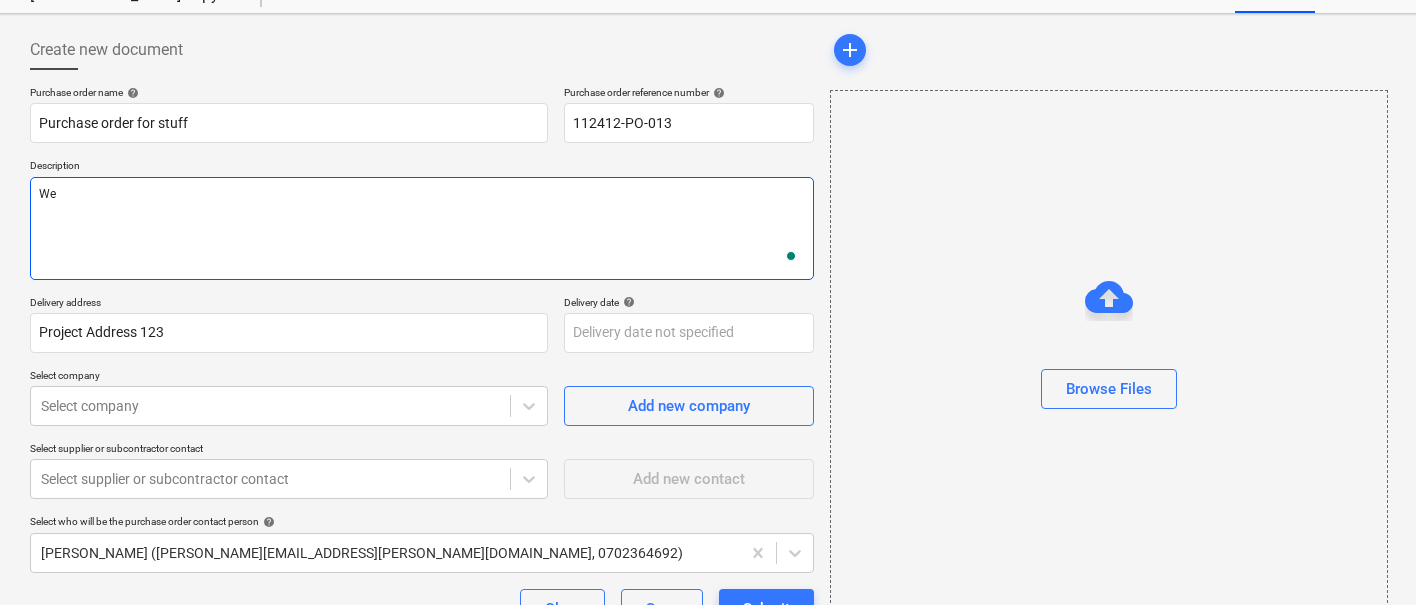 type on "We" 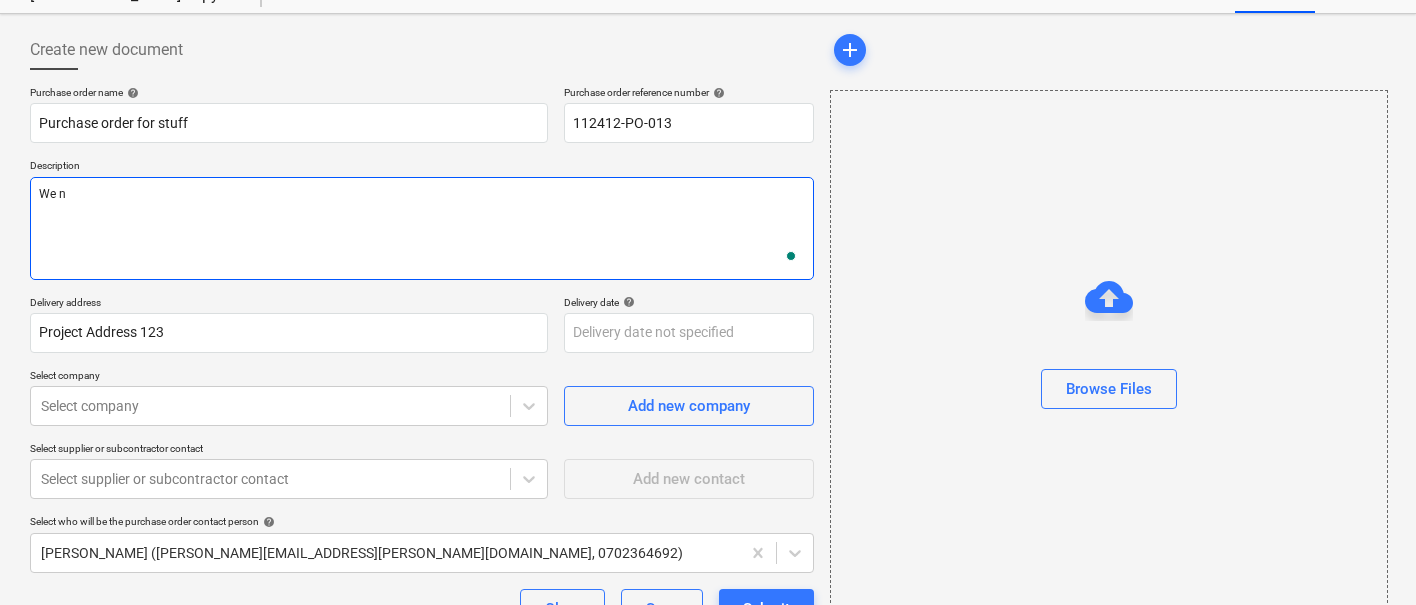 type on "We ne" 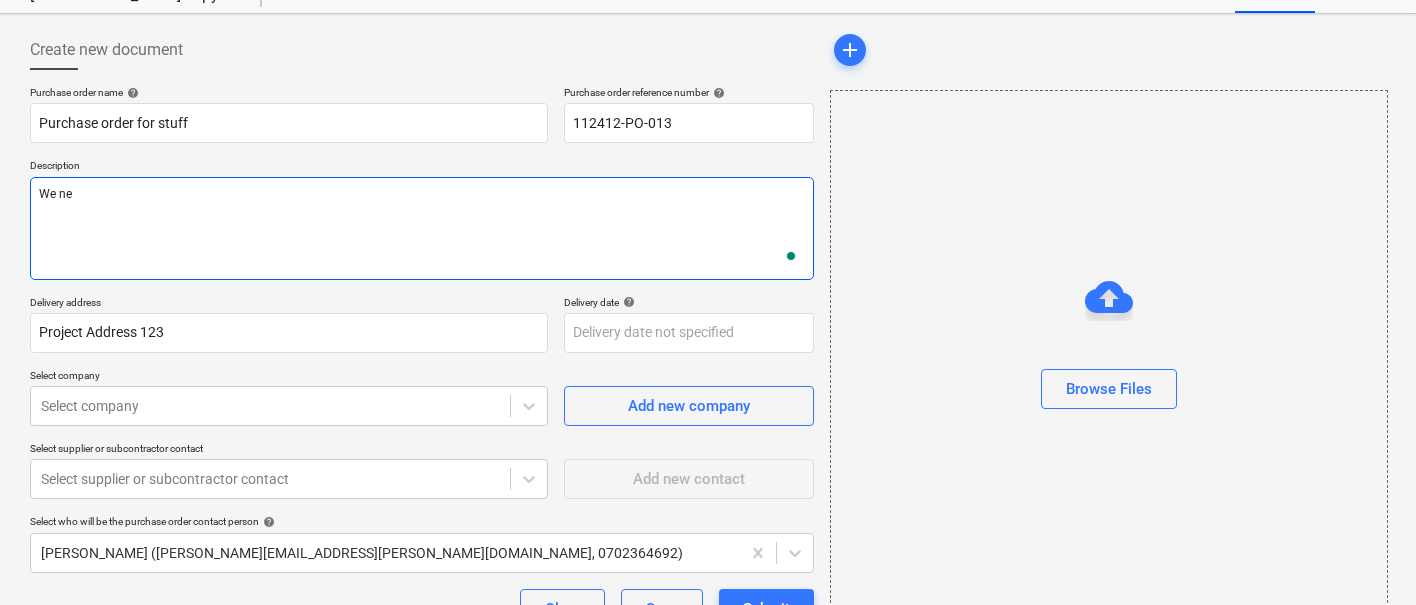 type on "x" 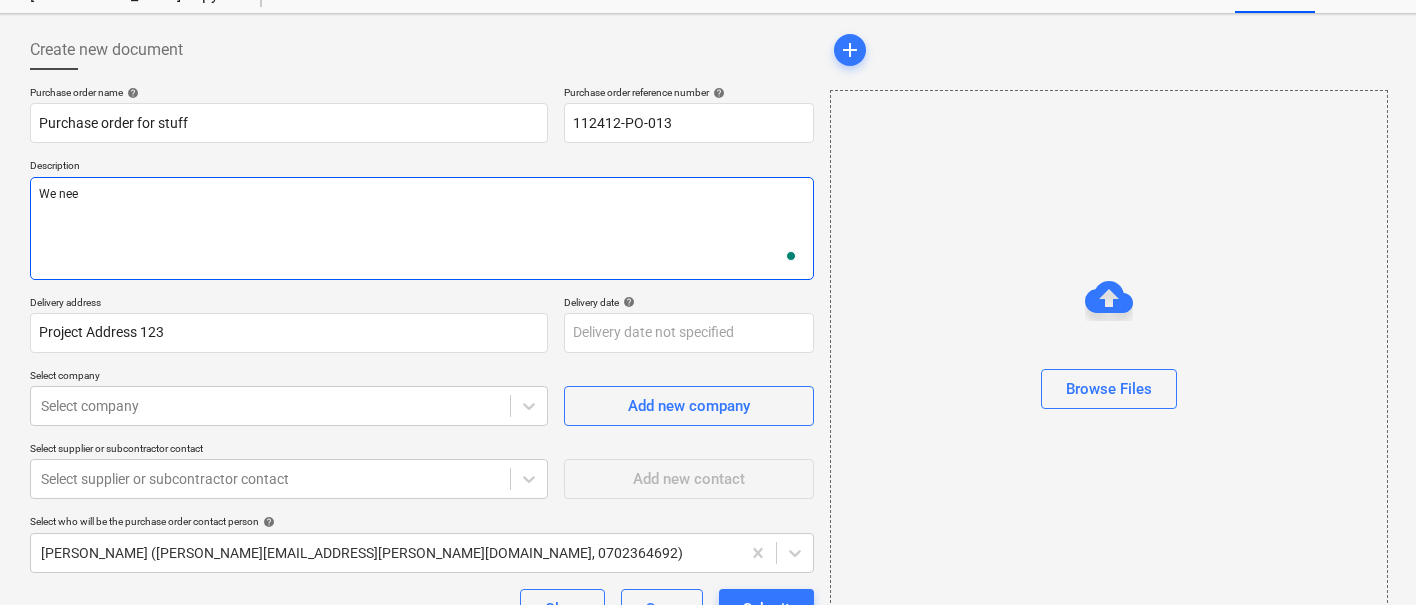 type on "x" 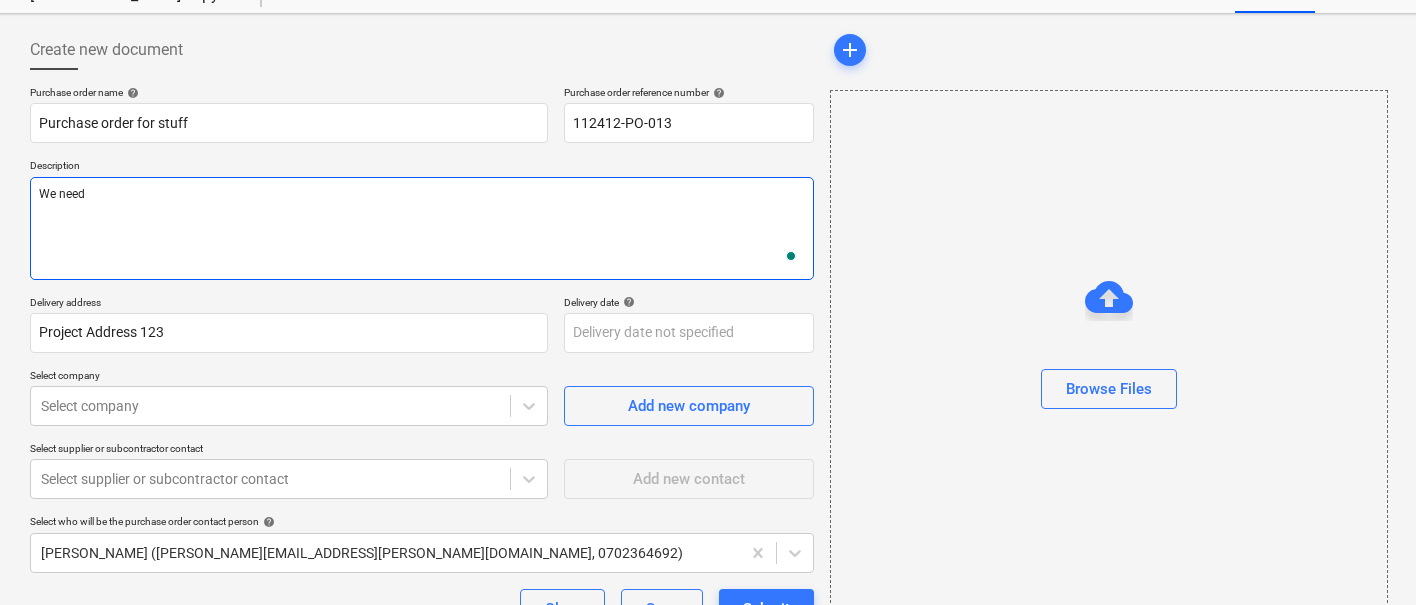 type on "We need" 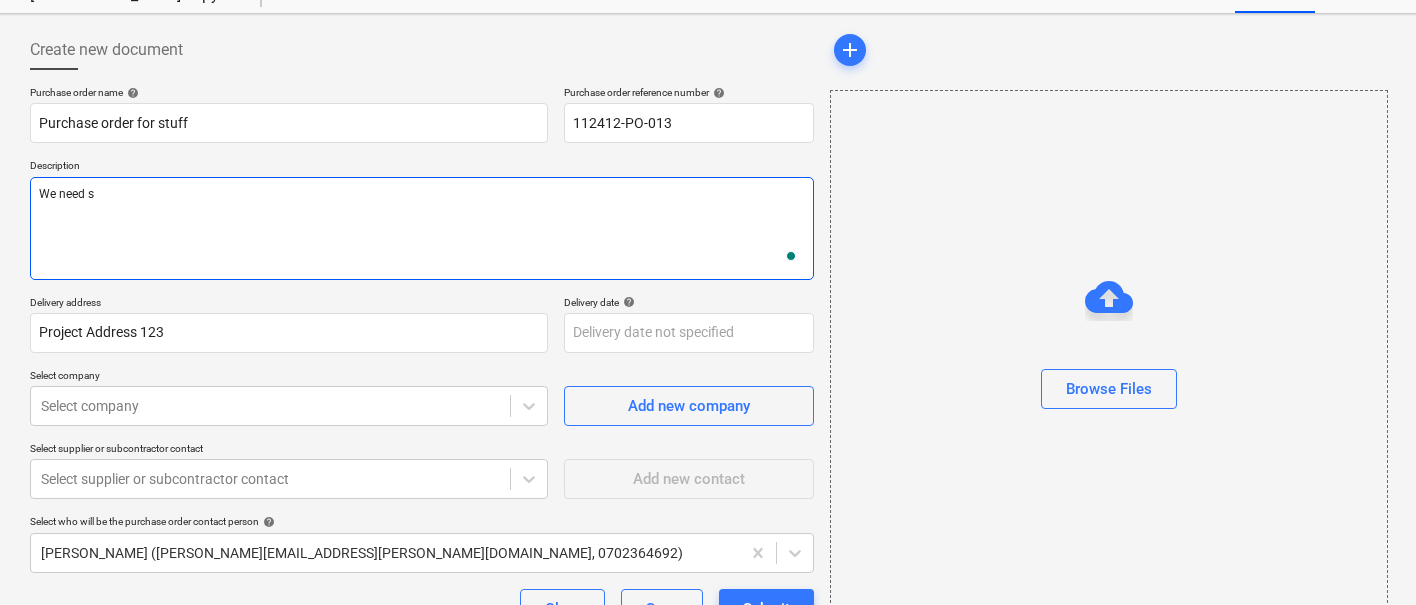 type on "x" 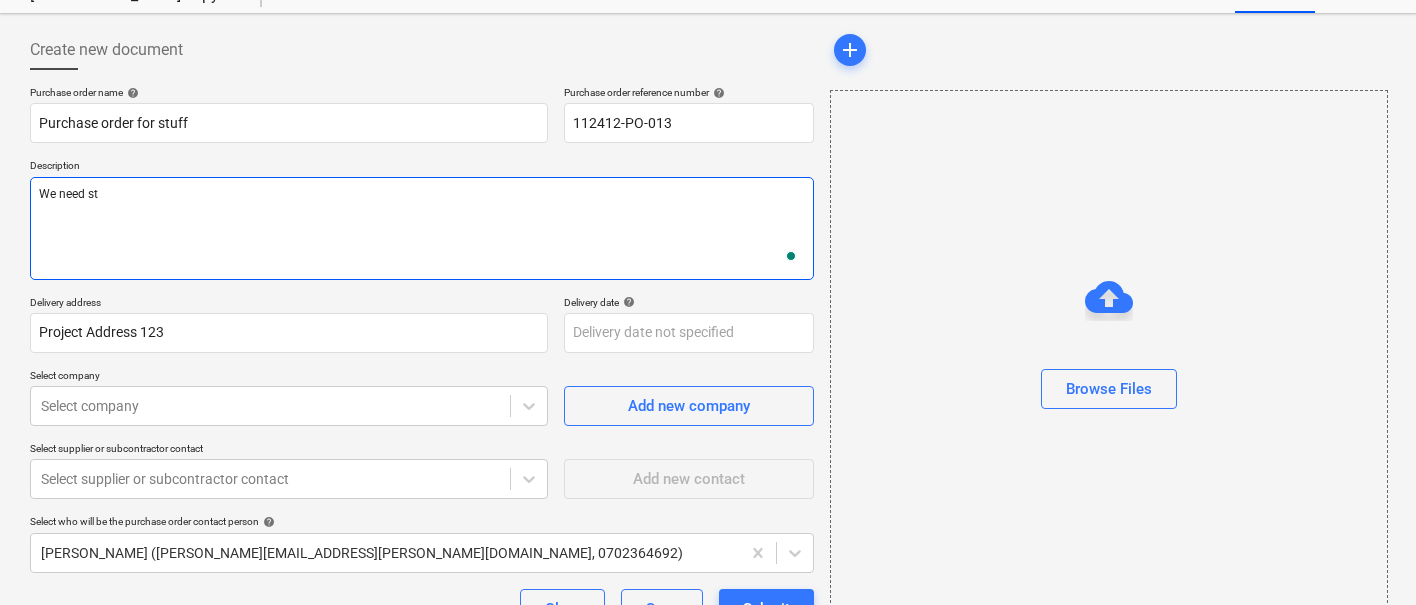 type on "x" 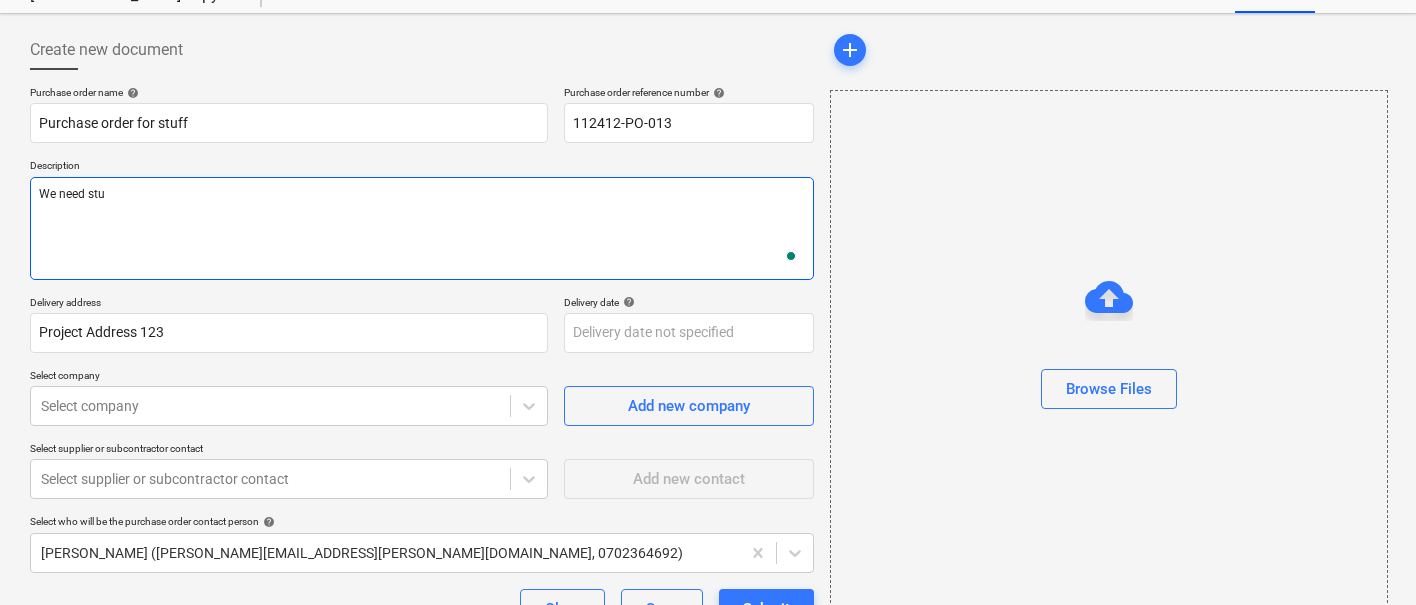 type on "We need stuf" 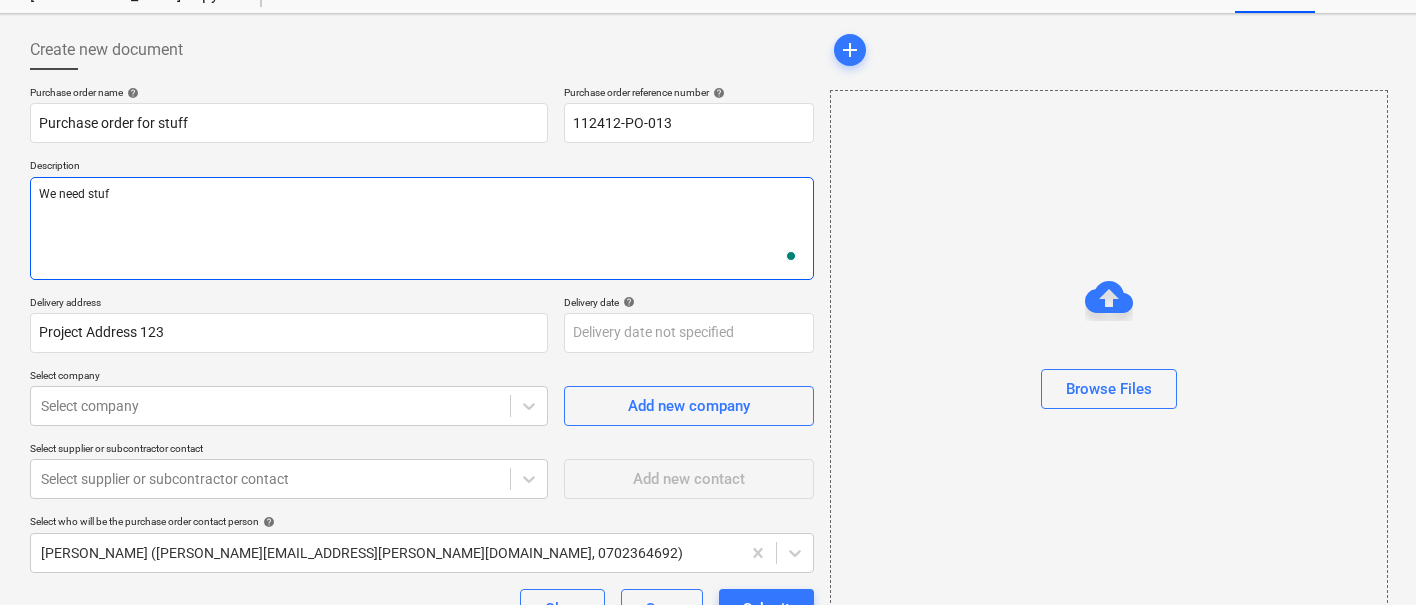 type on "x" 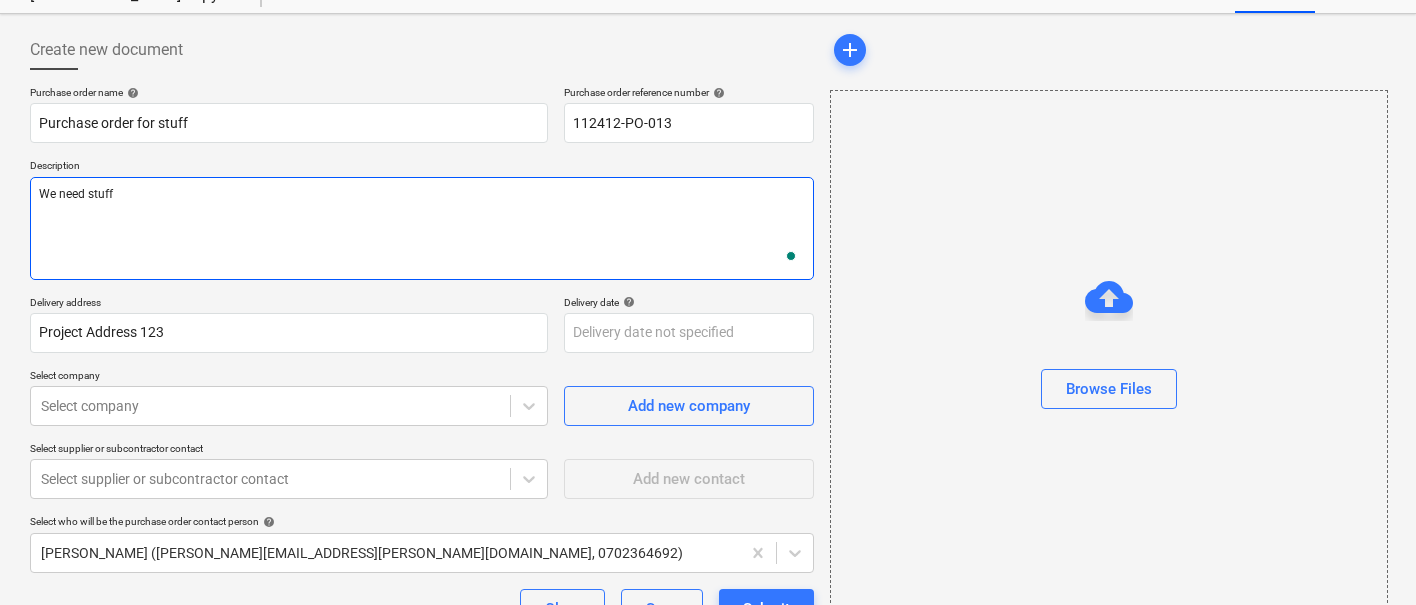 type on "x" 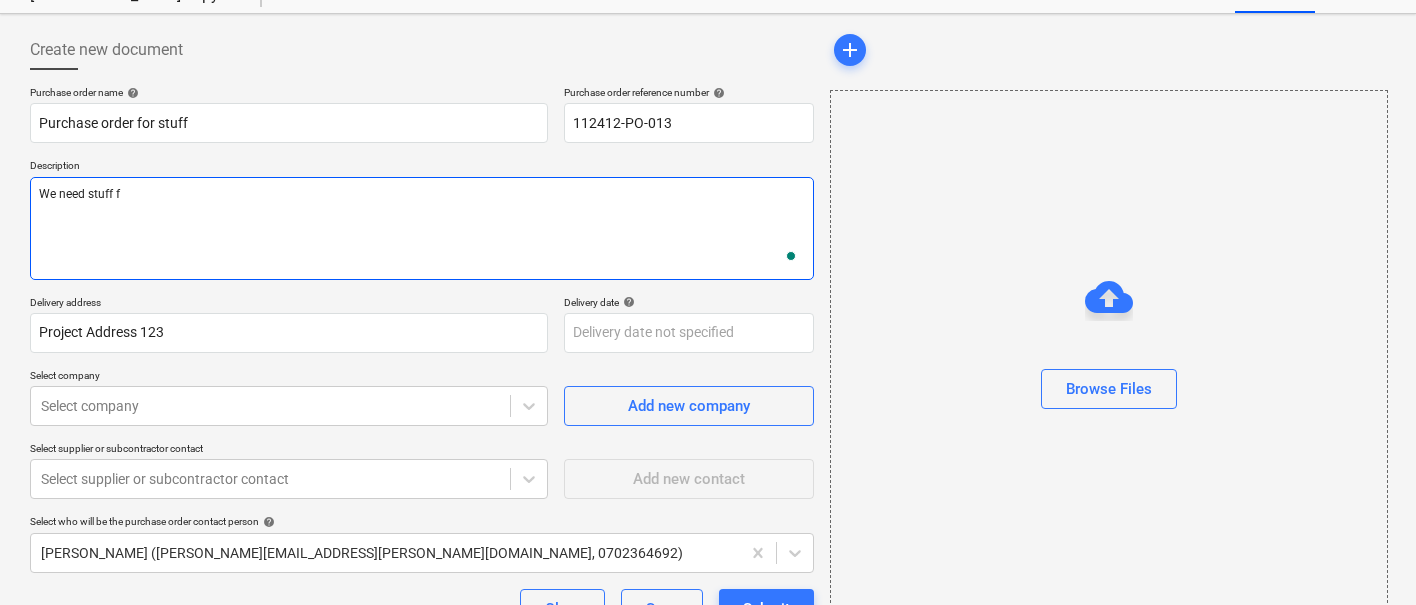 type on "x" 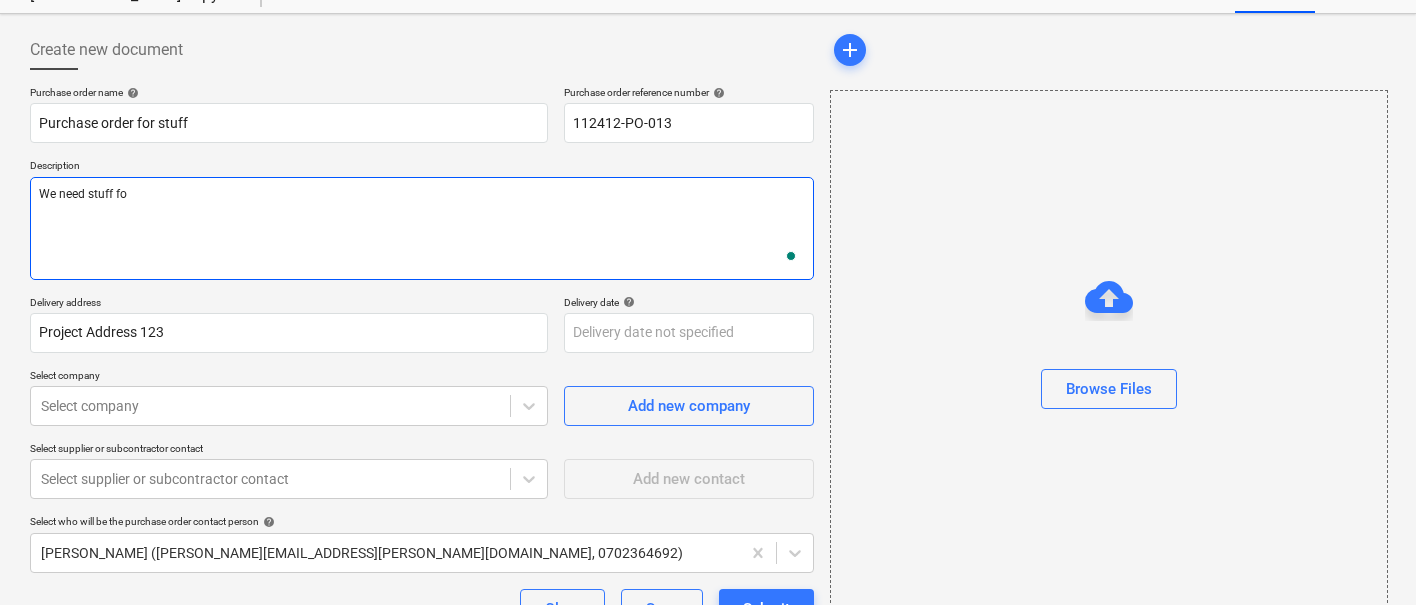 type on "x" 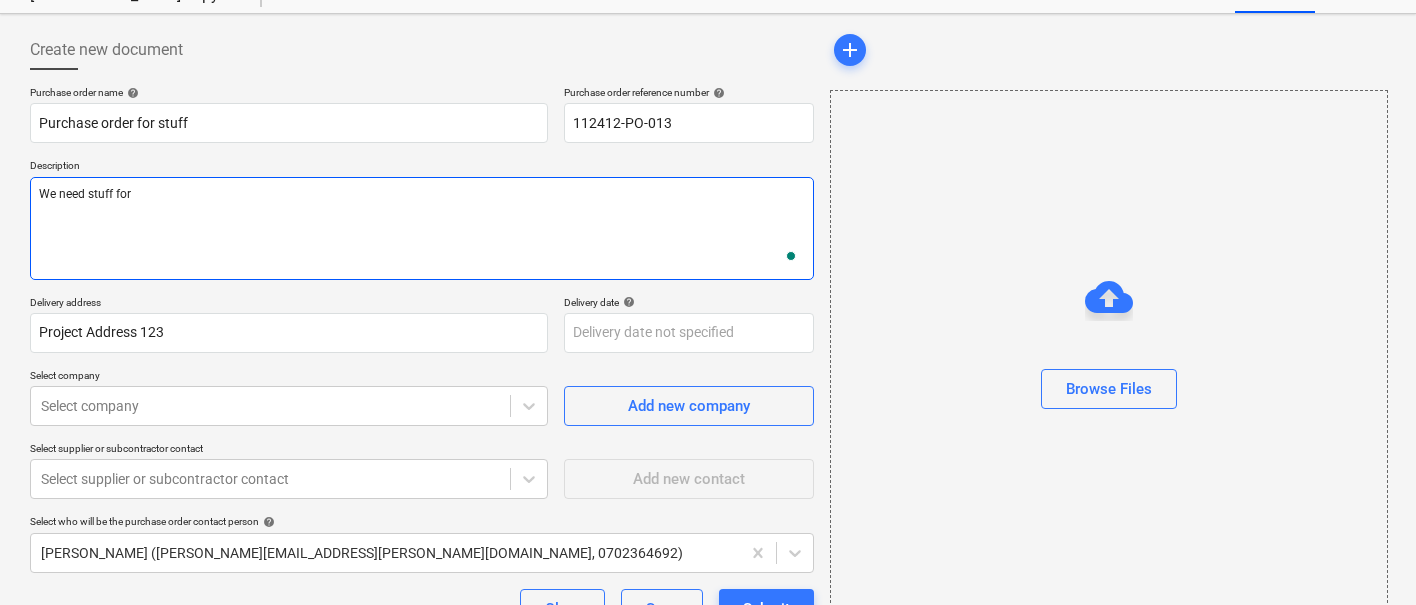 type on "x" 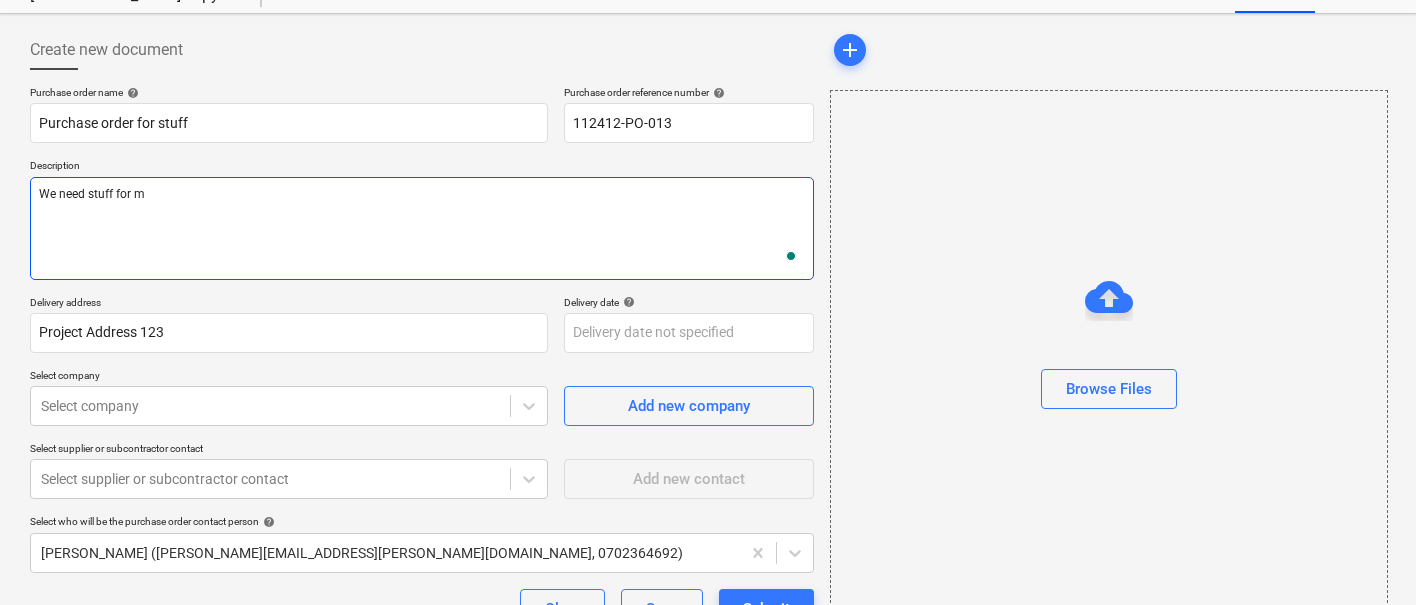 type on "x" 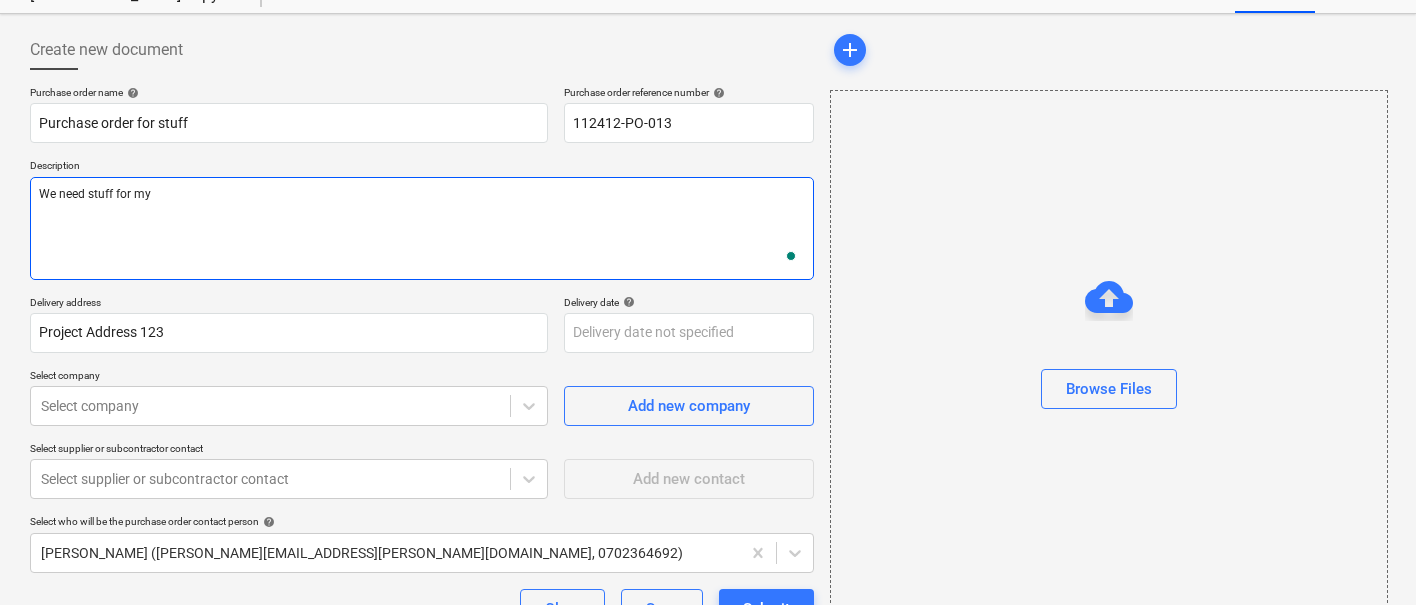 type on "x" 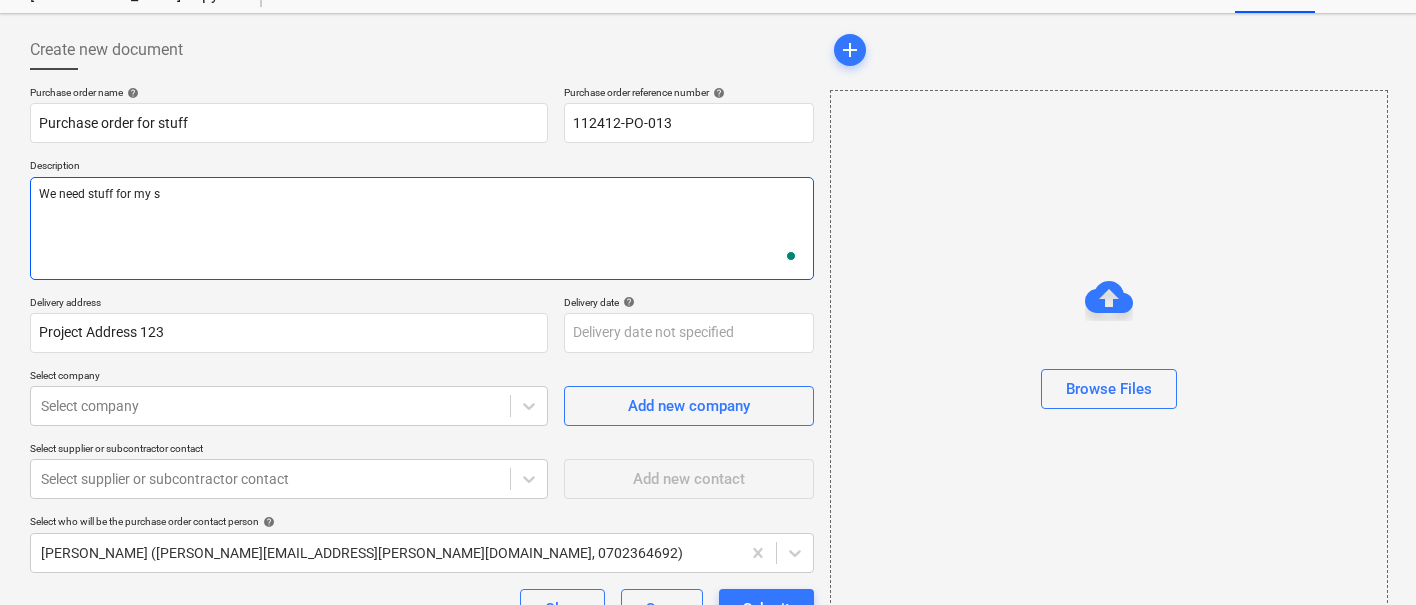 type on "x" 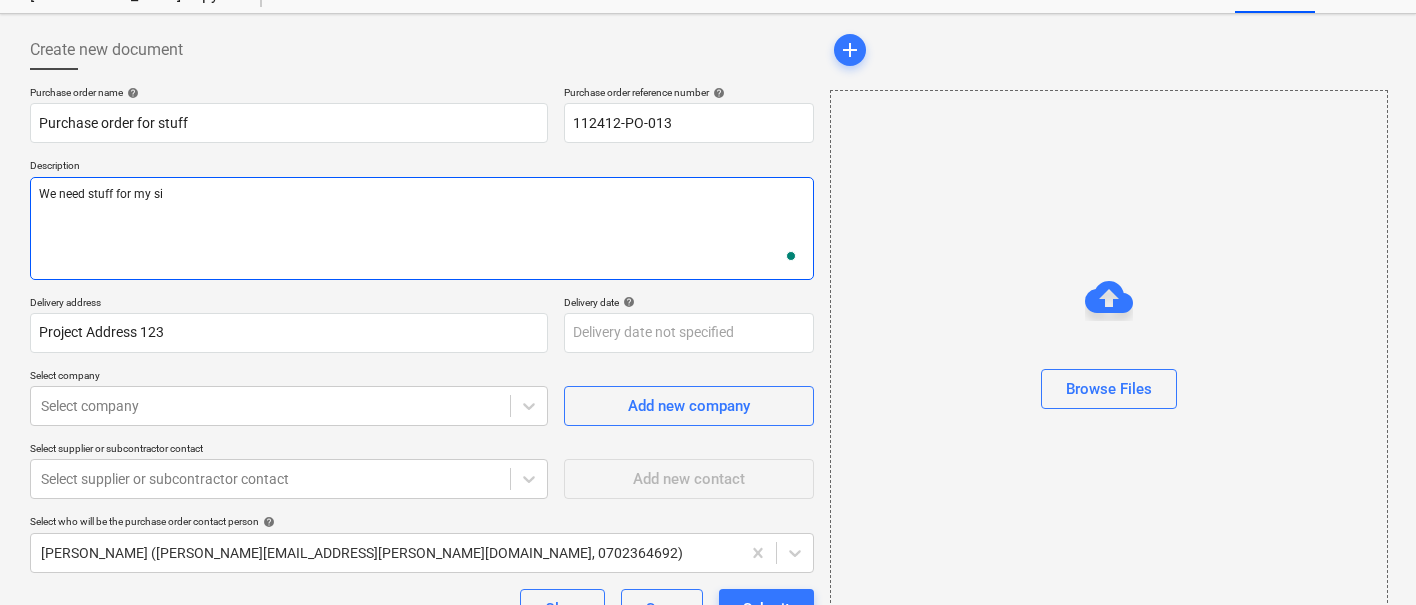 type on "x" 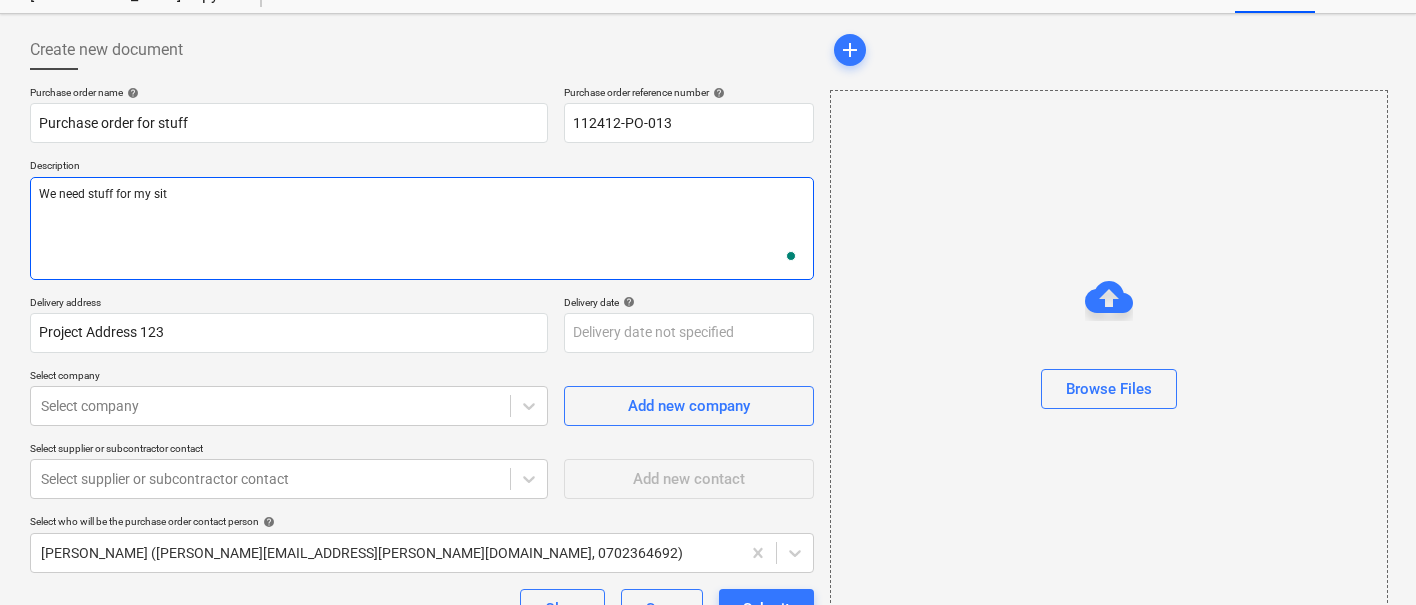 type on "x" 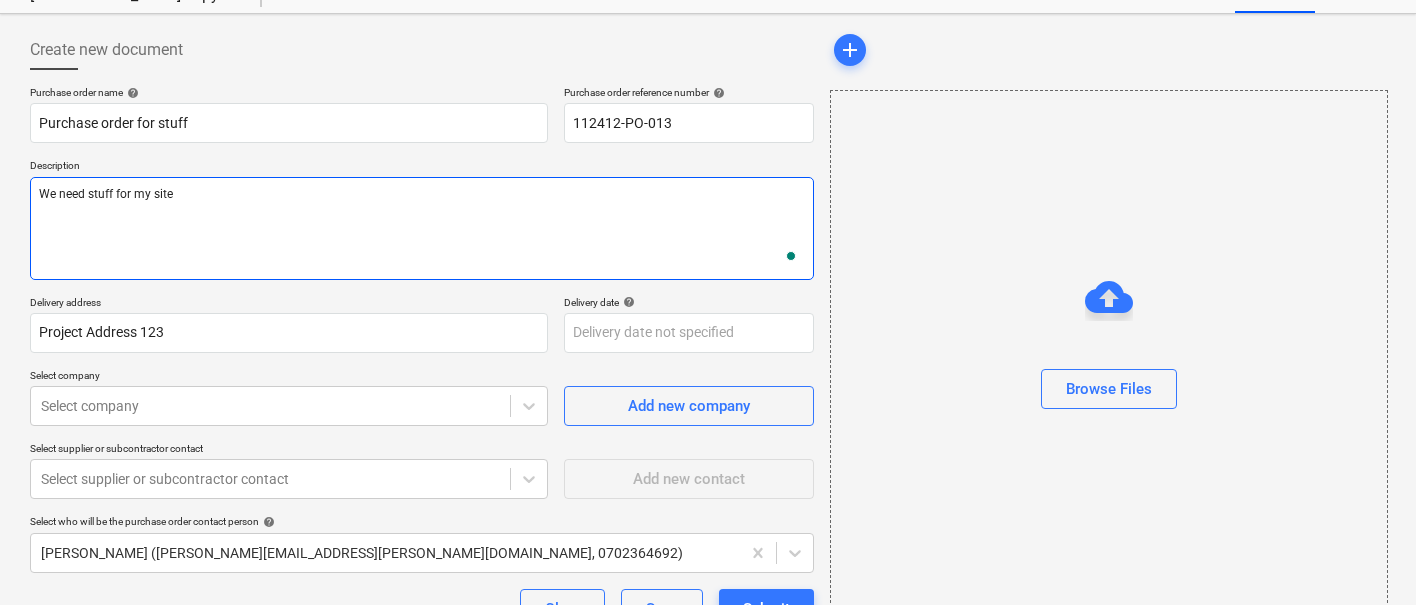 type on "x" 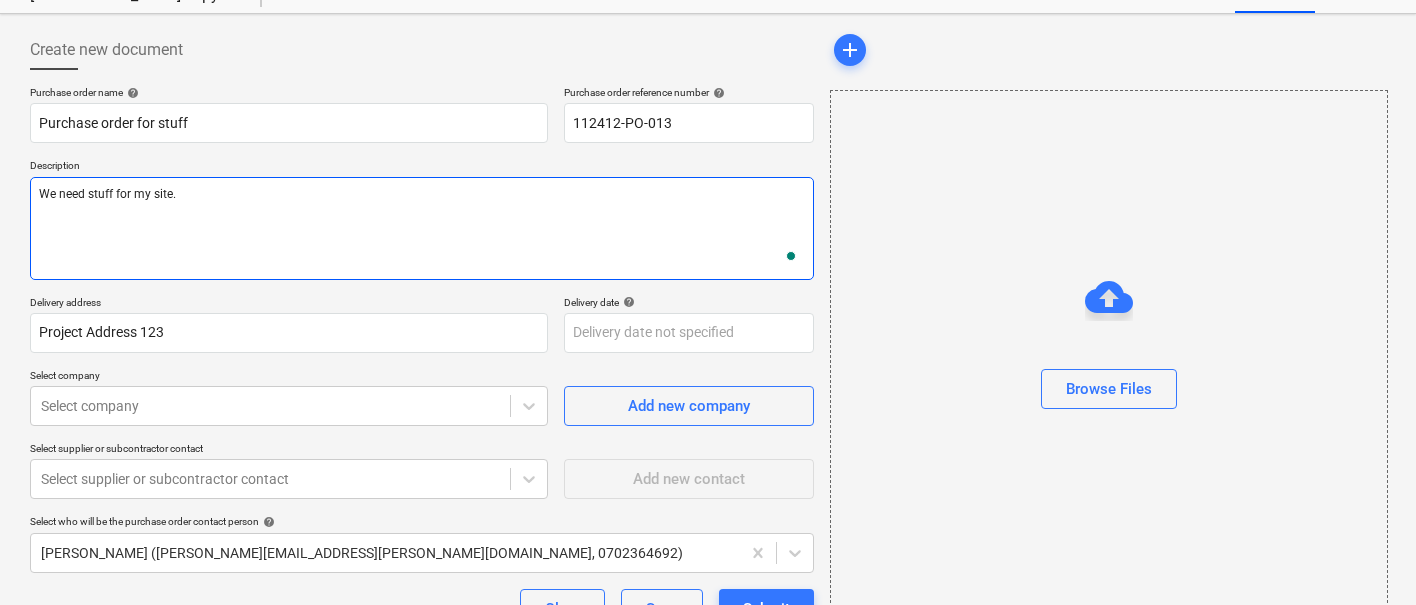 type on "x" 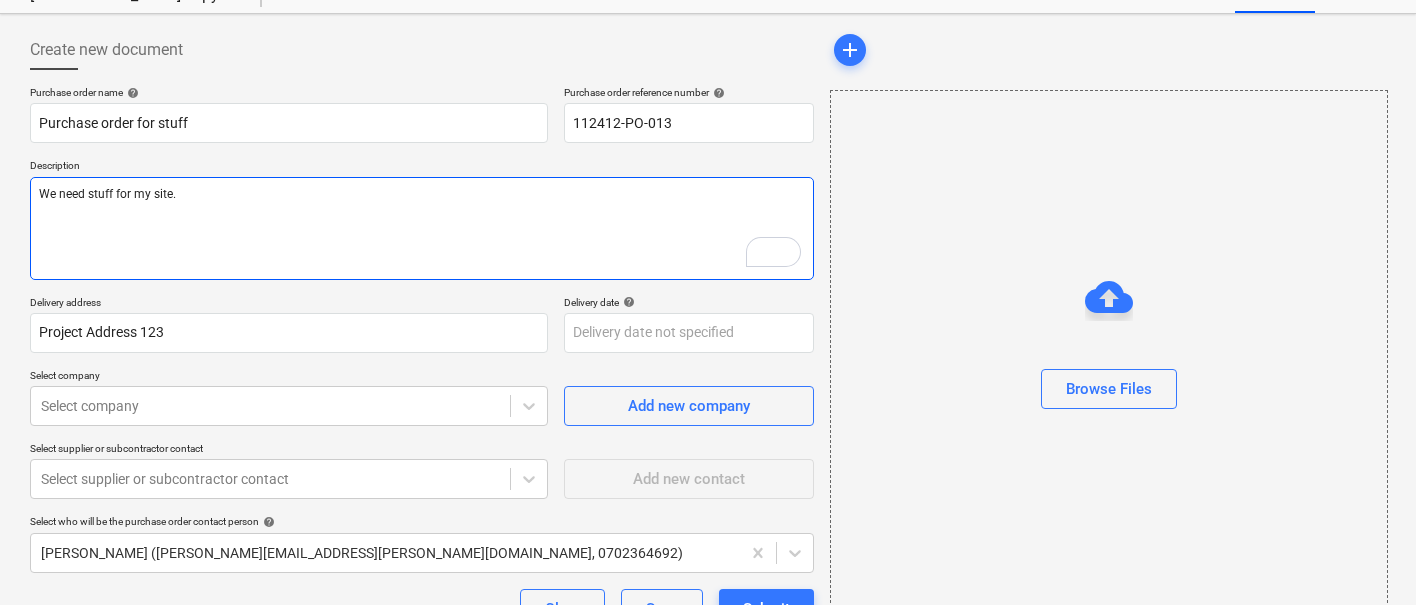 type on "We need stuff for my site." 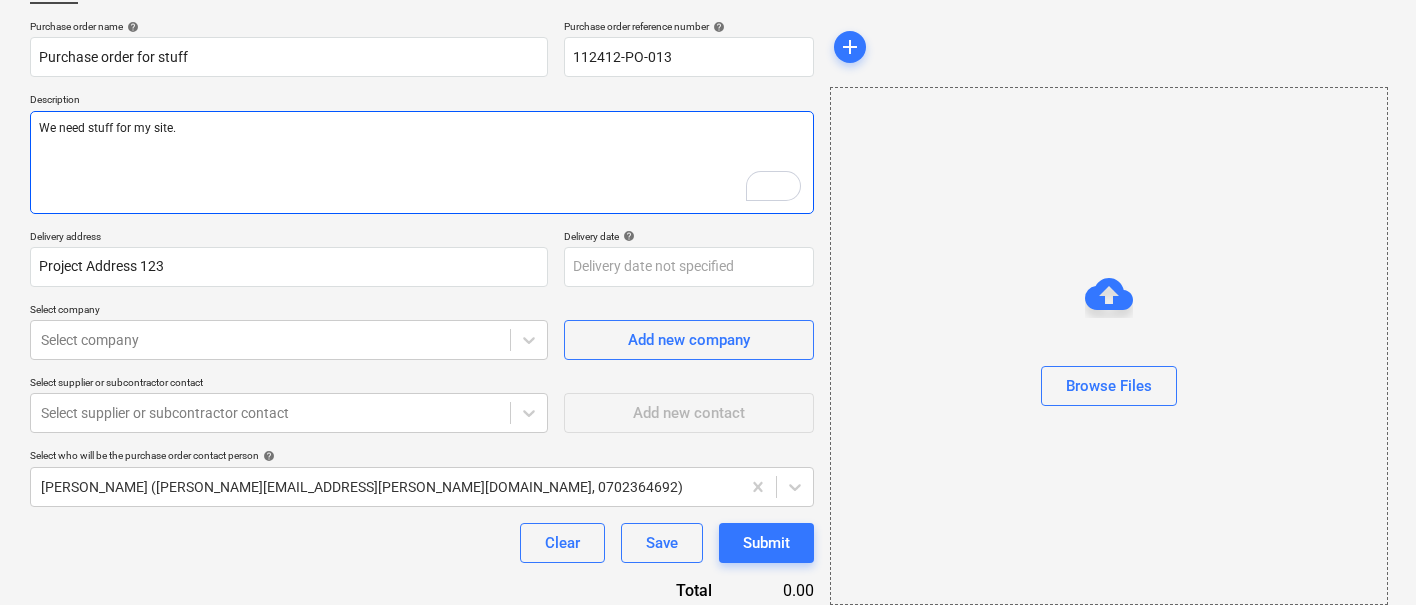 scroll, scrollTop: 145, scrollLeft: 0, axis: vertical 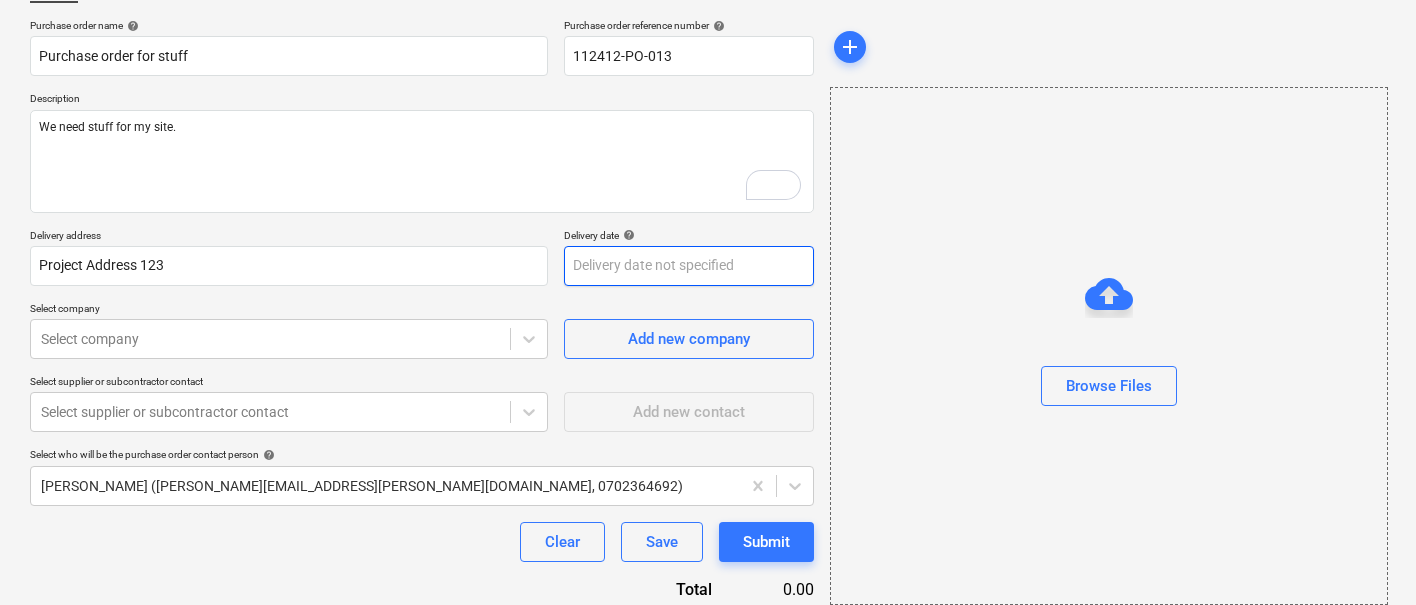 click on "Sales 1 Projects Contacts Company Consolidated Invoices 9+ Inbox 2 Approvals Resources format_size keyboard_arrow_down help search Search notifications 12 keyboard_arrow_down J. Walker keyboard_arrow_down South Street copy Estimation Budget Client contract RFQs Subcontracts Valuations 1 Purchase orders Work orders Costs Income Cash flow More keyboard_arrow_down Create new document Purchase order name help Purchase order for stuff Purchase order reference number help 112412-PO-013 Description We need stuff for my site.  Delivery address Project Address 123 Delivery date help Press the down arrow key to interact with the calendar and
select a date. Press the question mark key to get the keyboard shortcuts for changing dates. Select company Select company Add new company Select supplier or subcontractor contact Select supplier or subcontractor contact Add new contact Select who will be the purchase order contact person help Johnny Walker (carl+johnny@planyard.com, 0702364692) Clear Save Submit Total 0.00" at bounding box center [708, 157] 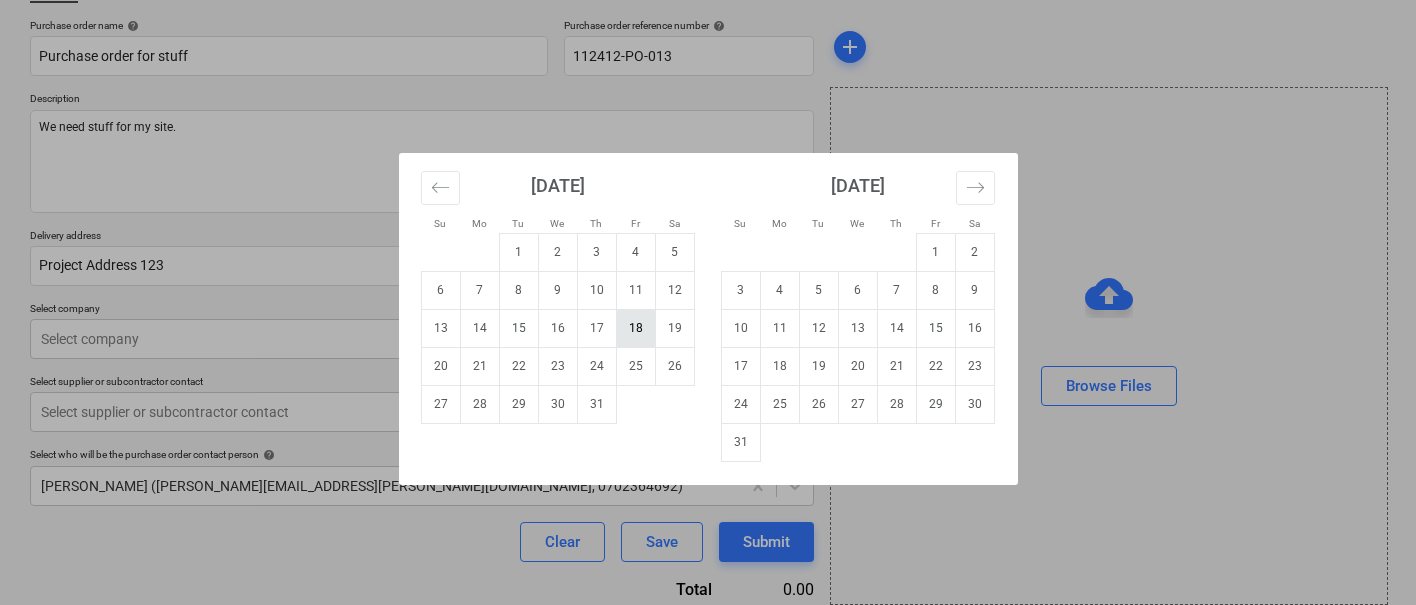 click on "18" at bounding box center [635, 328] 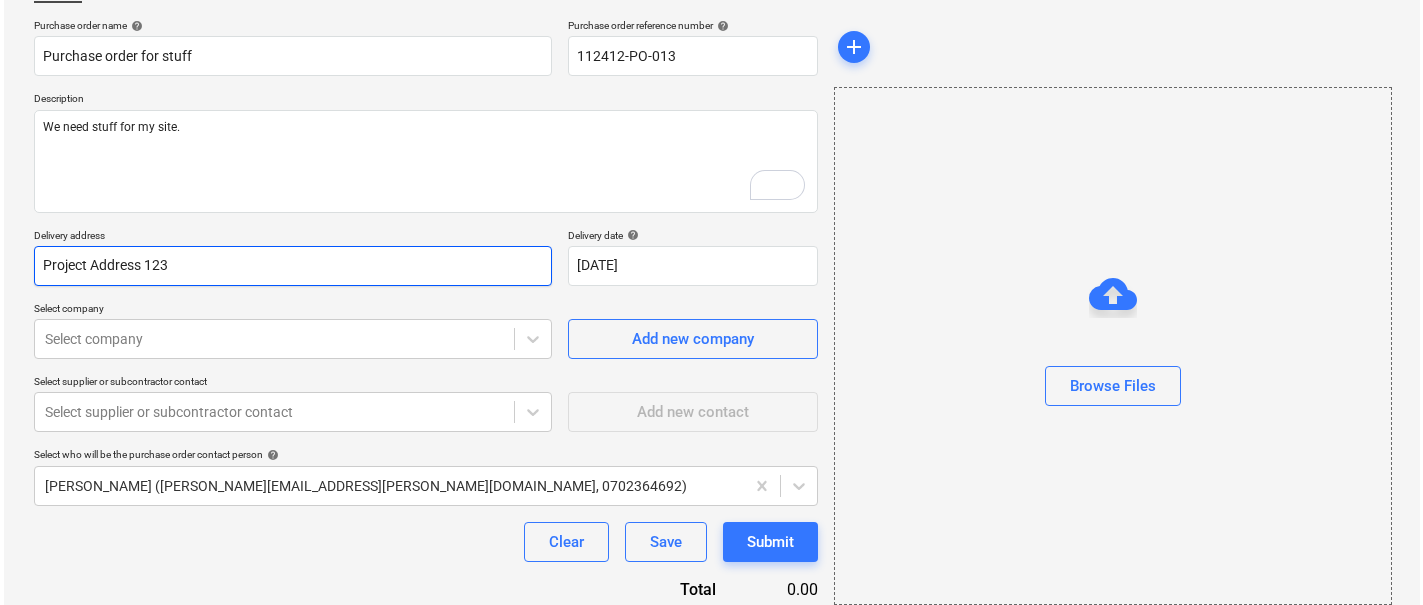 scroll, scrollTop: 230, scrollLeft: 0, axis: vertical 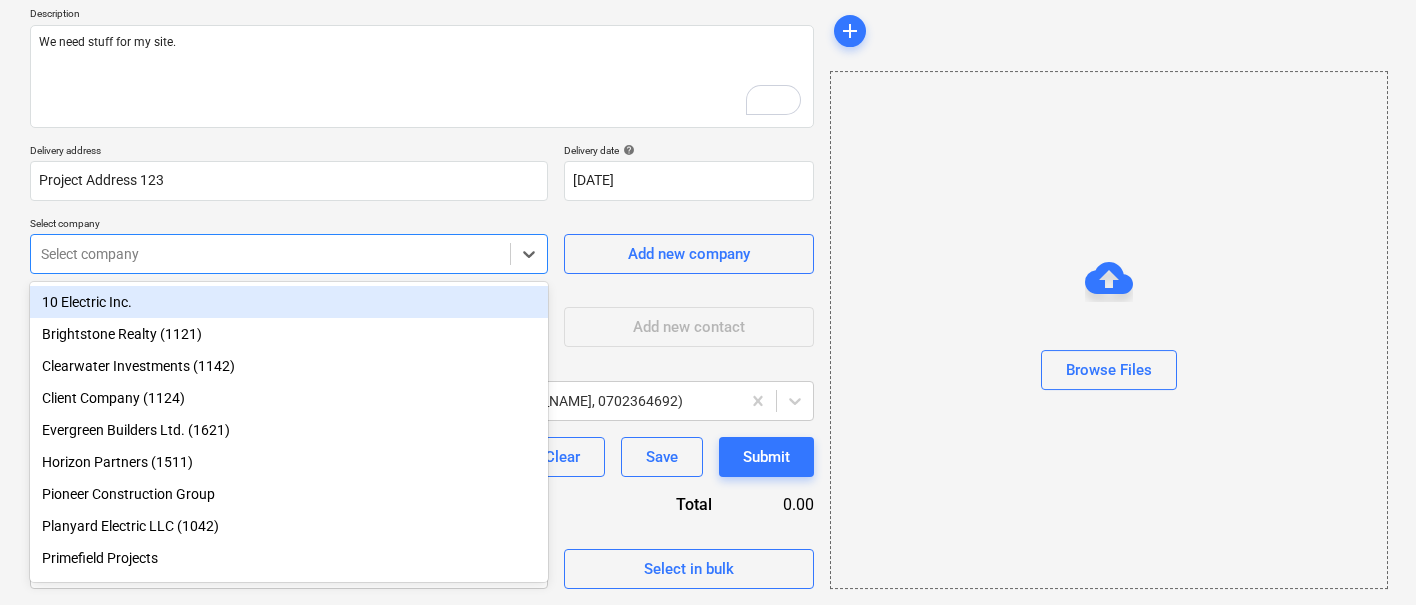 click at bounding box center (270, 254) 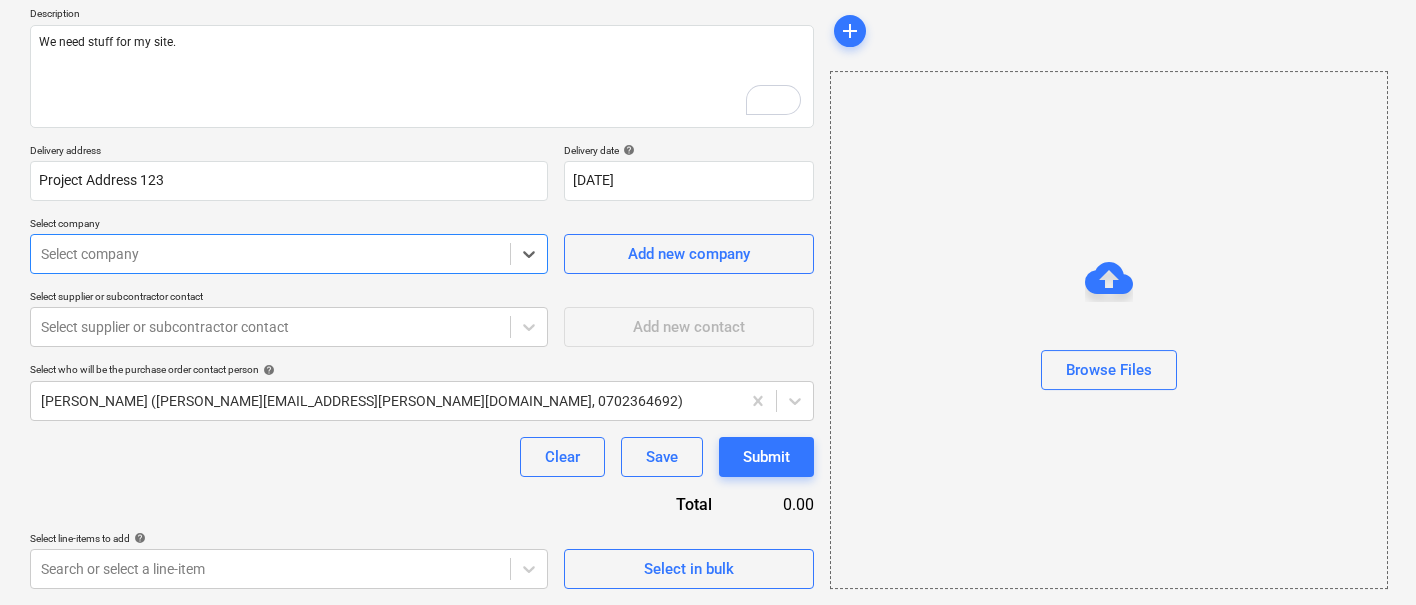 click on "Select company" at bounding box center [289, 254] 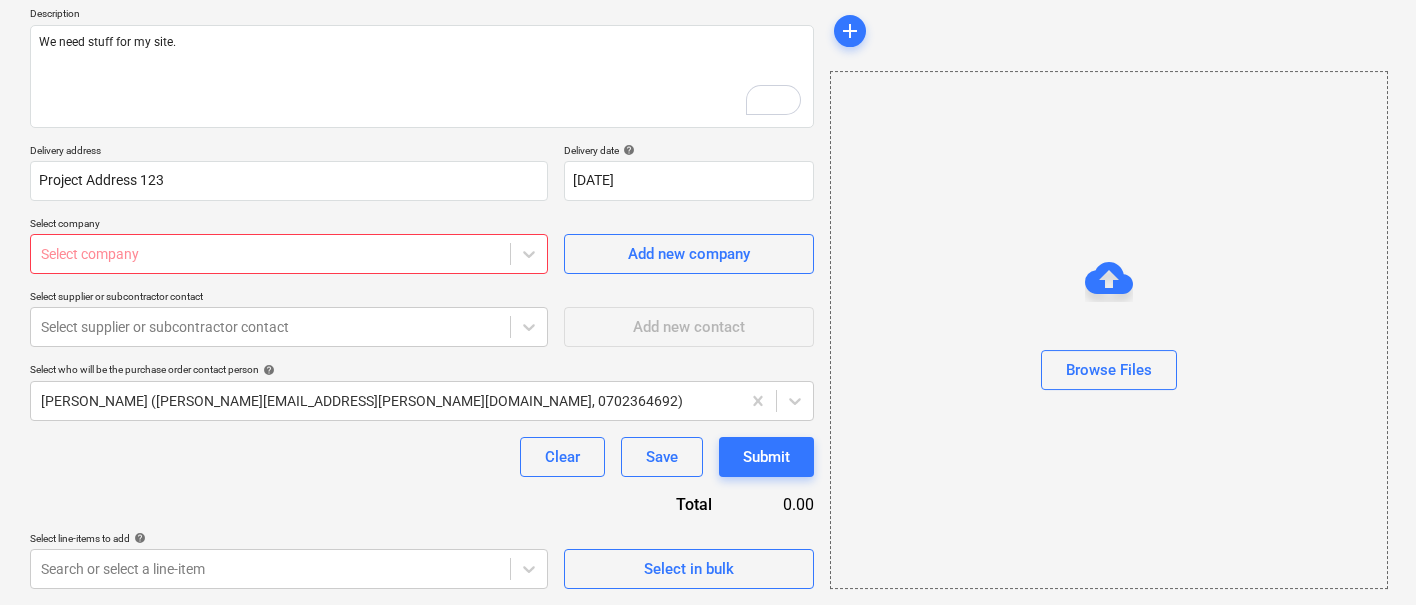 click at bounding box center (270, 254) 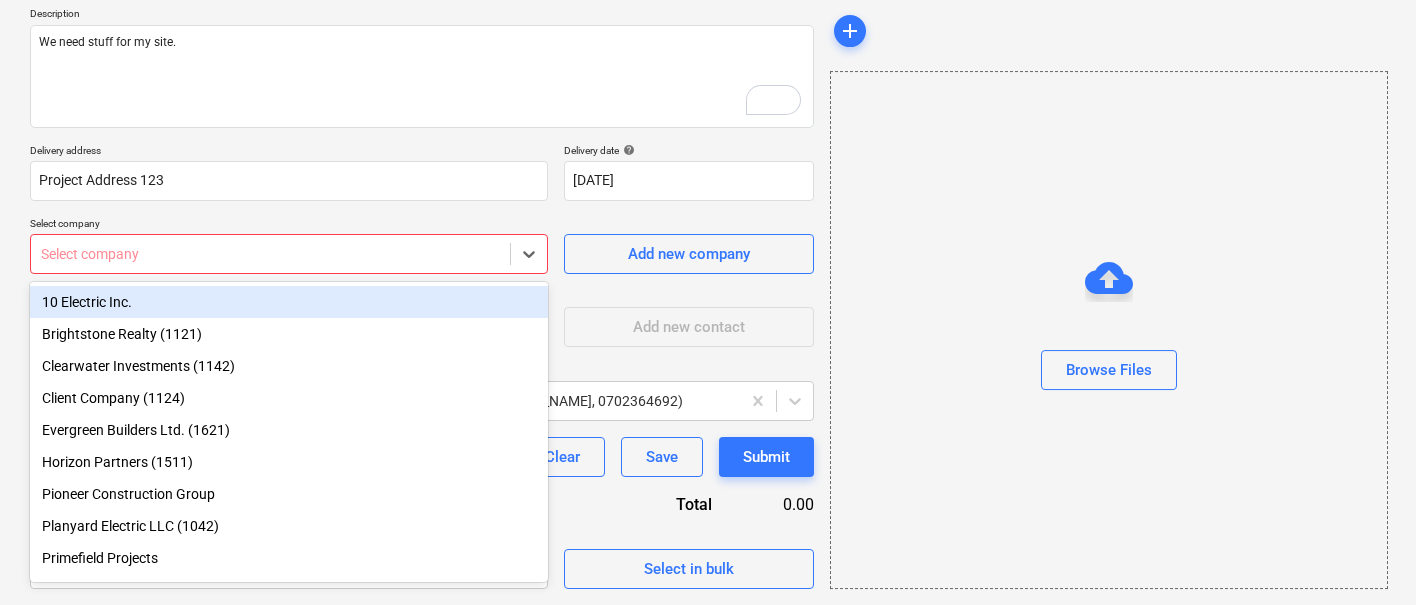 click on "10 Electric Inc." at bounding box center (289, 302) 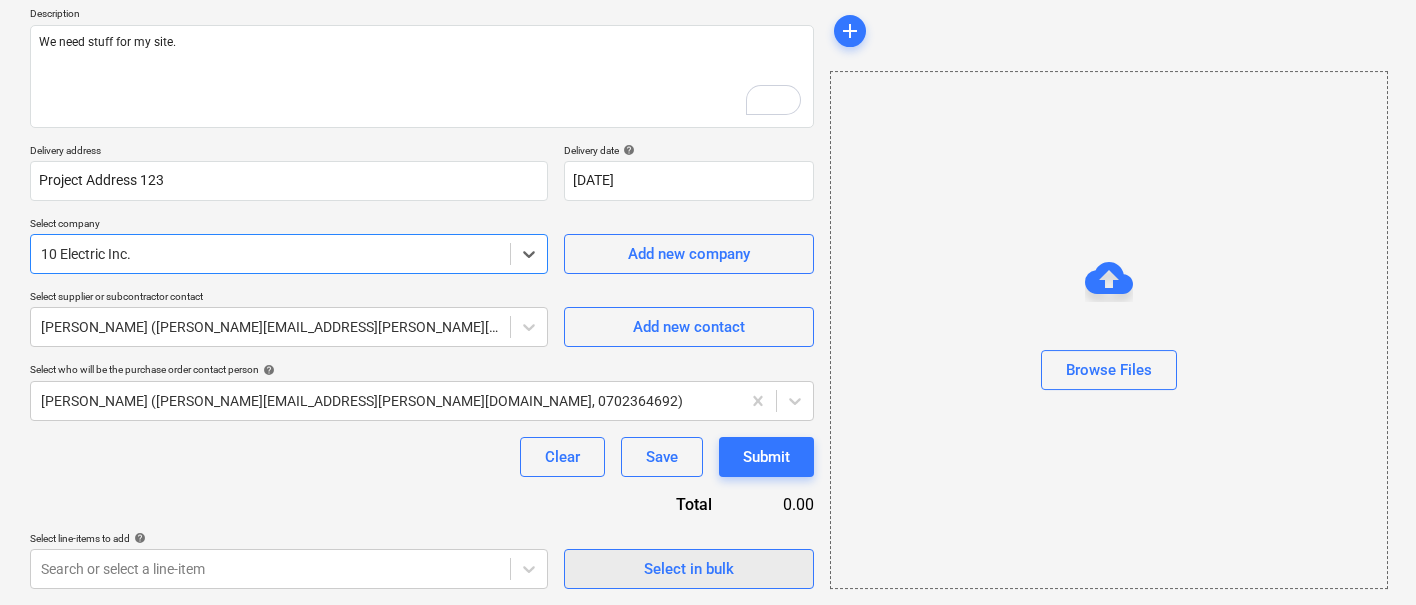 click on "Select in bulk" at bounding box center [689, 569] 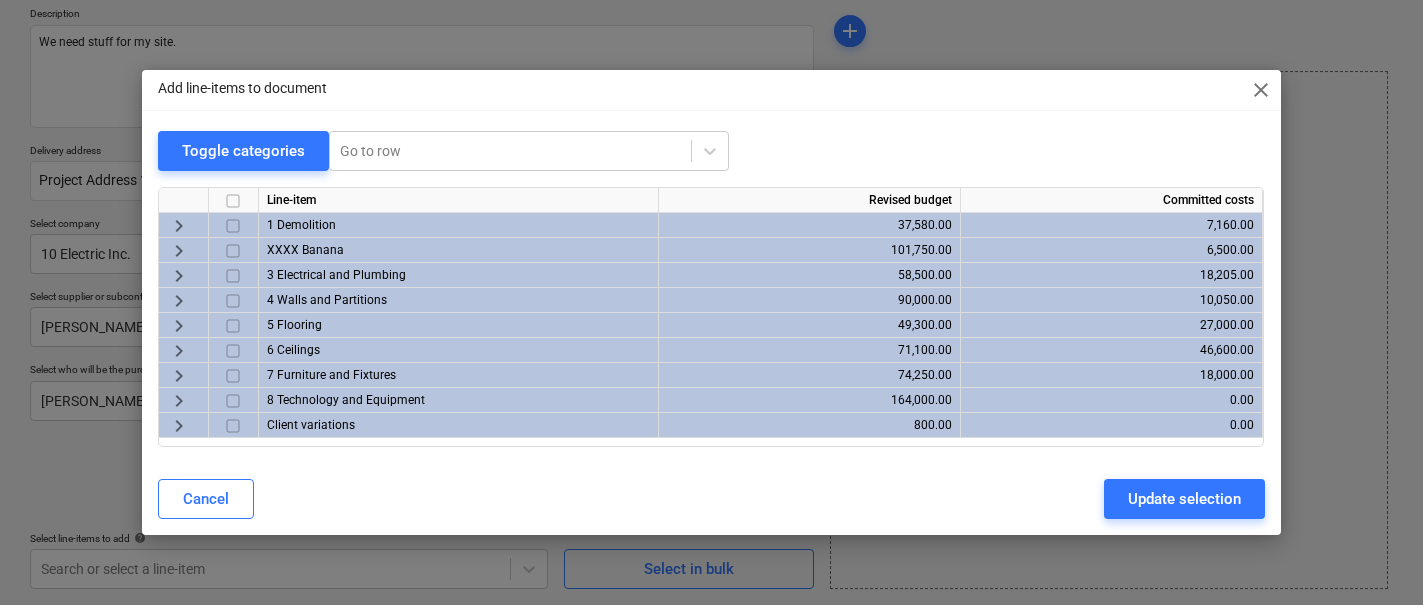 click on "keyboard_arrow_right" at bounding box center (179, 401) 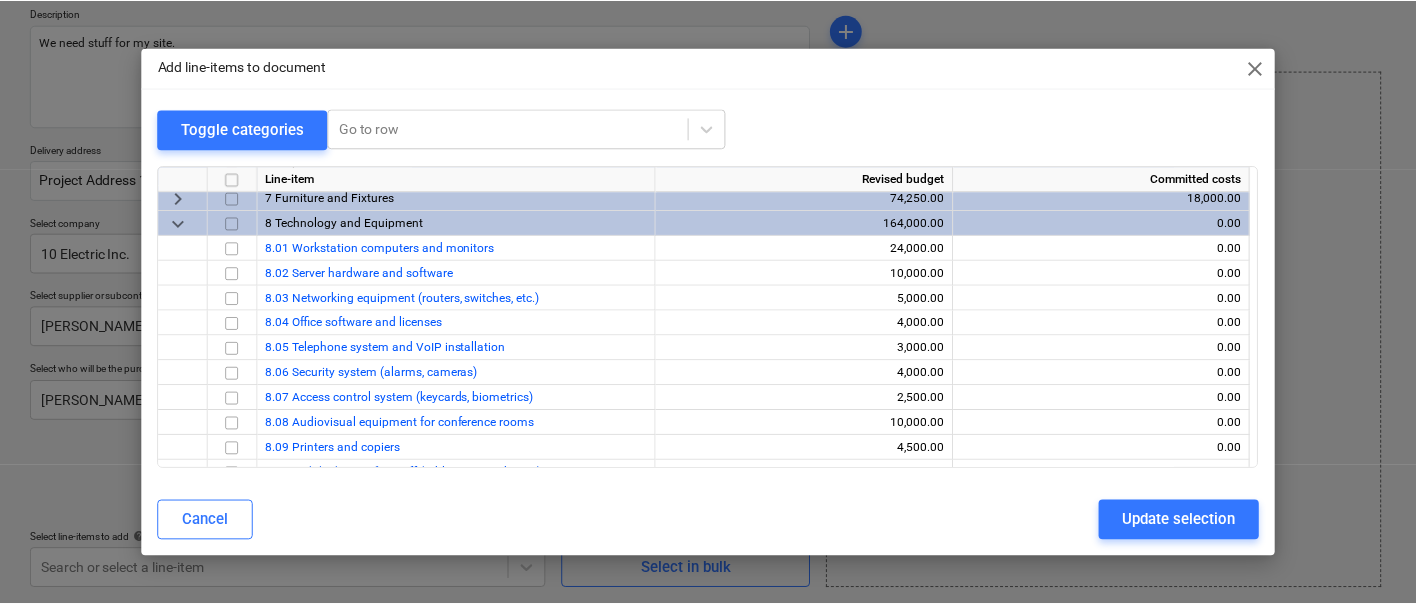 scroll, scrollTop: 169, scrollLeft: 0, axis: vertical 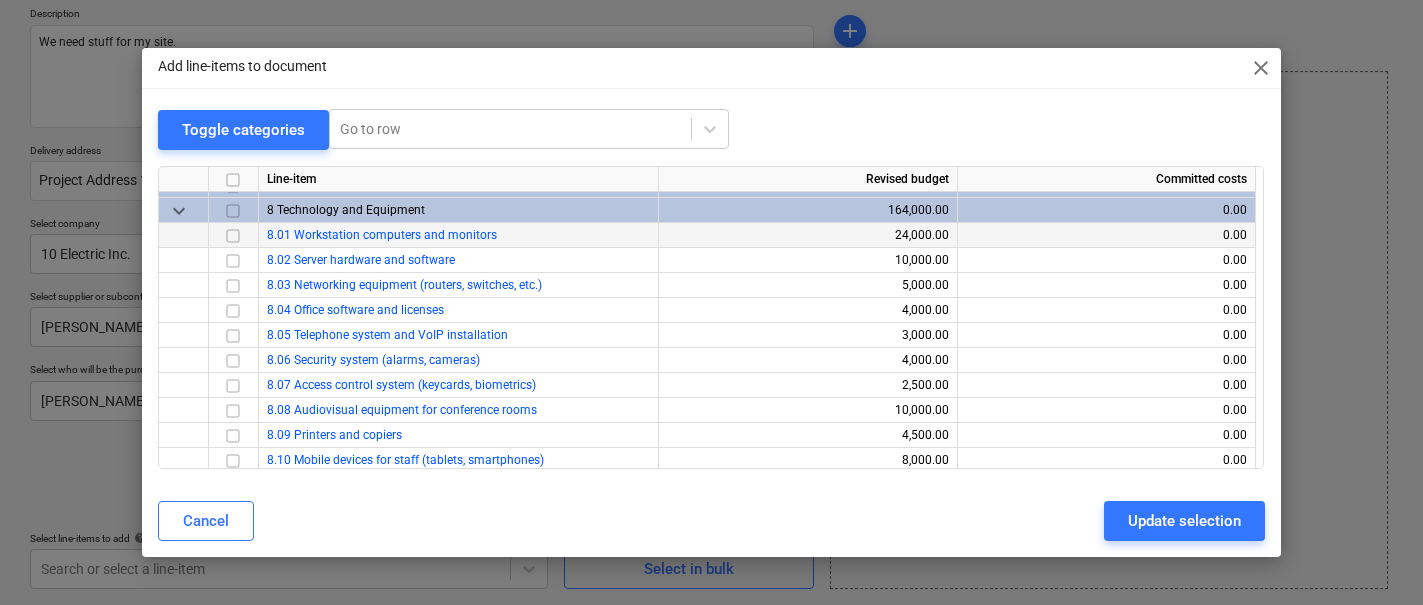 click at bounding box center (233, 236) 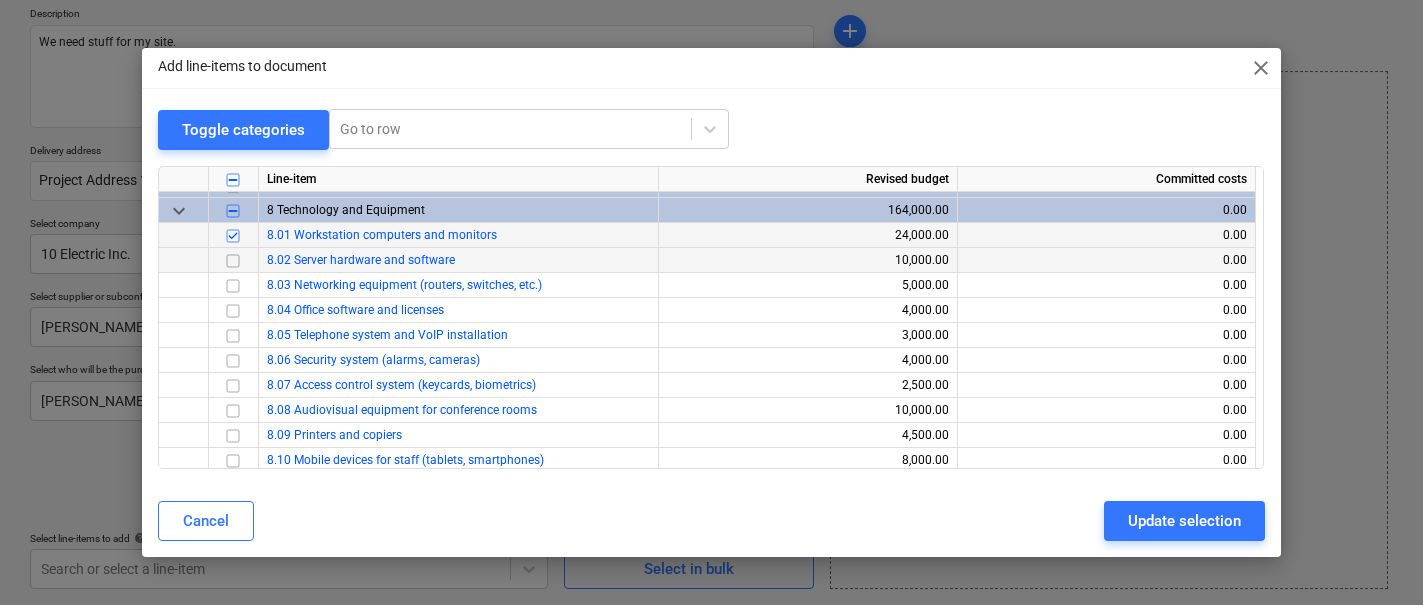 click at bounding box center [233, 261] 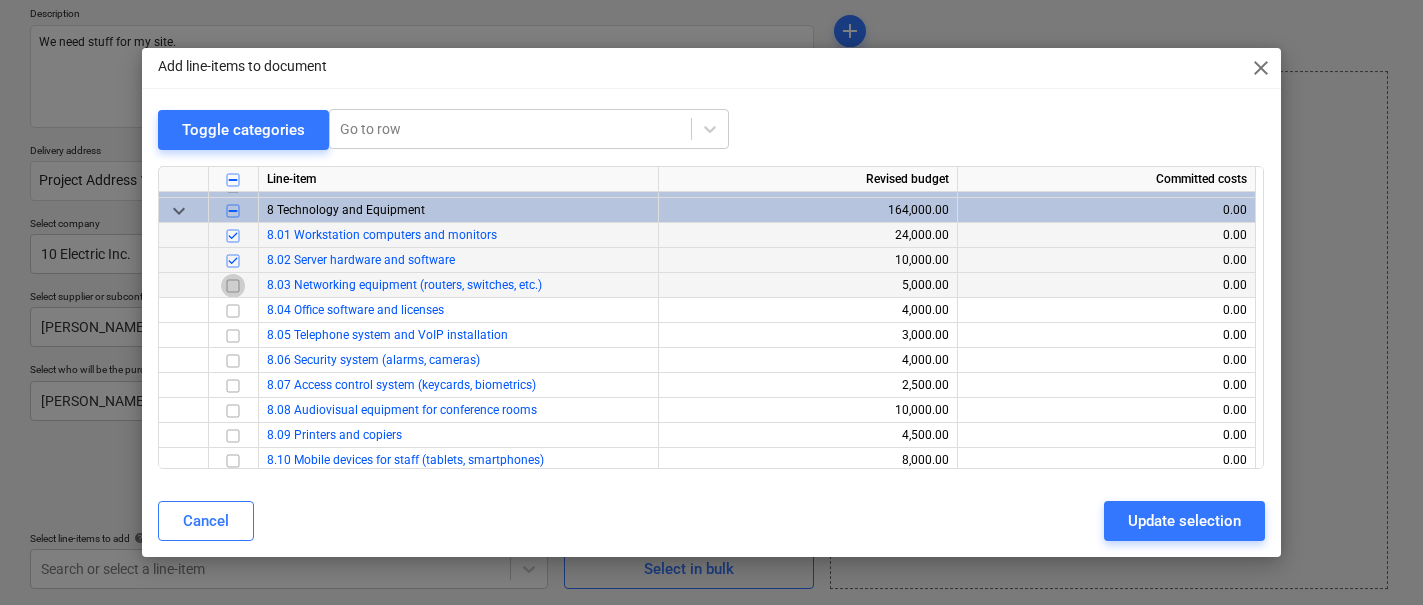 click at bounding box center [233, 286] 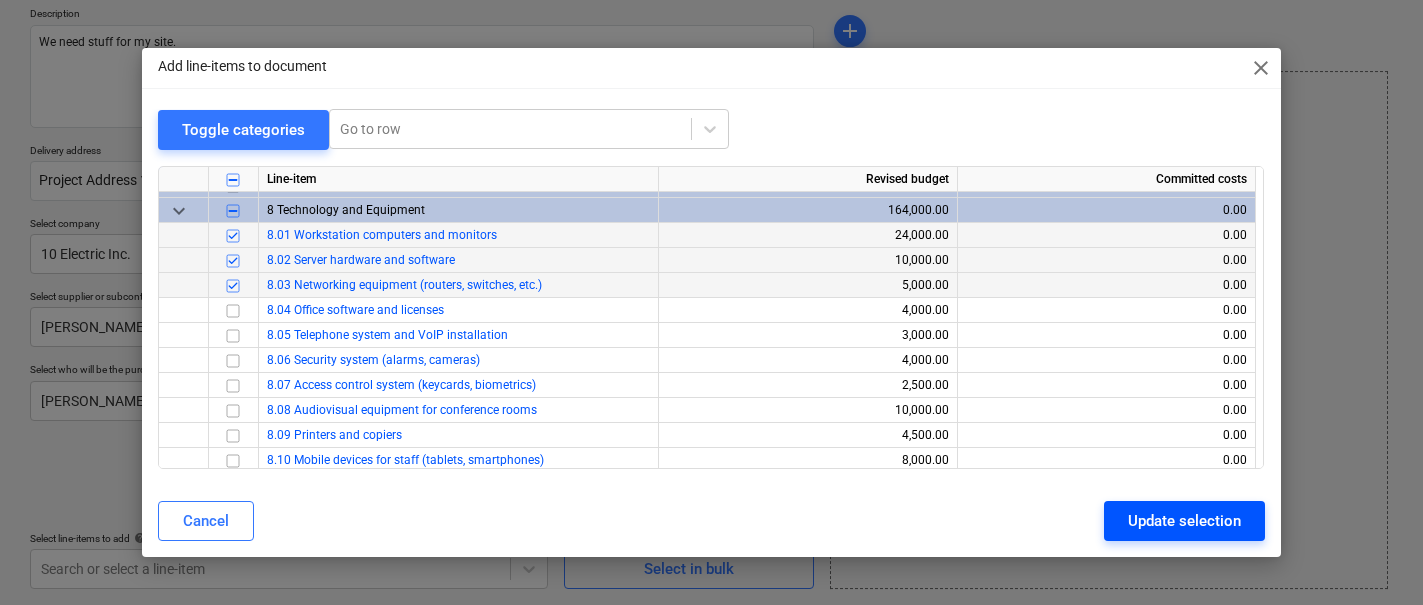 click on "Update selection" at bounding box center [1184, 521] 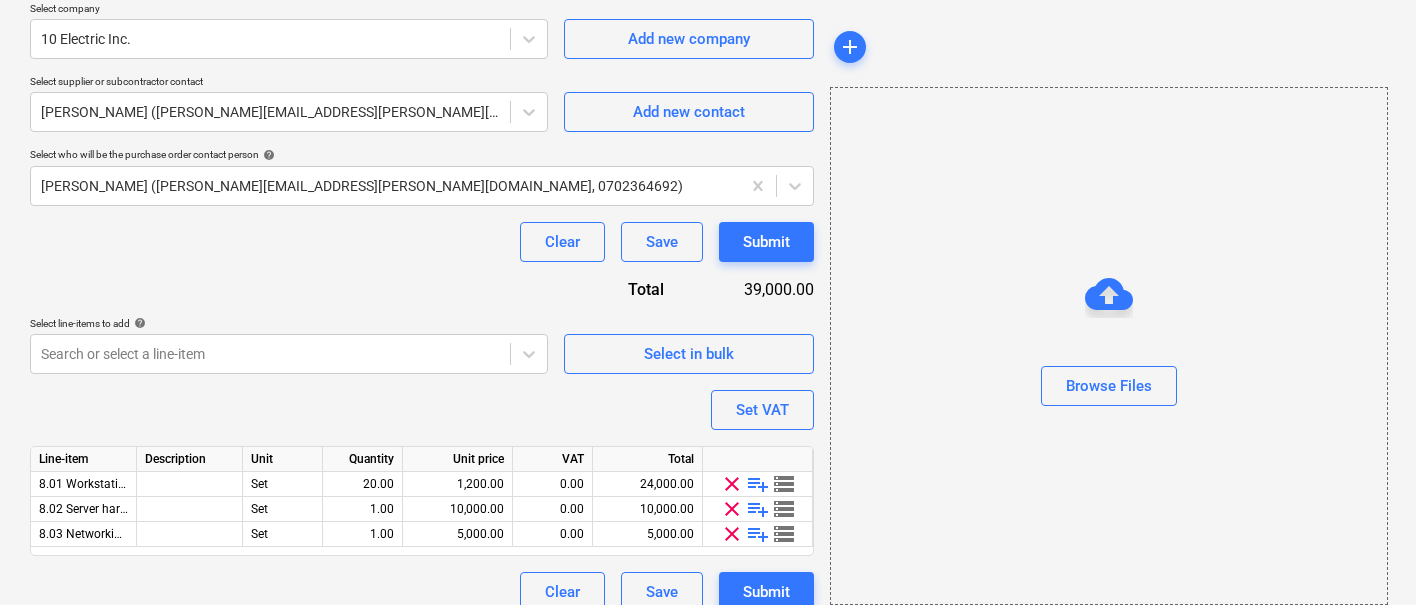 scroll, scrollTop: 468, scrollLeft: 0, axis: vertical 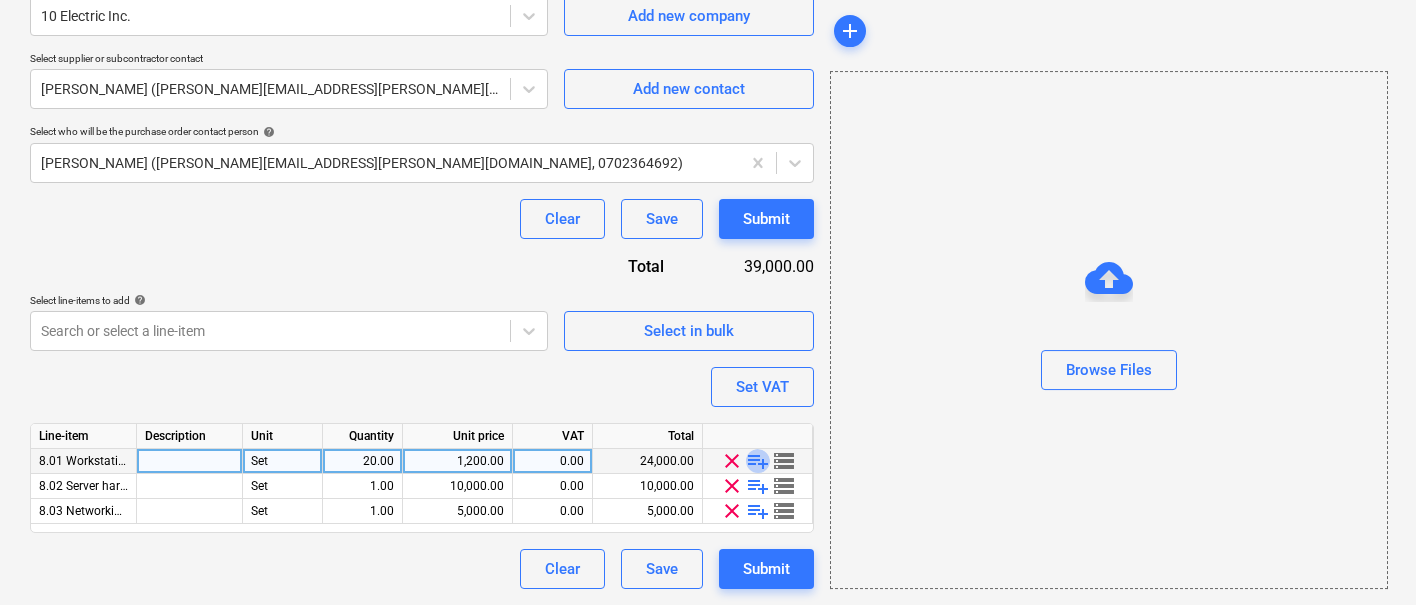 click on "playlist_add" at bounding box center [758, 461] 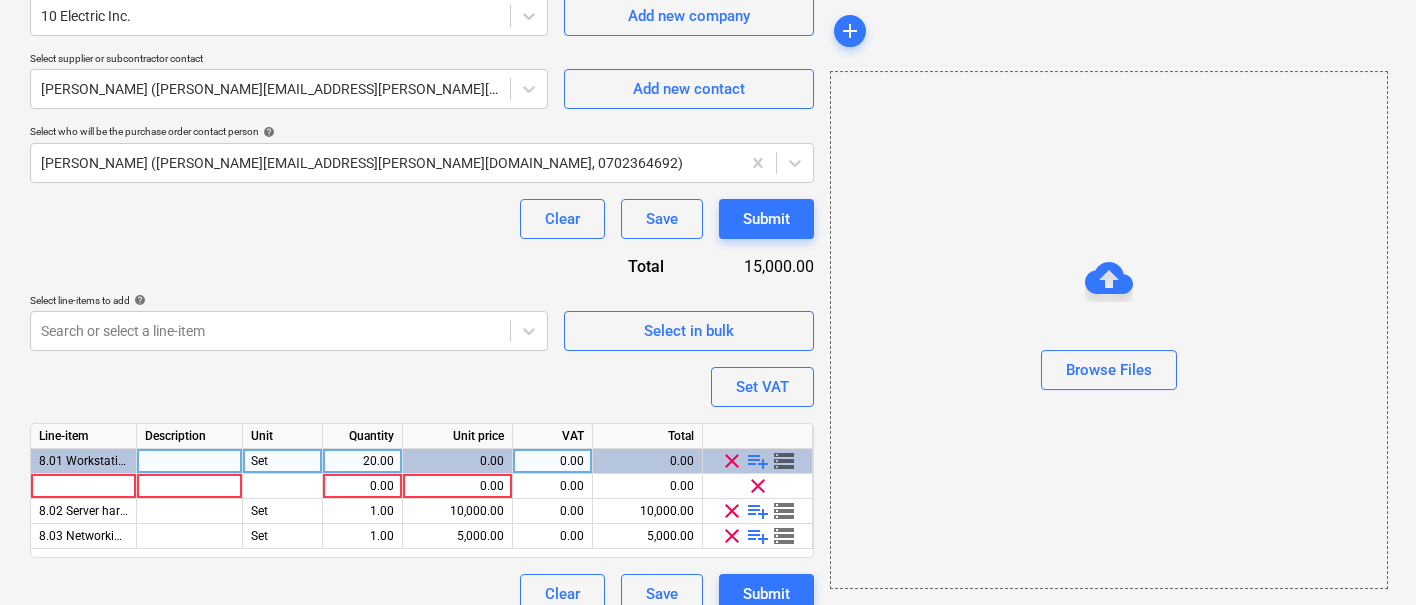 click on "playlist_add" at bounding box center [758, 461] 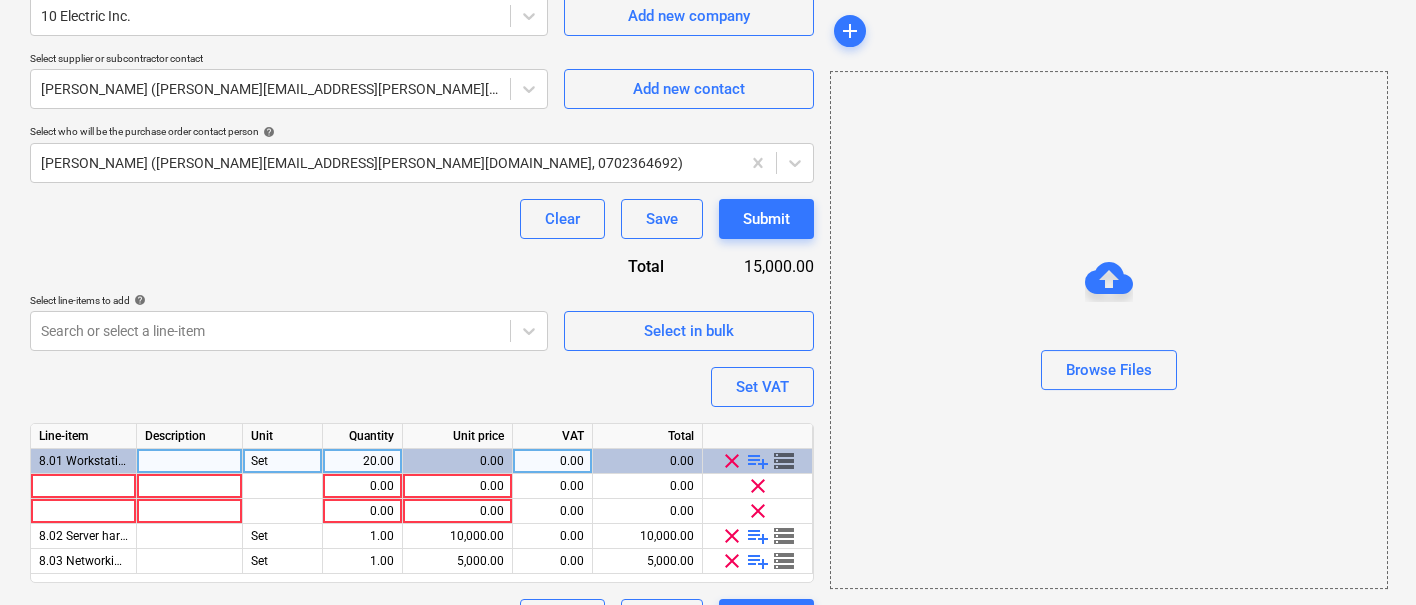 click on "playlist_add" at bounding box center (758, 461) 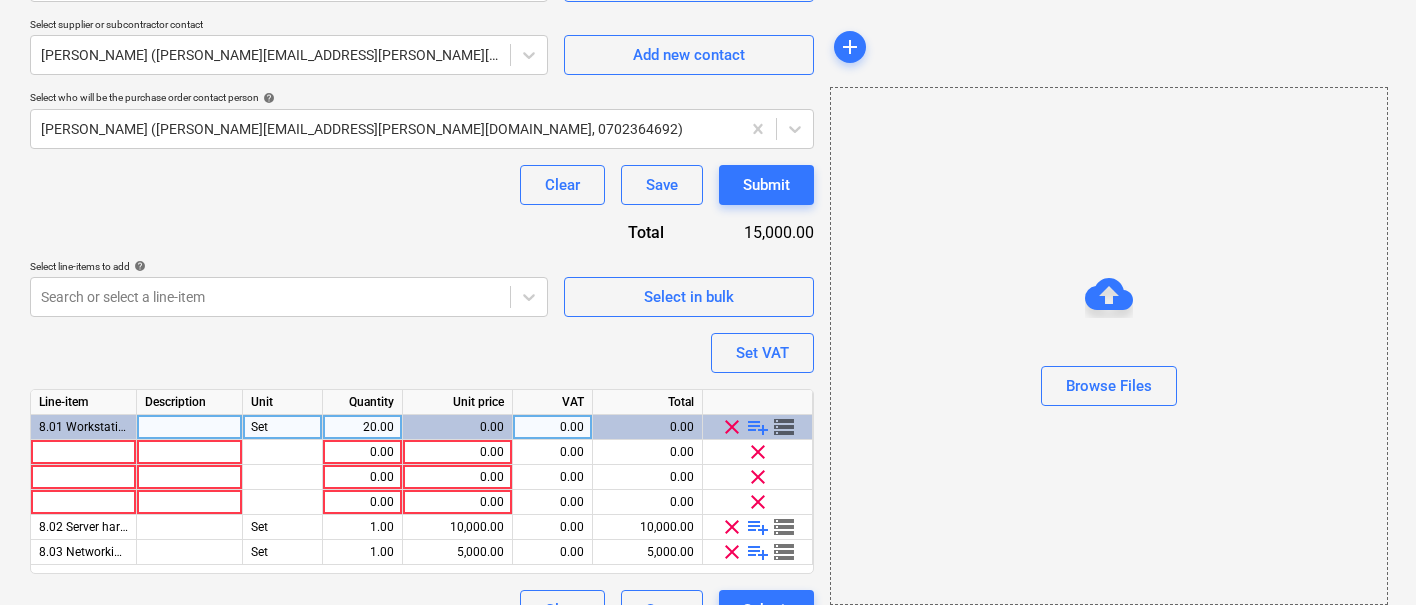 scroll, scrollTop: 504, scrollLeft: 0, axis: vertical 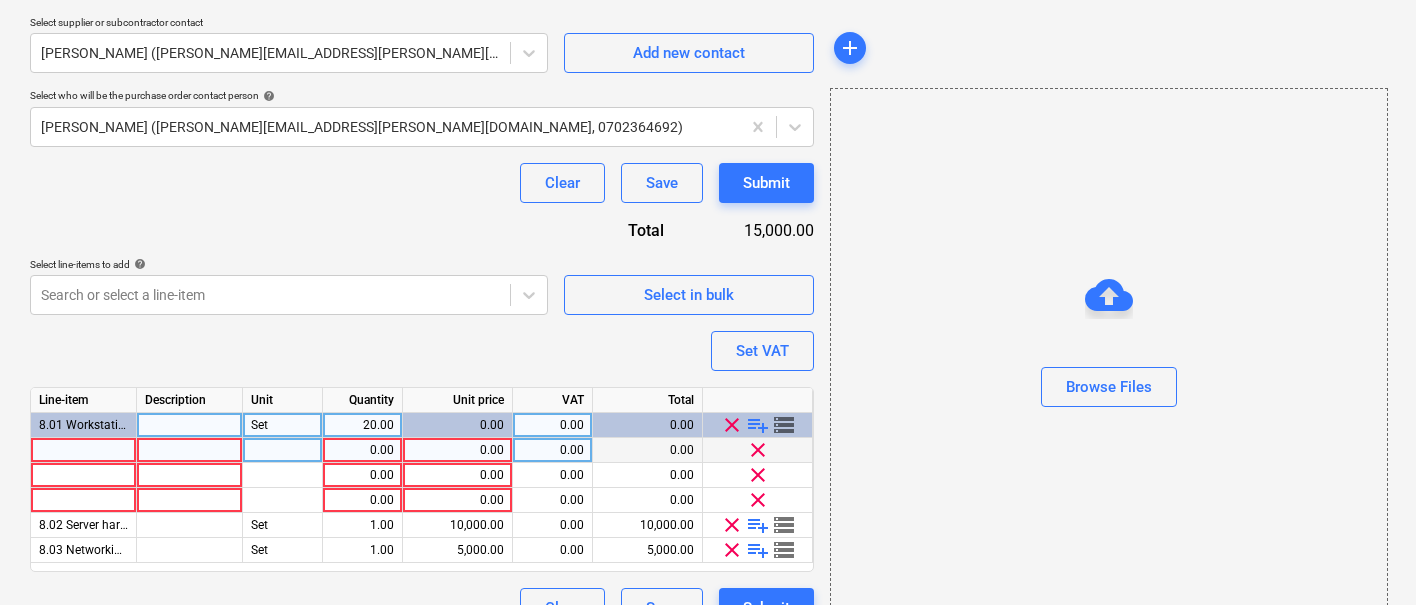 click on "clear" at bounding box center (758, 450) 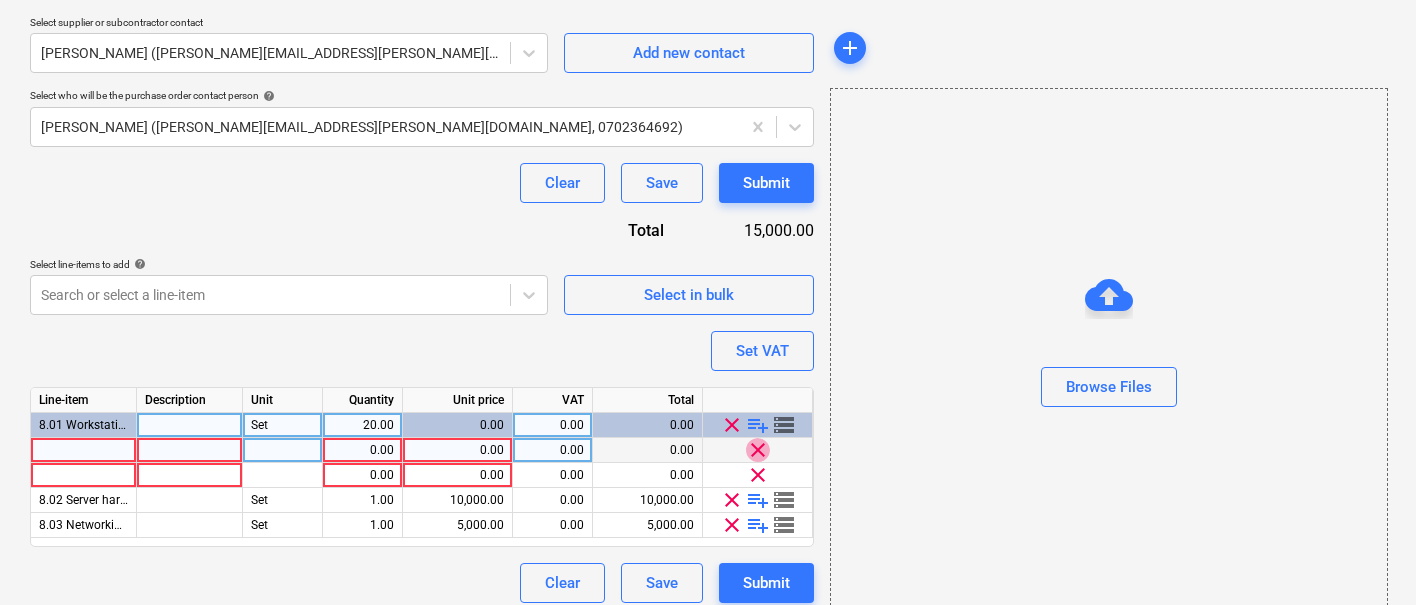click on "clear" at bounding box center (758, 450) 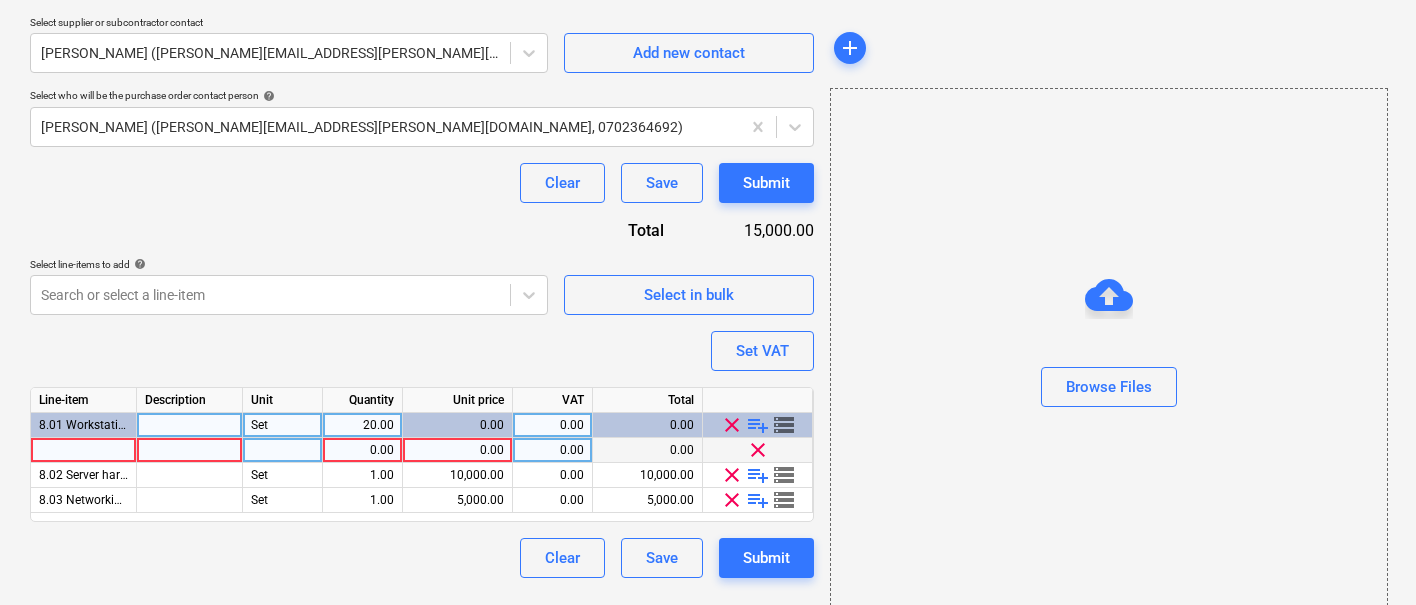 click on "clear" at bounding box center (758, 450) 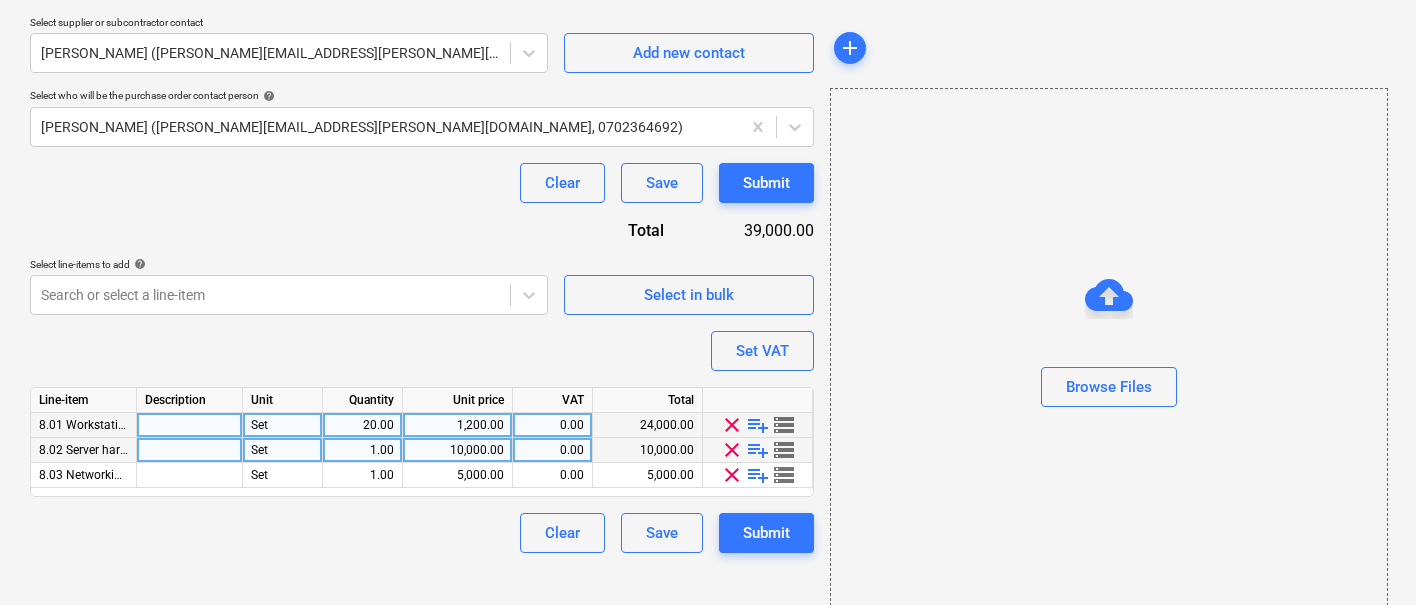 scroll, scrollTop: 505, scrollLeft: 0, axis: vertical 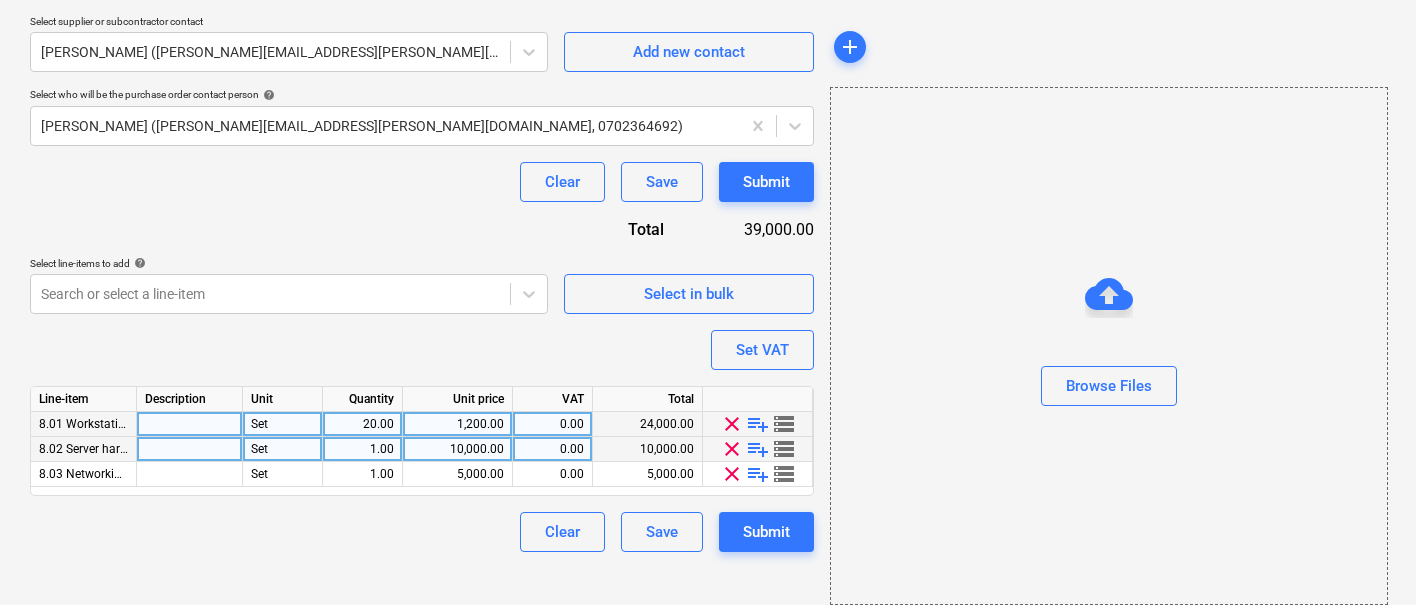 click on "10,000.00" at bounding box center (457, 449) 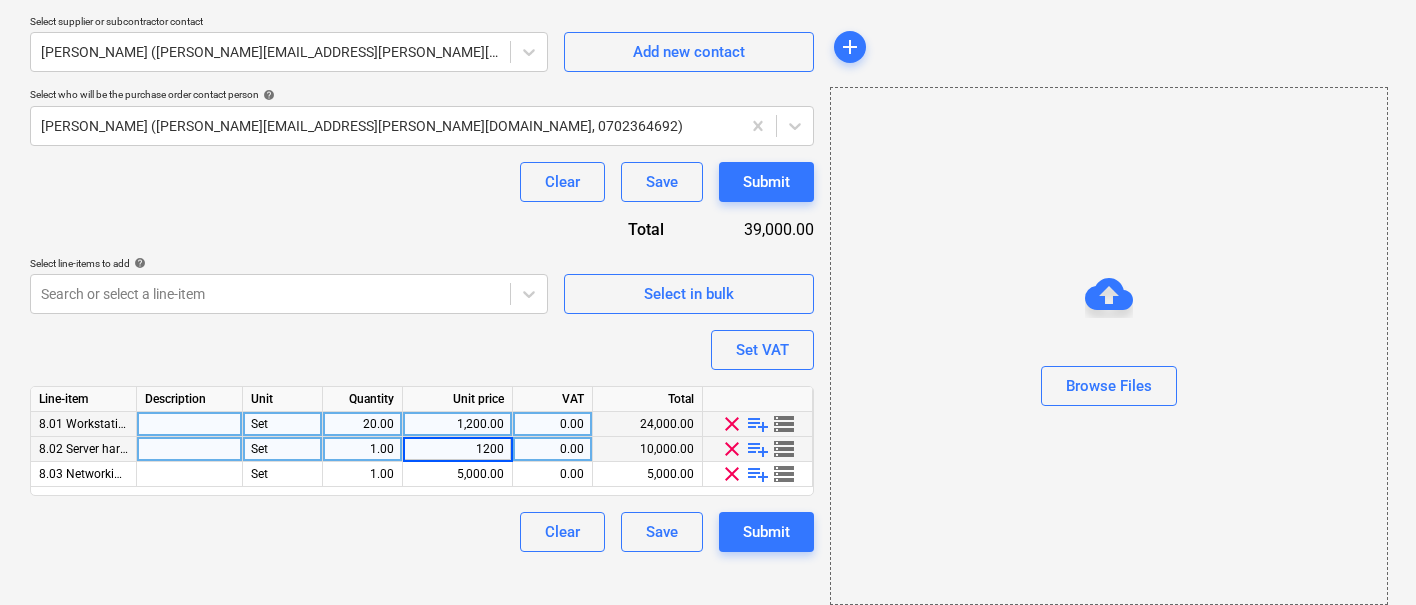 type on "12000" 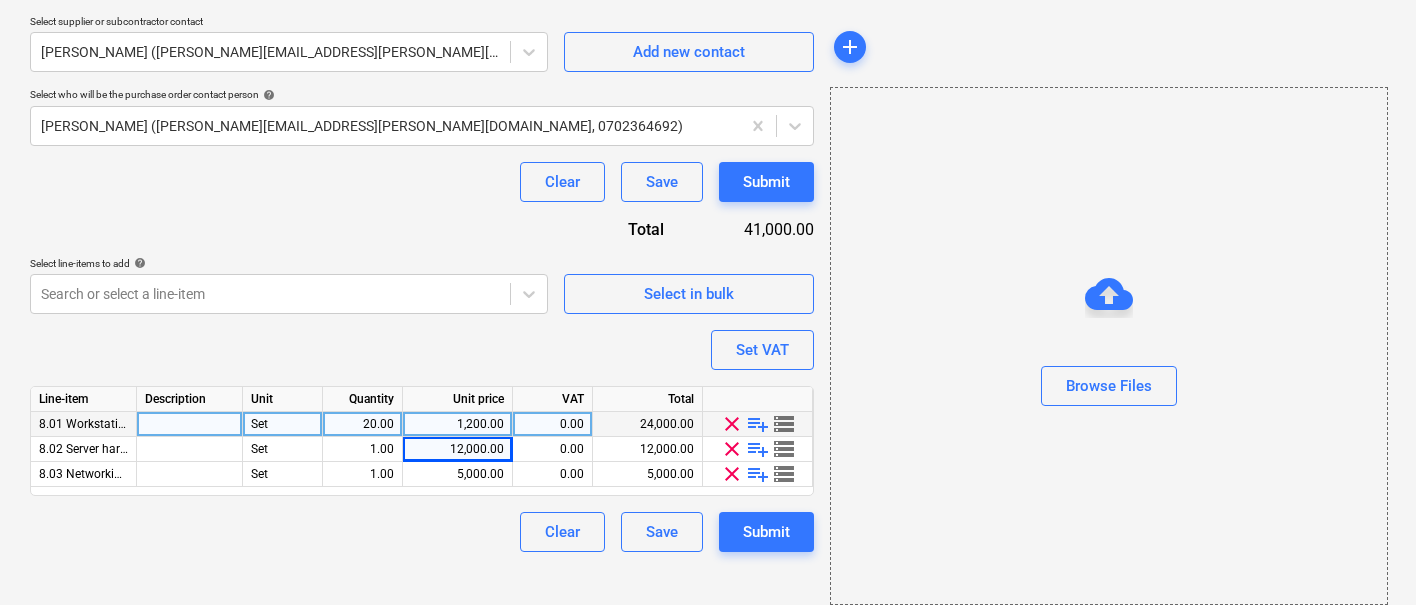 click on "Purchase order name help Purchase order for stuff Purchase order reference number help 112412-PO-013 Description We need stuff for my site.  Delivery address Project Address 123 Delivery date help 18 Jul 2025 18.07.2025 Press the down arrow key to interact with the calendar and
select a date. Press the question mark key to get the keyboard shortcuts for changing dates. Select company 10 Electric Inc.   Add new company Select supplier or subcontractor contact Steven Johnson (carl+johnny@planyard.com) Add new contact Select who will be the purchase order contact person help Johnny Walker (carl+johnny@planyard.com, 0702364692) Clear Save Submit Total 41,000.00 Select line-items to add help Search or select a line-item Select in bulk Set VAT Line-item Description Unit Quantity Unit price VAT Total 8.01 Workstation computers and monitors Set 20.00 1,200.00 0.00 24,000.00 clear playlist_add storage 8.02 Server hardware and software Set 1.00 12,000.00 0.00 12,000.00 clear playlist_add storage Set 1.00 5,000.00" at bounding box center [422, 105] 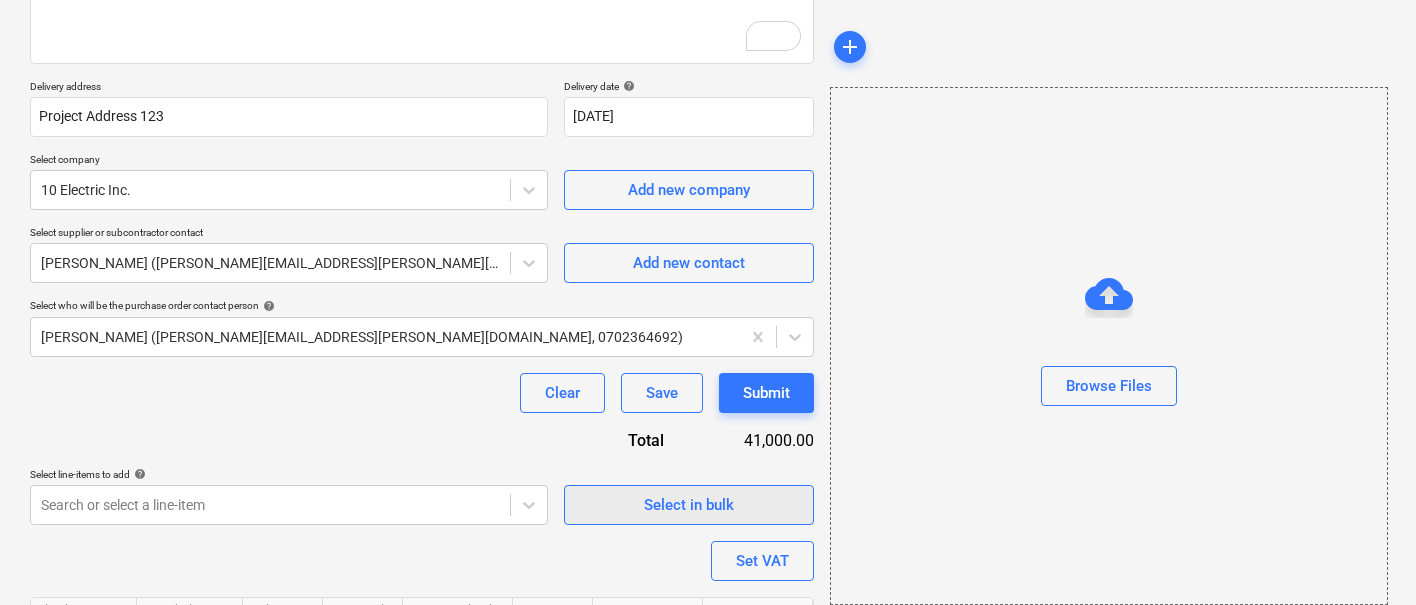 scroll, scrollTop: 301, scrollLeft: 0, axis: vertical 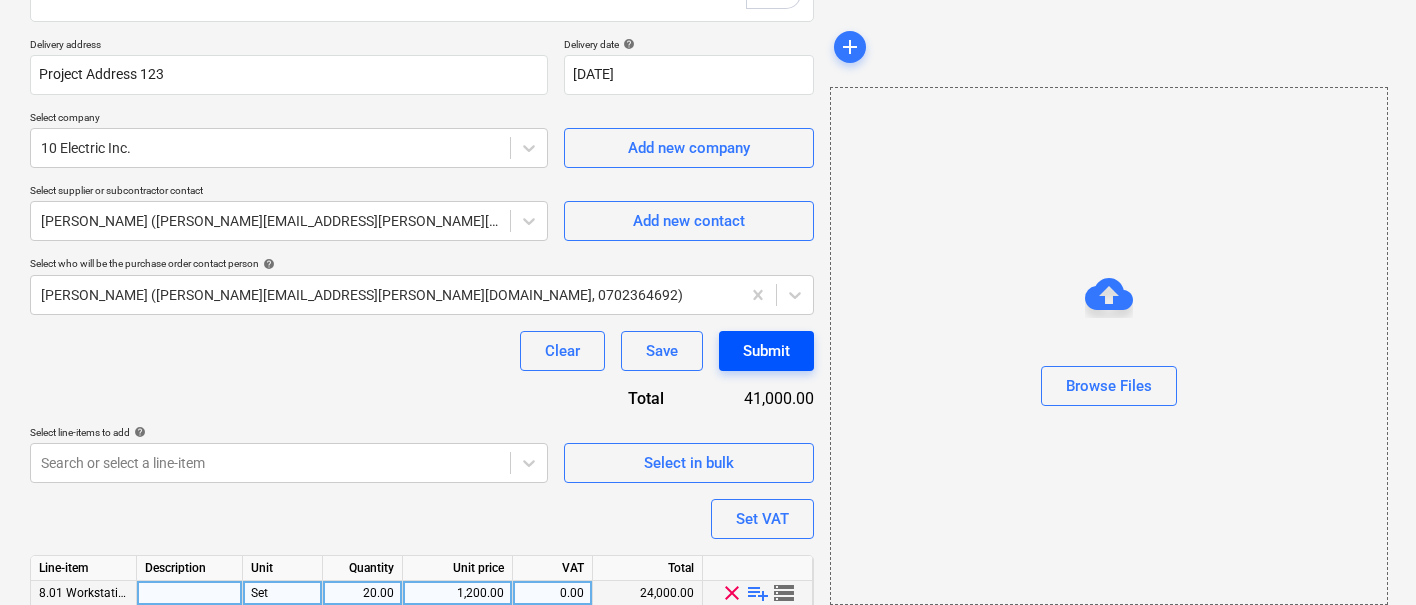 click on "Submit" at bounding box center (766, 351) 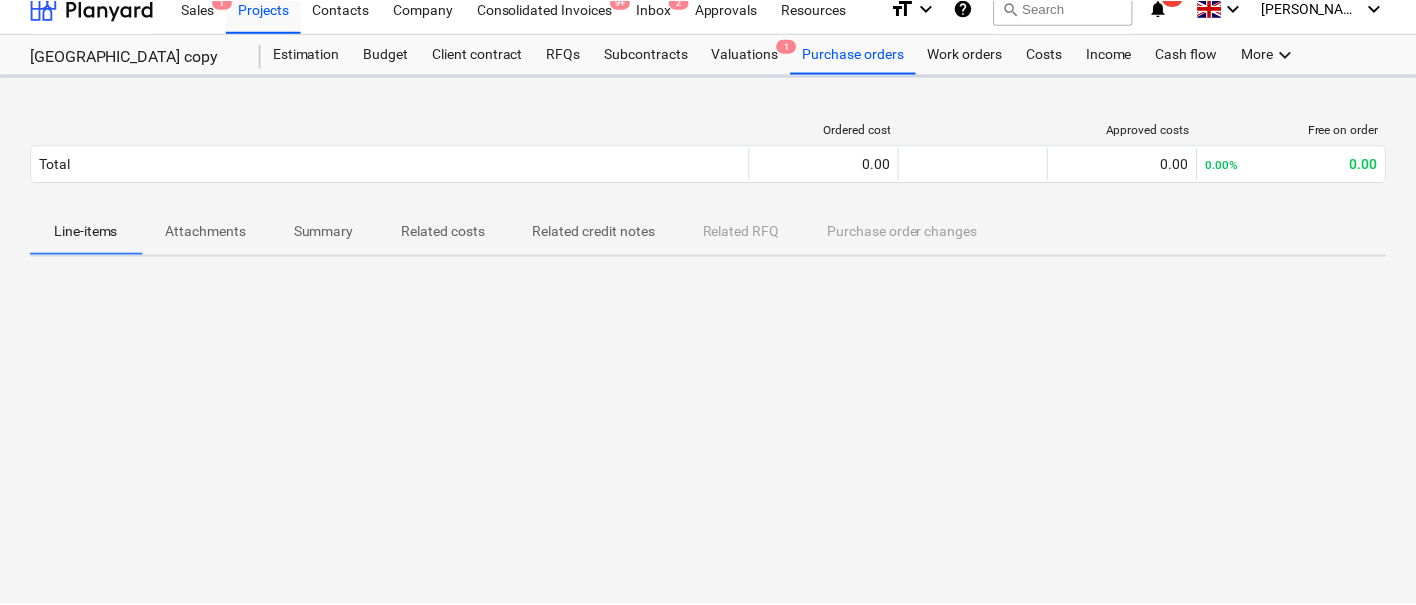 scroll, scrollTop: 17, scrollLeft: 0, axis: vertical 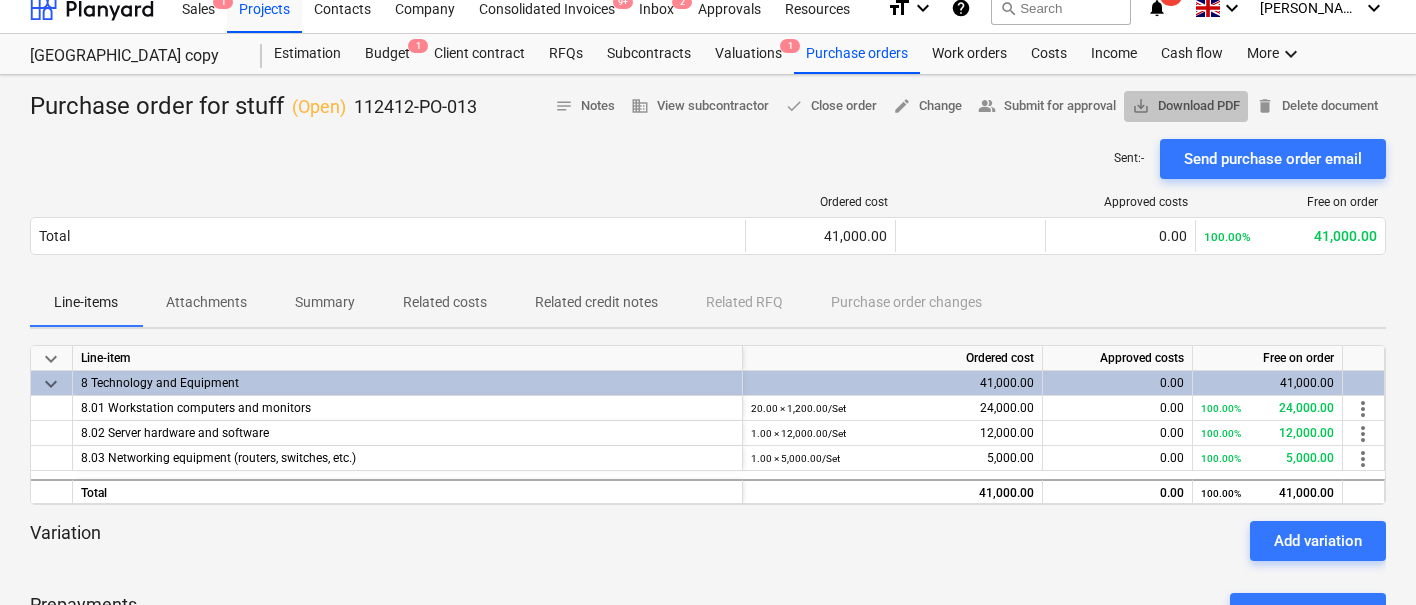 click on "save_alt Download PDF" at bounding box center [1186, 106] 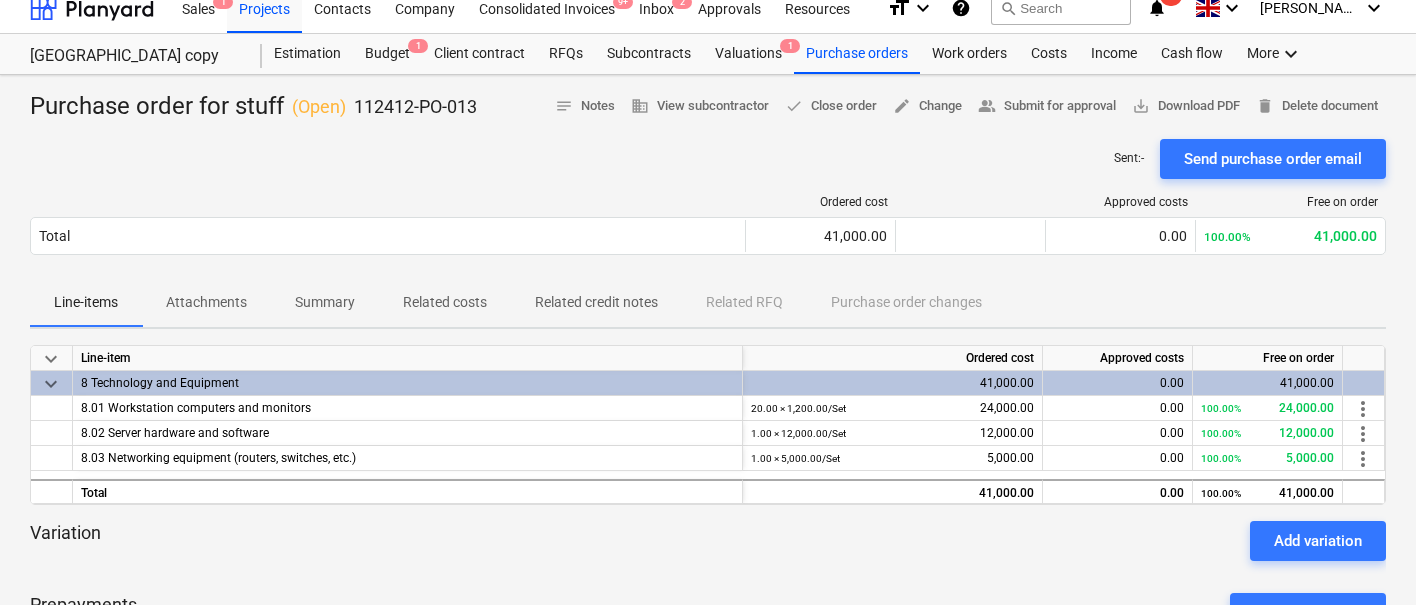 scroll, scrollTop: 0, scrollLeft: 0, axis: both 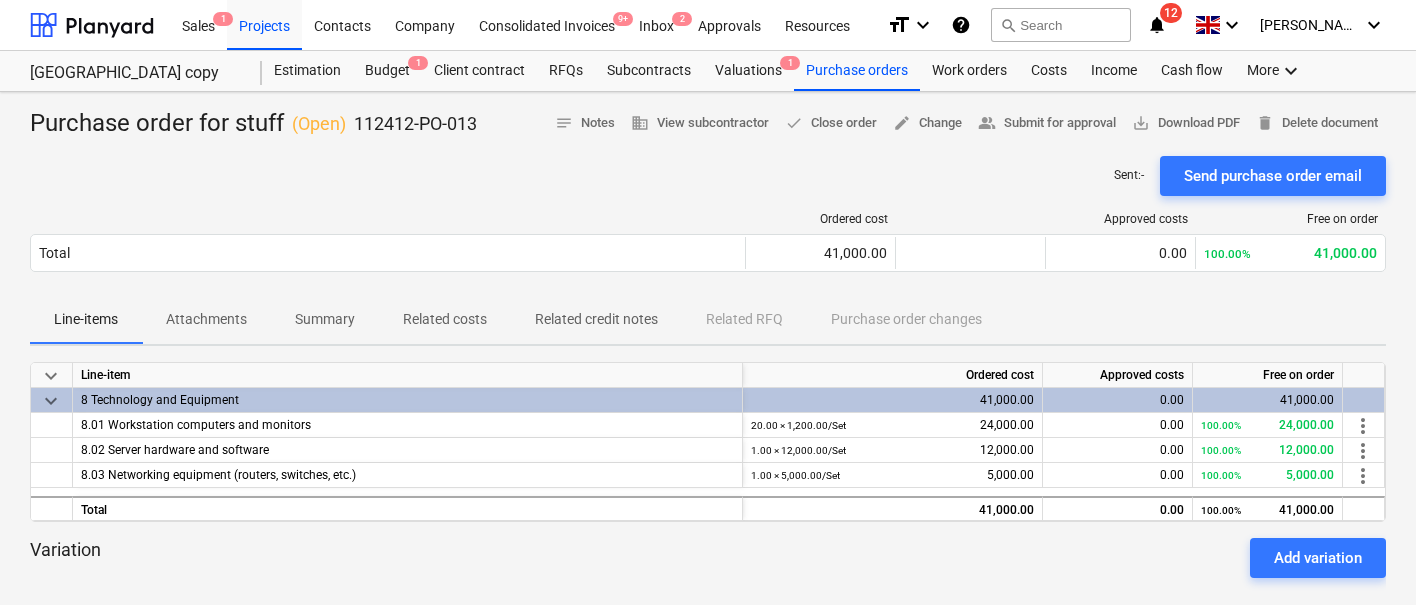 type 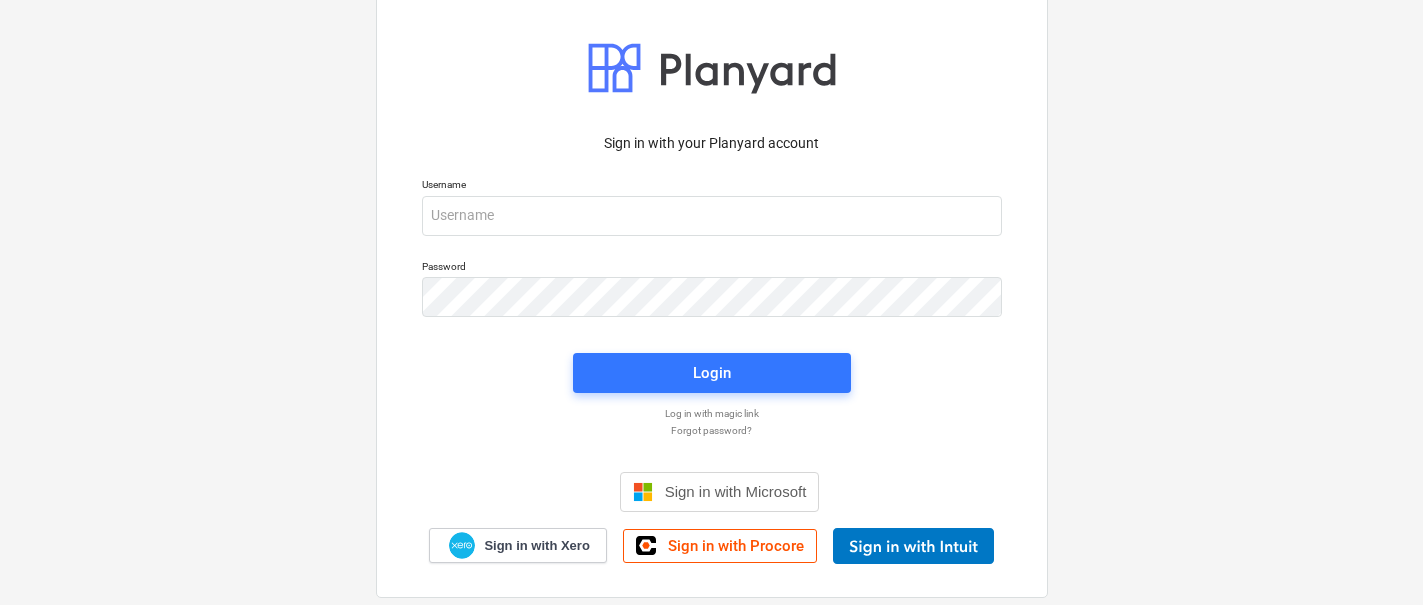 scroll, scrollTop: 0, scrollLeft: 0, axis: both 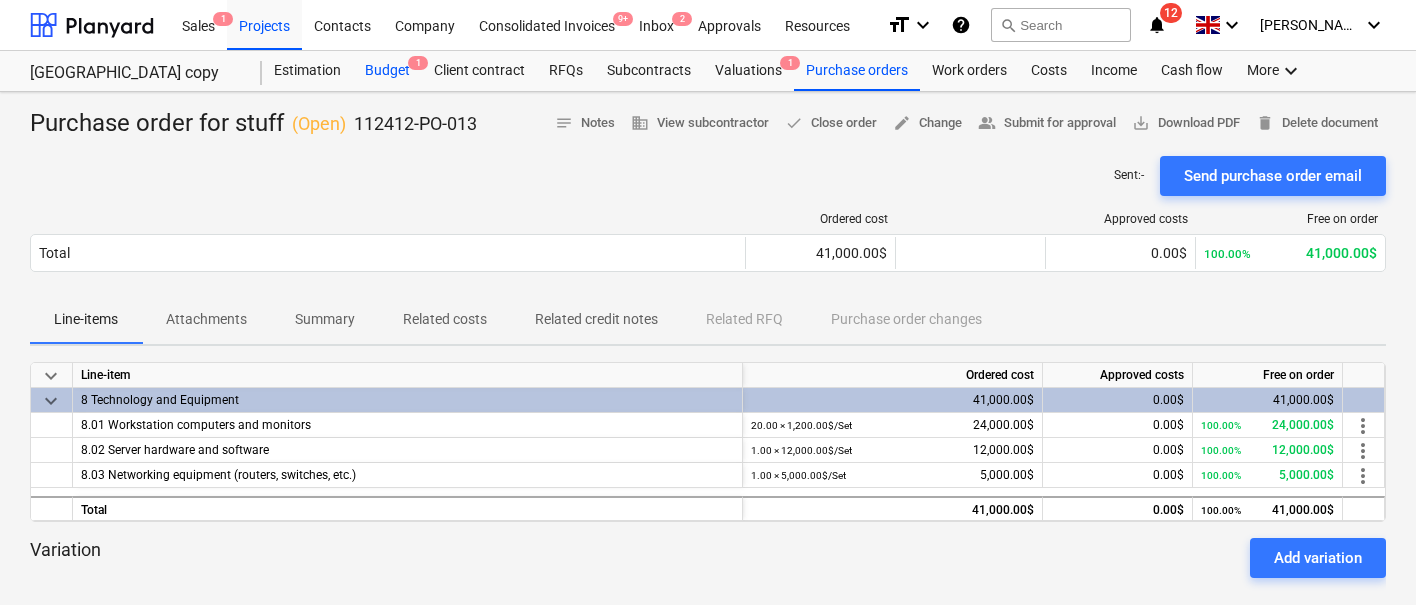 click on "Budget 1" at bounding box center (387, 71) 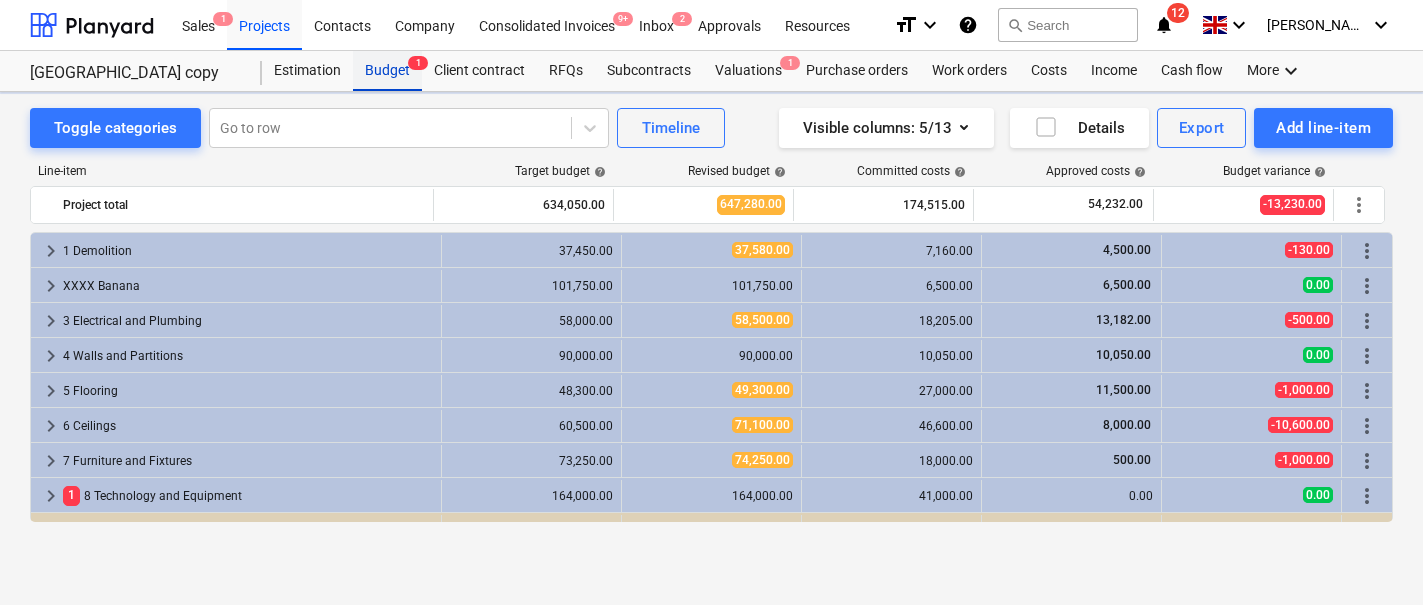 scroll, scrollTop: 60, scrollLeft: 0, axis: vertical 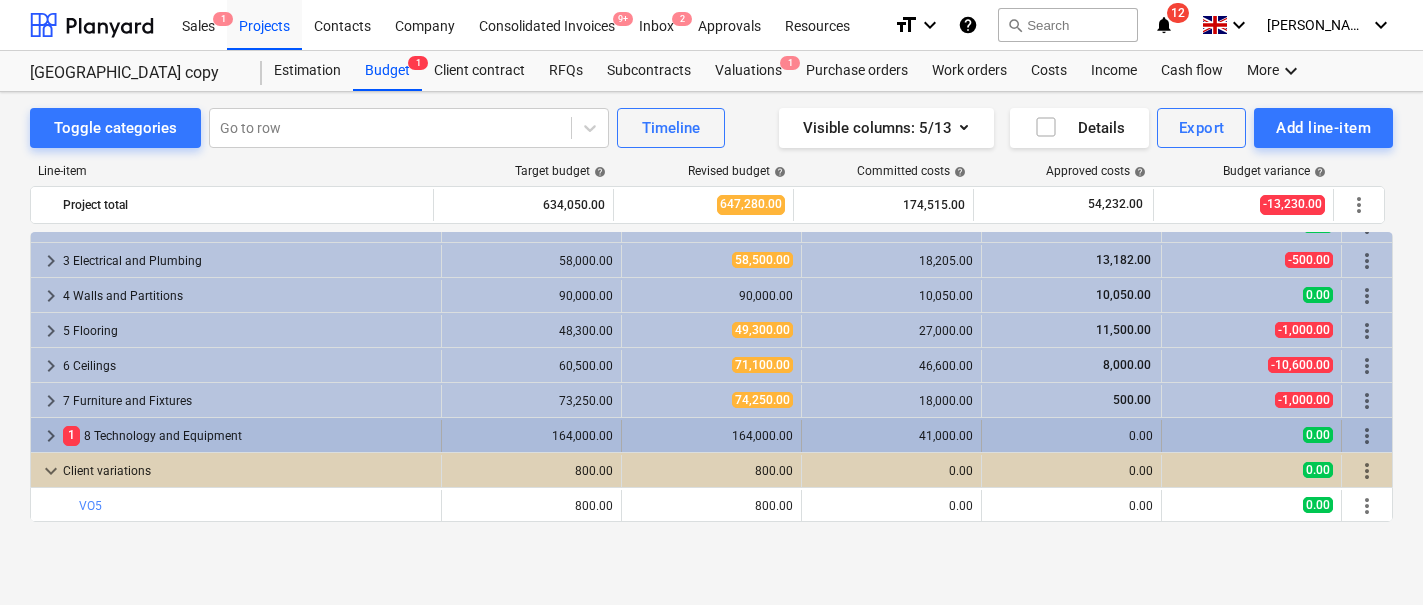 click on "keyboard_arrow_right" at bounding box center (51, 436) 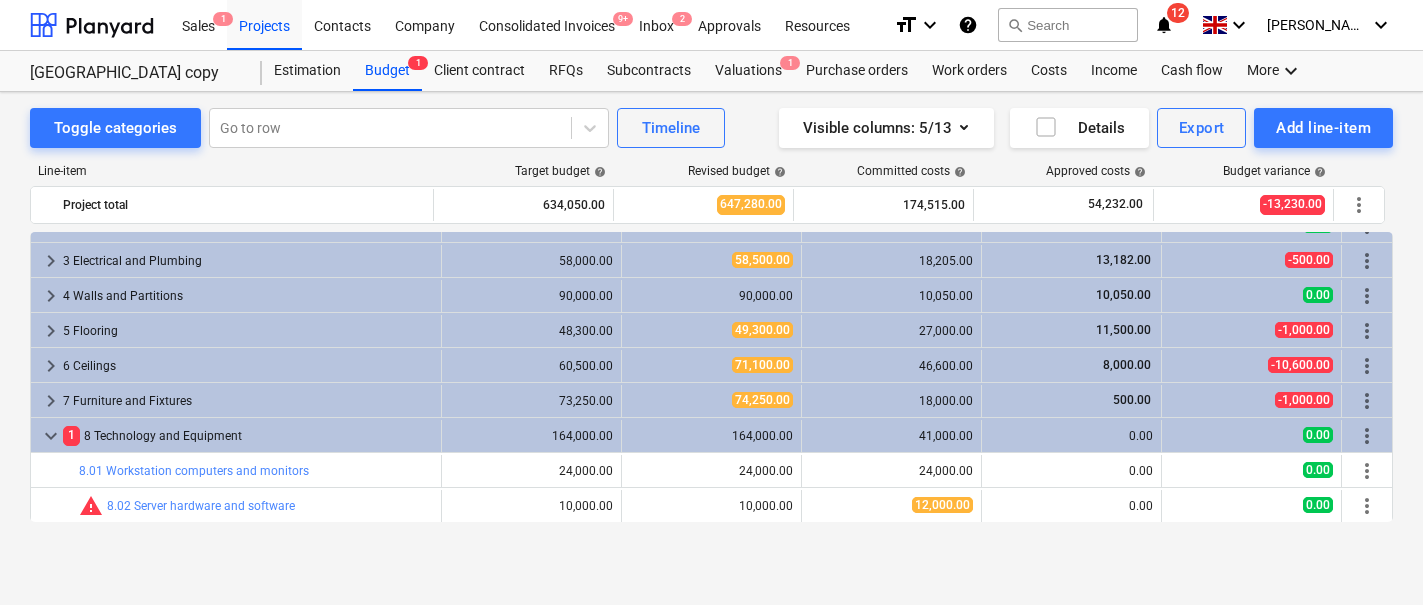 scroll, scrollTop: 141, scrollLeft: 0, axis: vertical 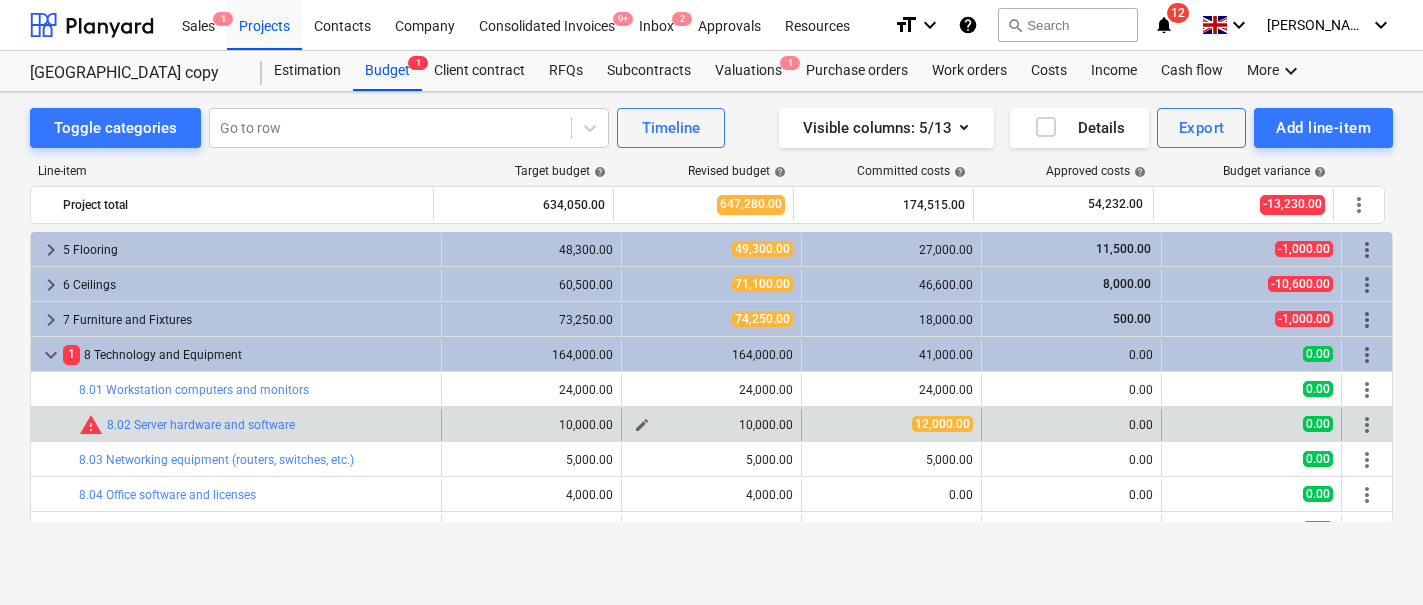 click on "edit" at bounding box center [642, 425] 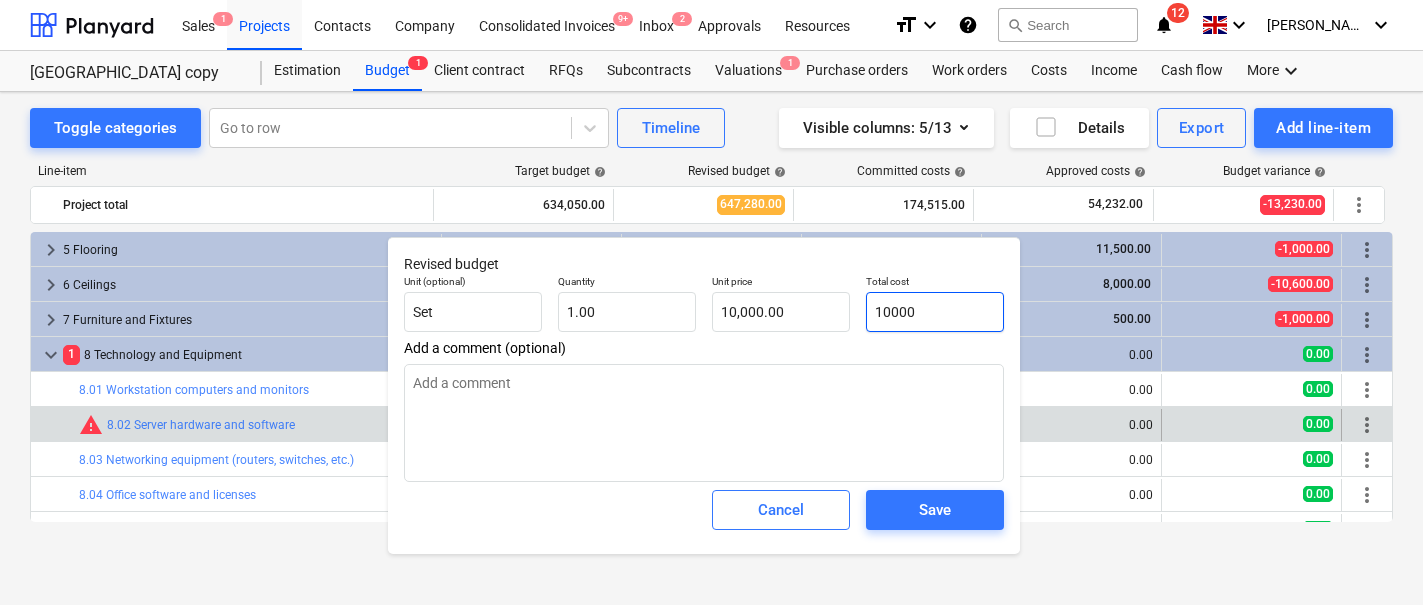 click on "10000" at bounding box center [935, 312] 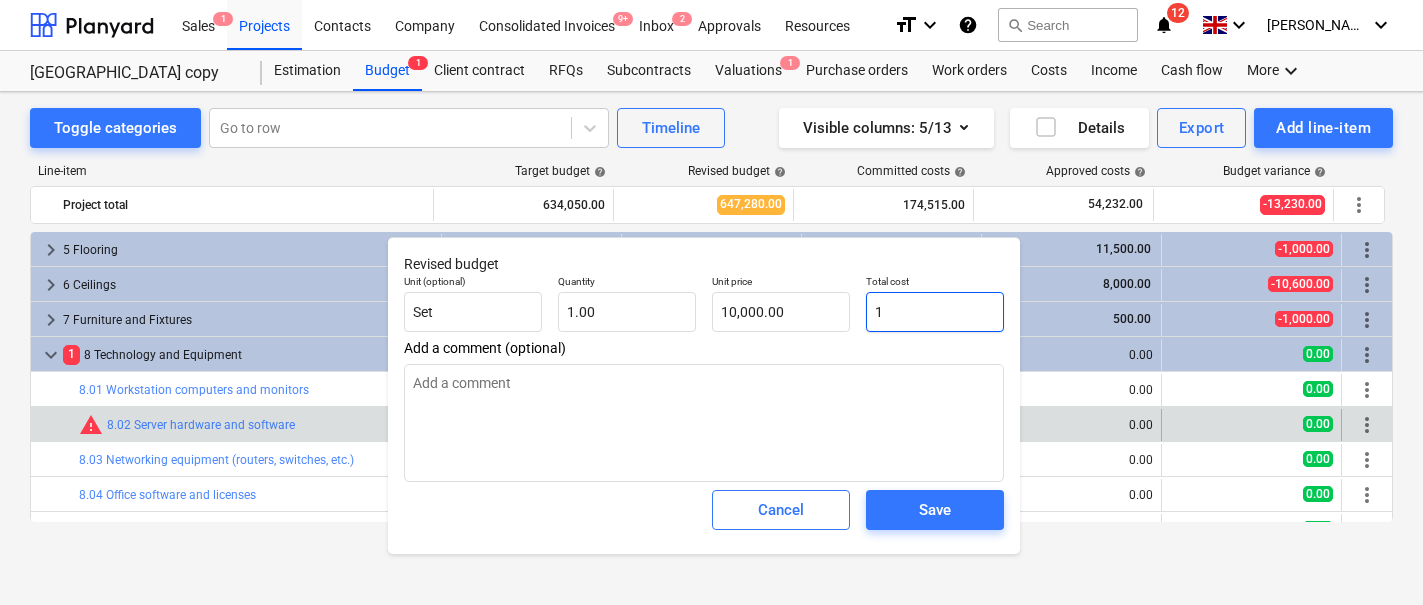 type on "1.00" 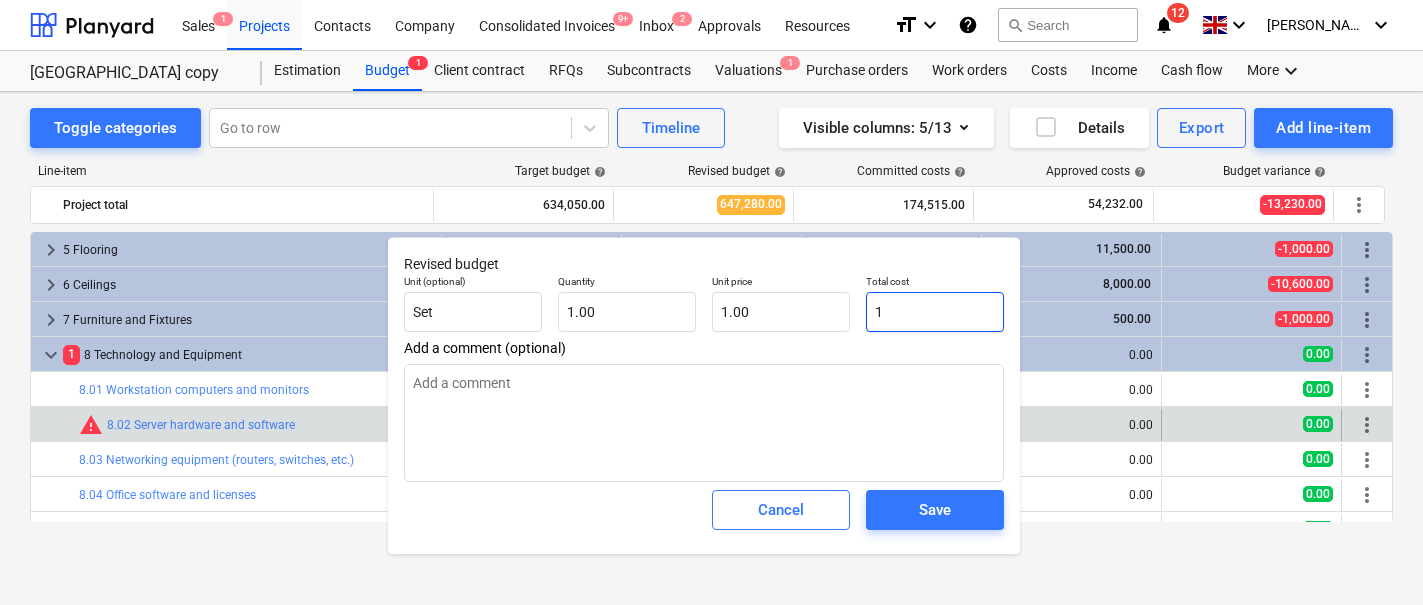 type on "12" 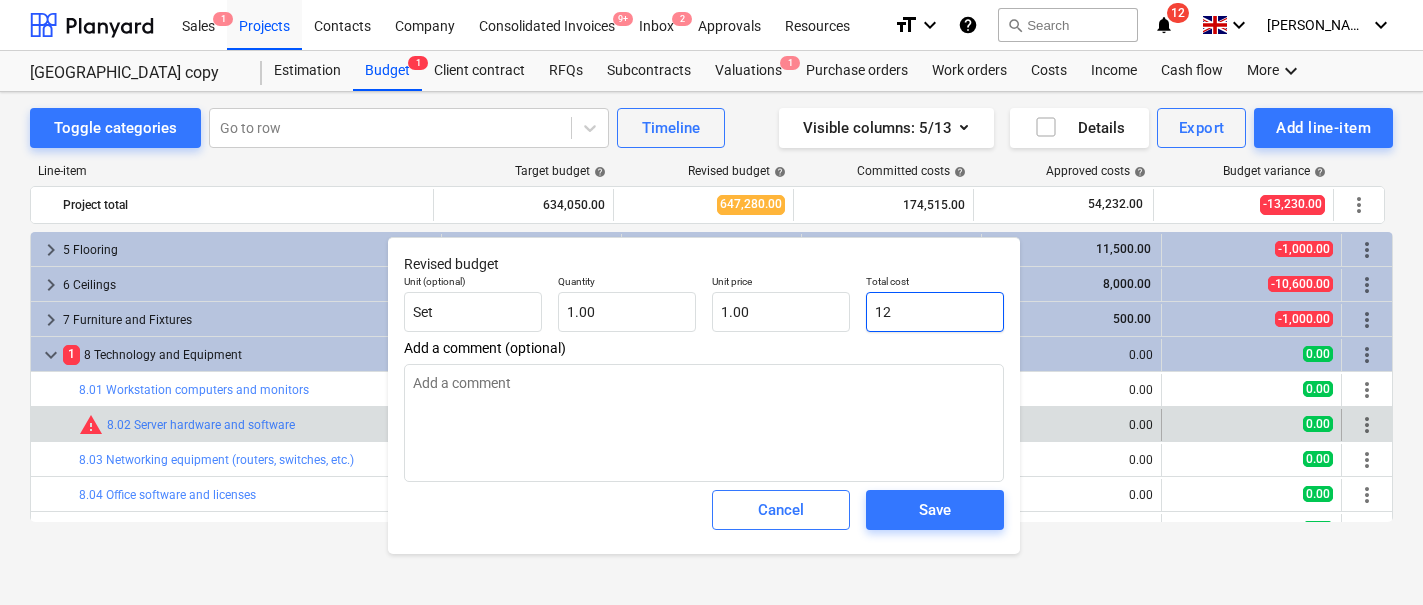 type on "12.00" 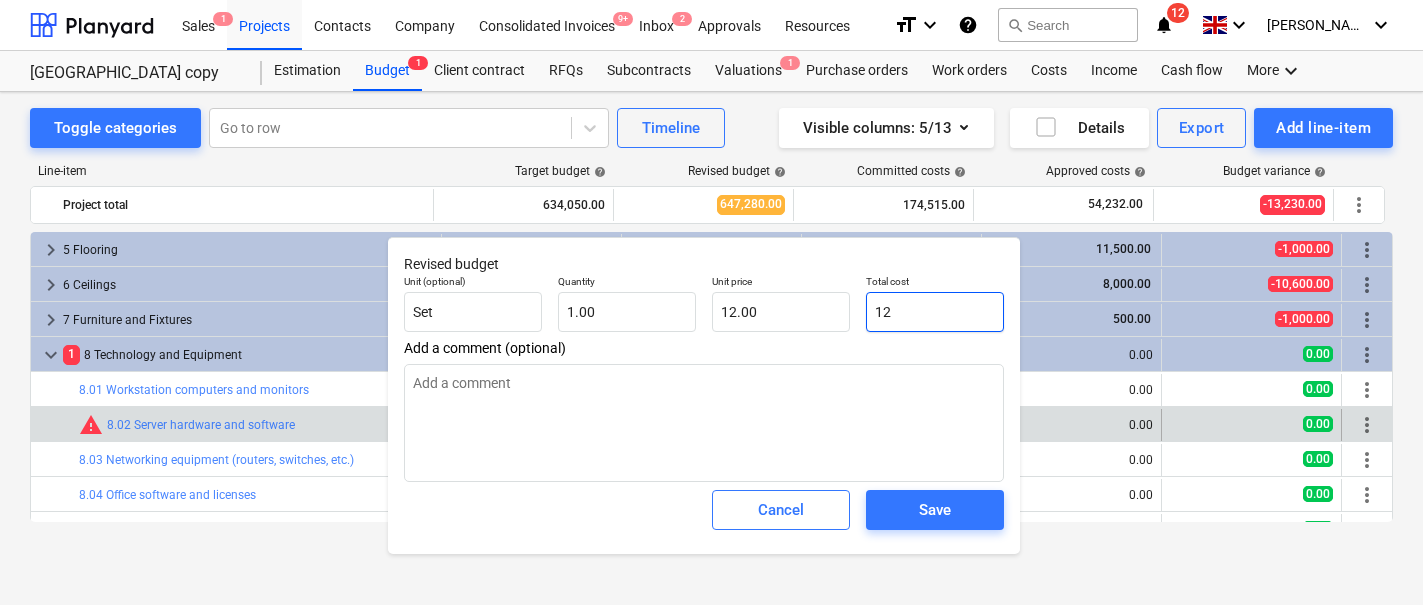 type on "120" 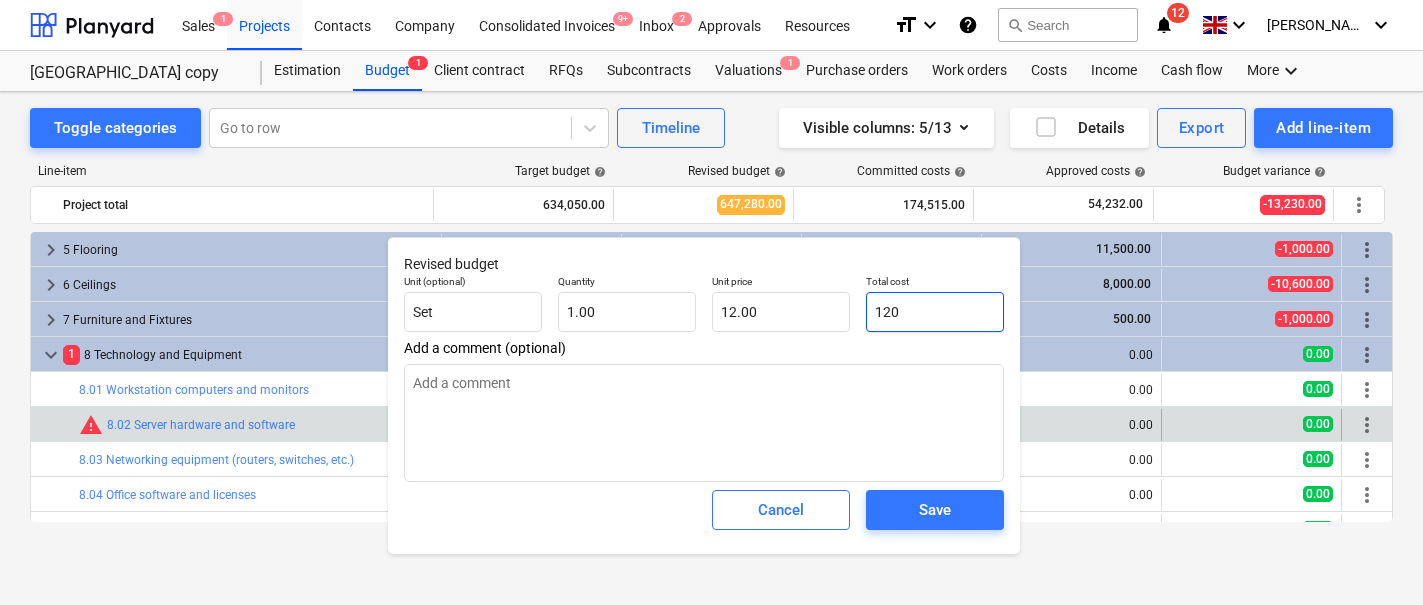 type on "120.00" 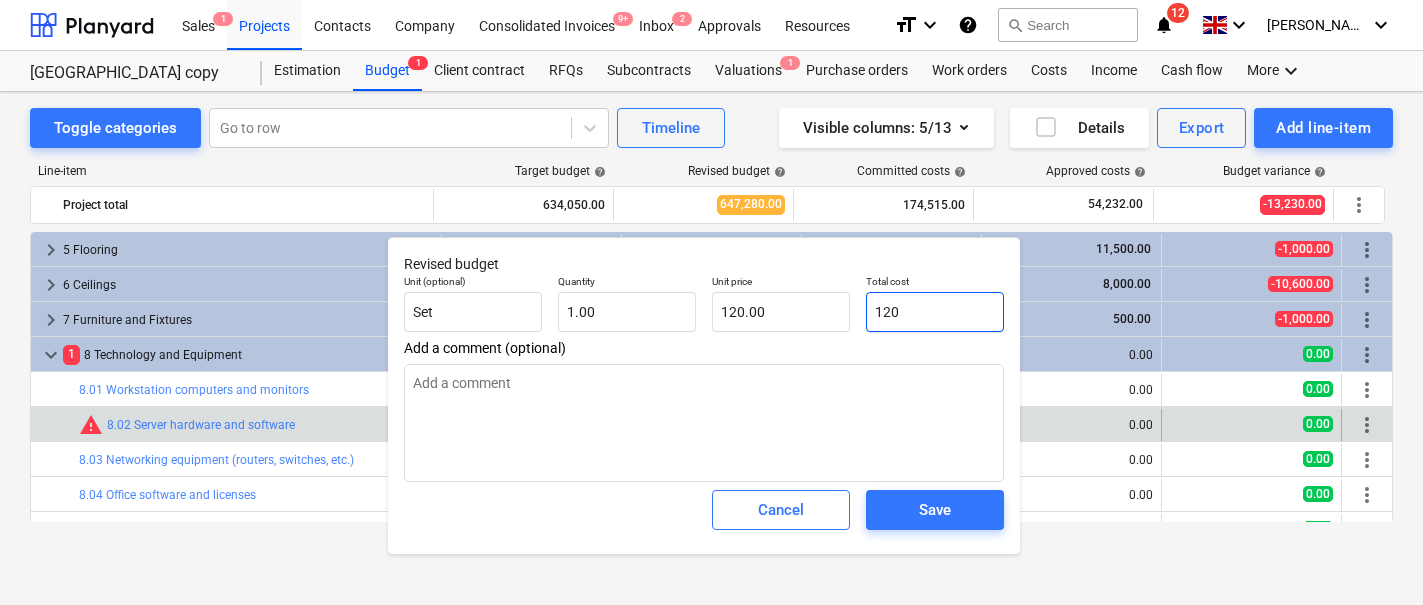 type on "1200" 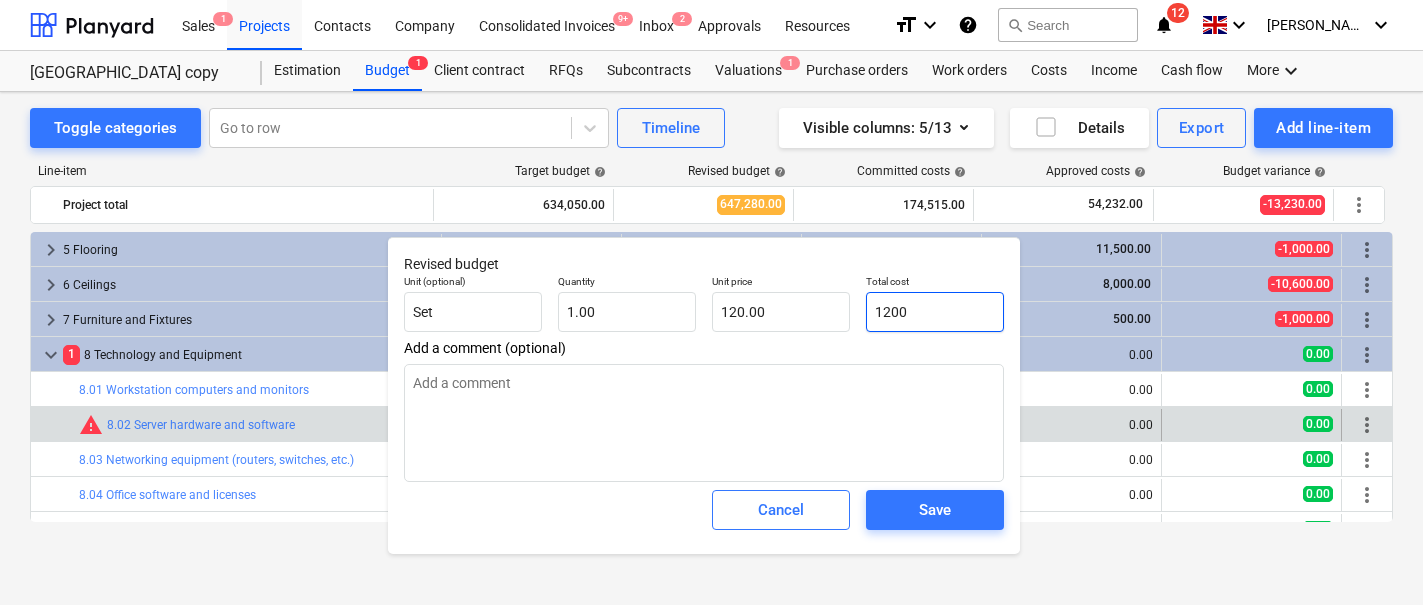 type on "1,200.00" 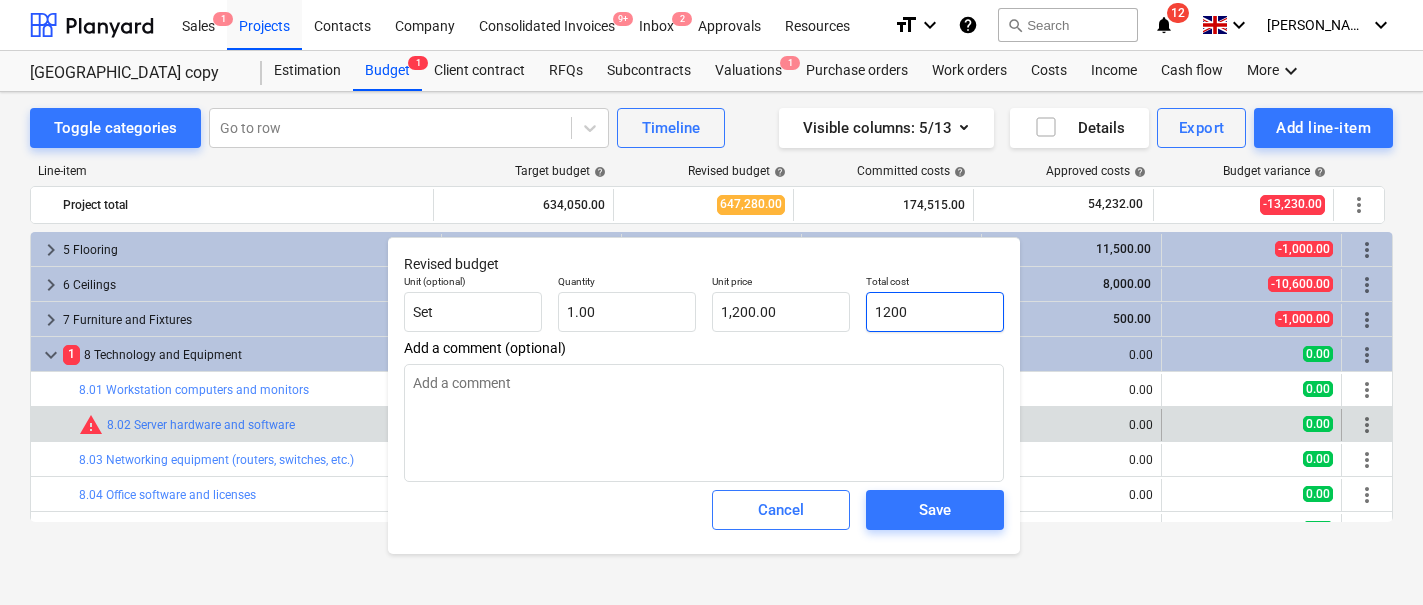 type on "12000" 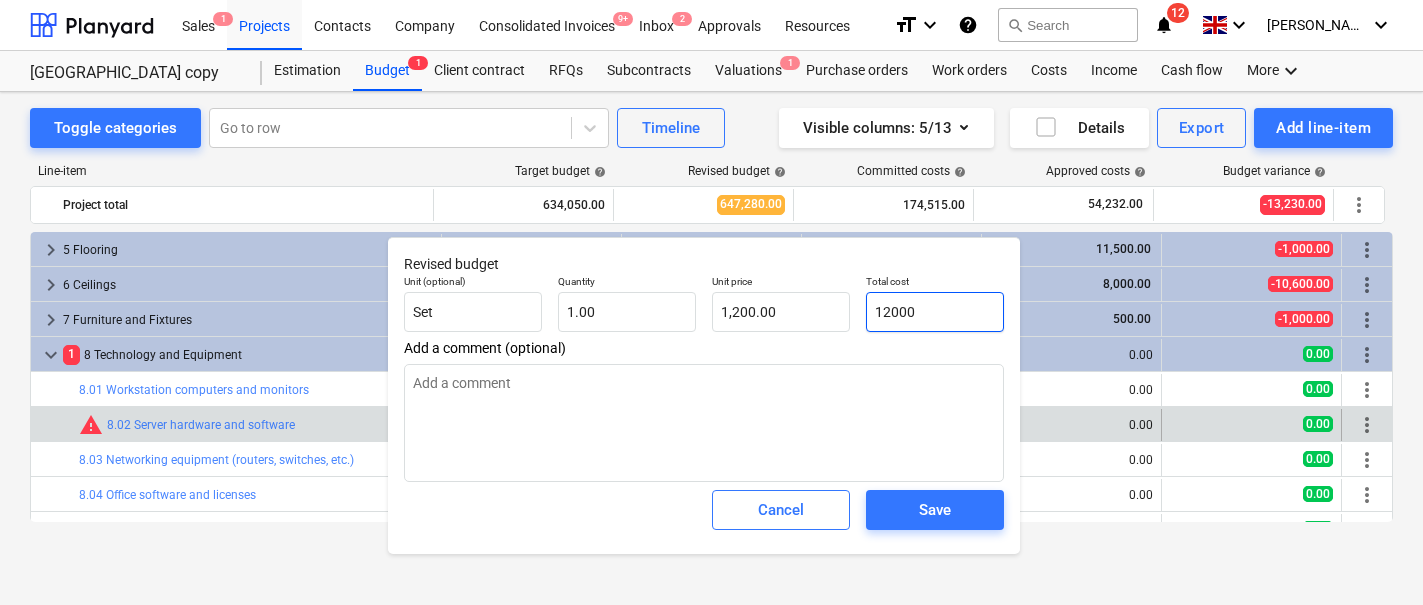 type on "12,000.00" 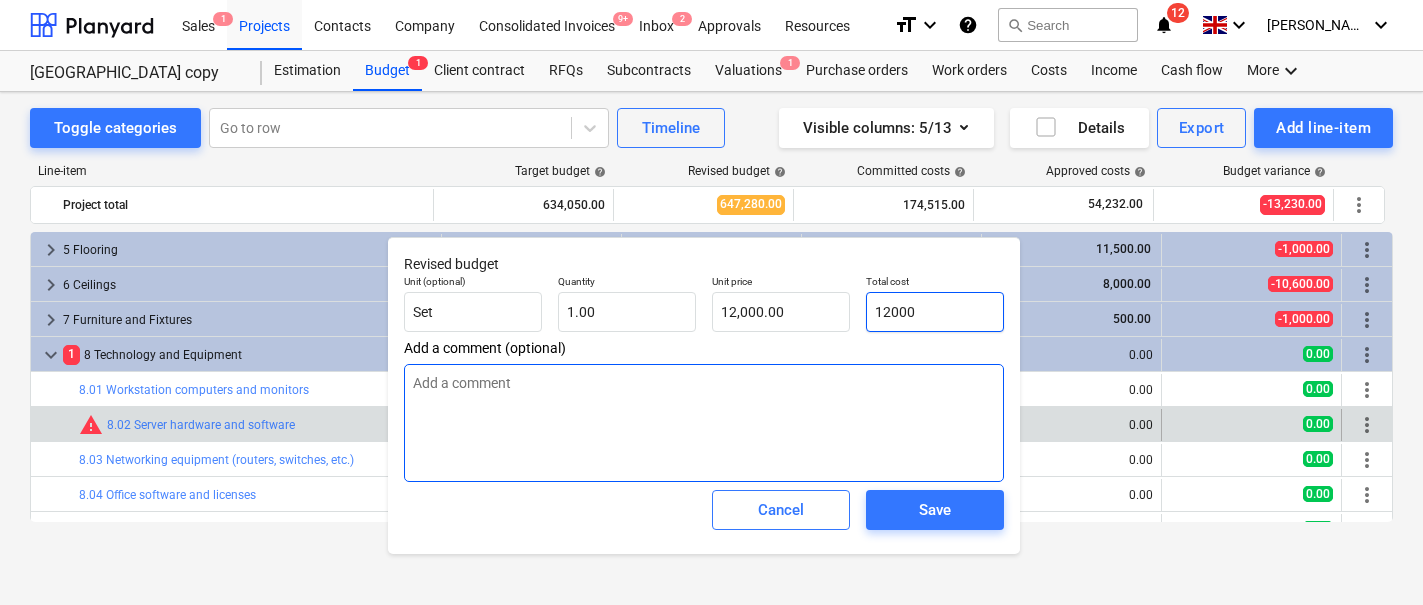 type on "12000" 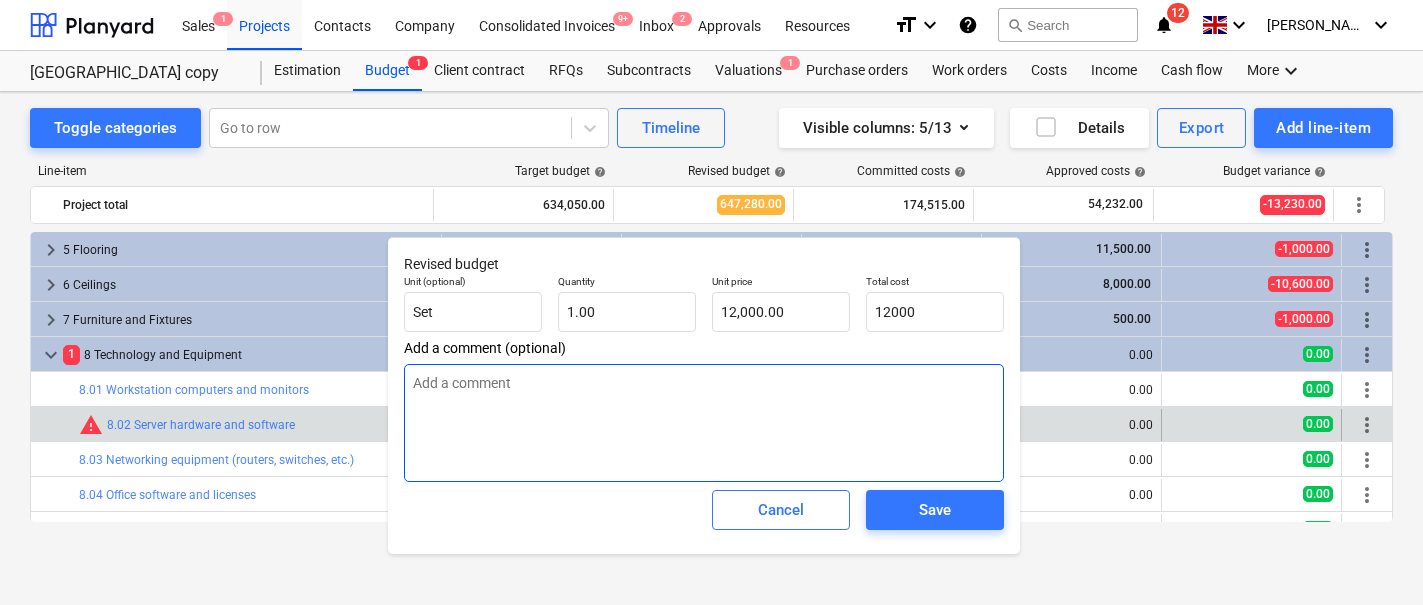 click at bounding box center (704, 423) 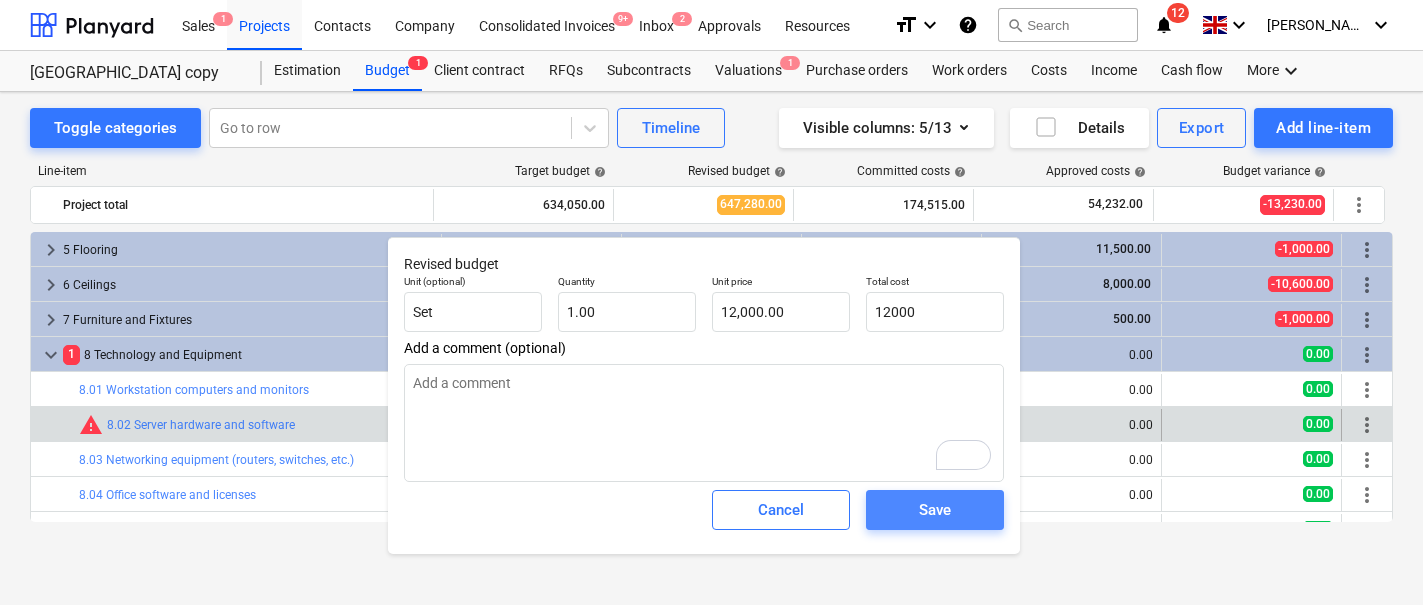 click on "Save" at bounding box center (935, 510) 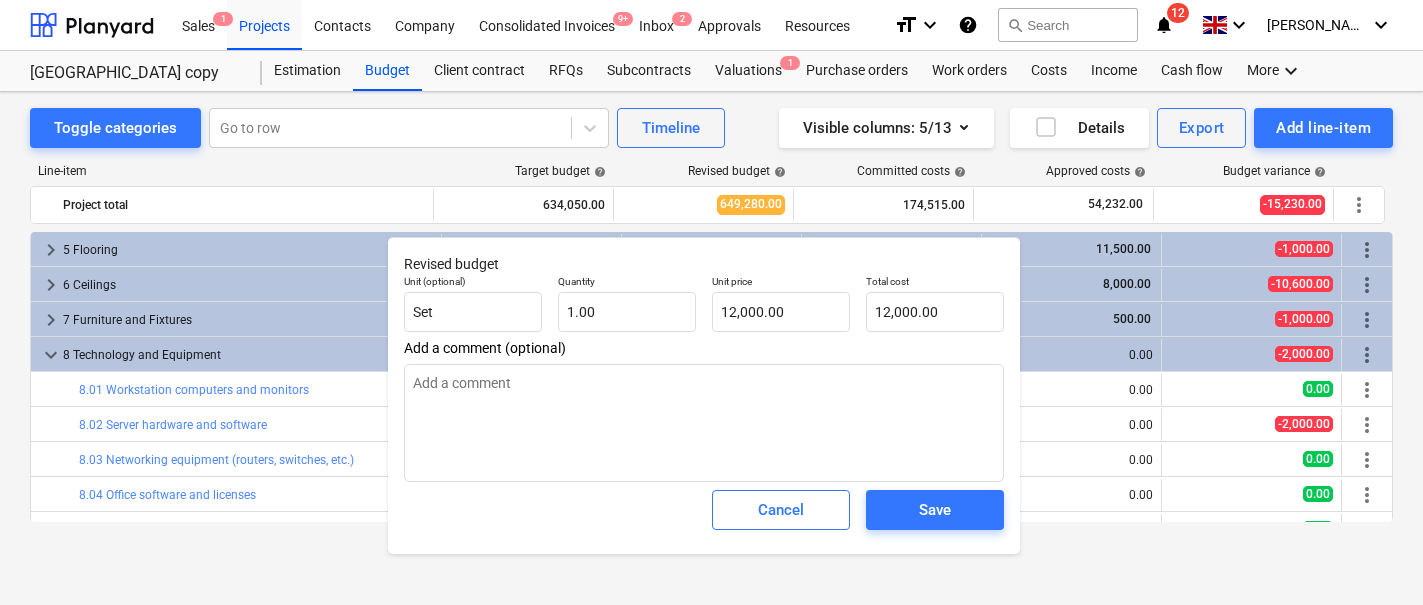 type on "x" 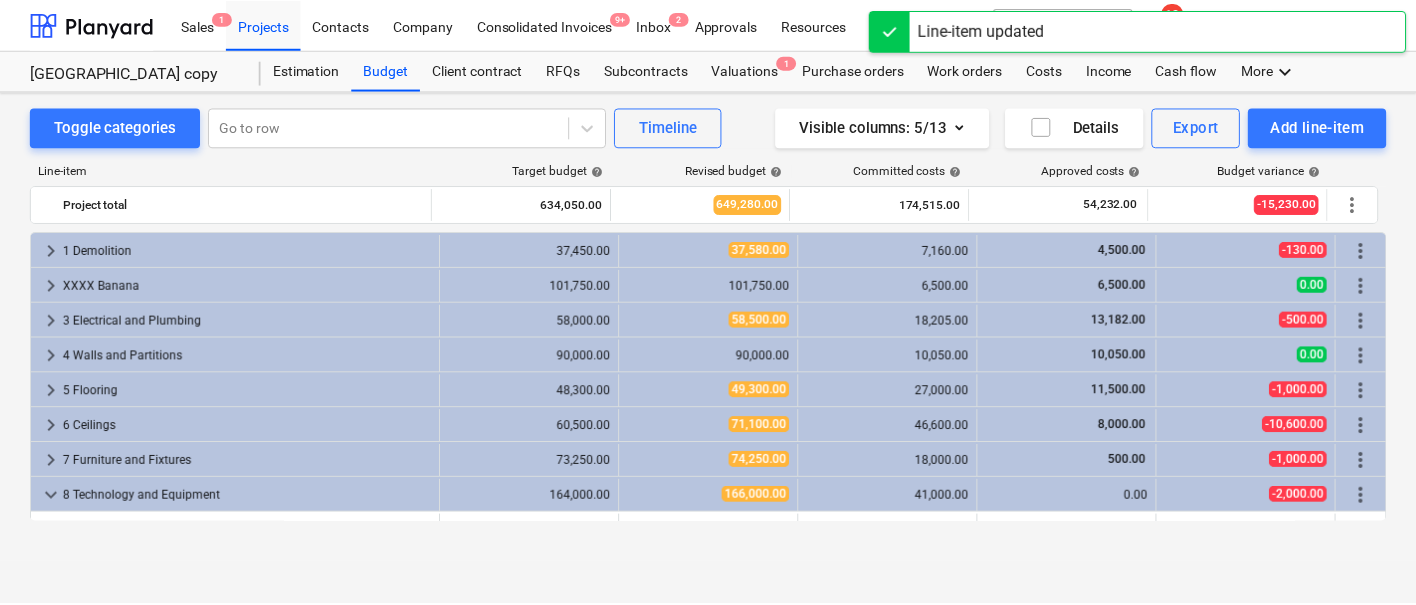 scroll, scrollTop: 141, scrollLeft: 0, axis: vertical 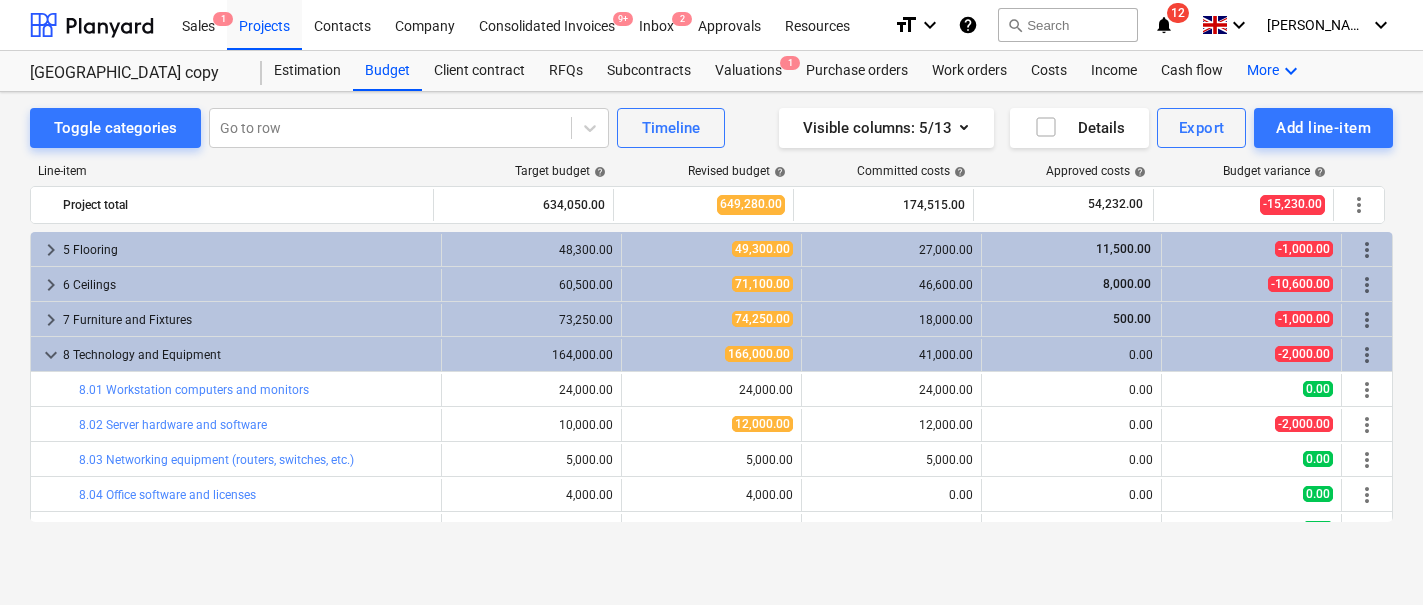 click on "More keyboard_arrow_down" at bounding box center (1275, 71) 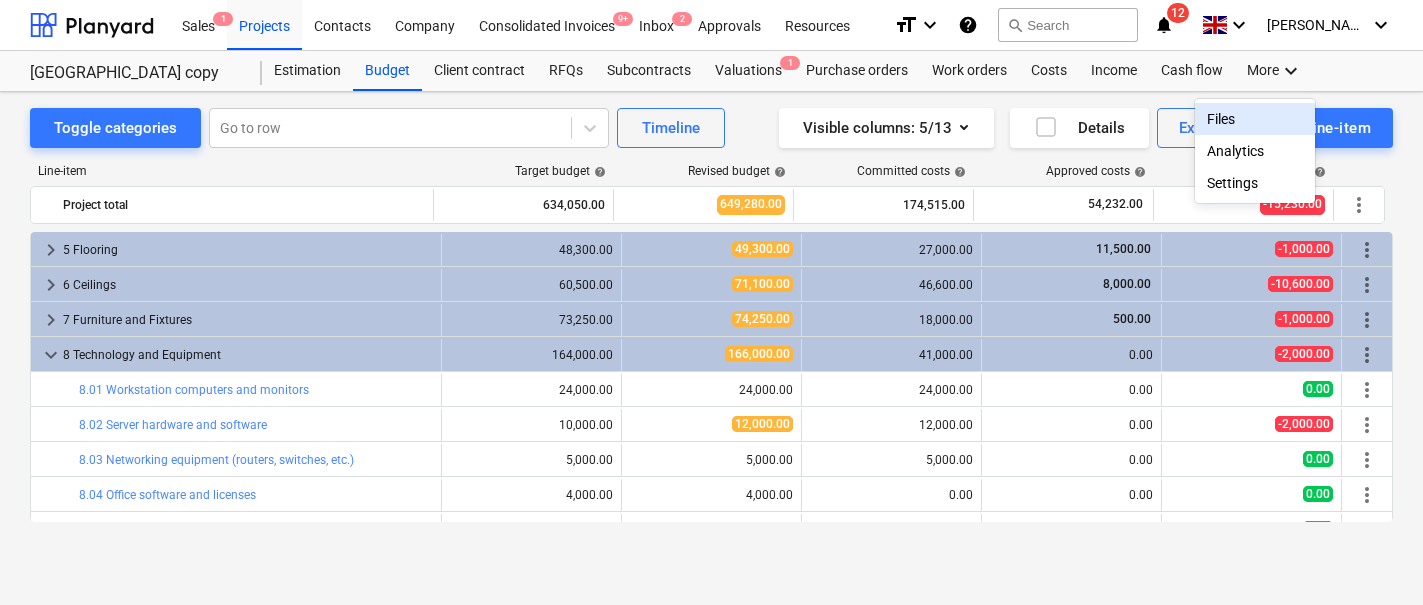 click on "Files" at bounding box center [1255, 119] 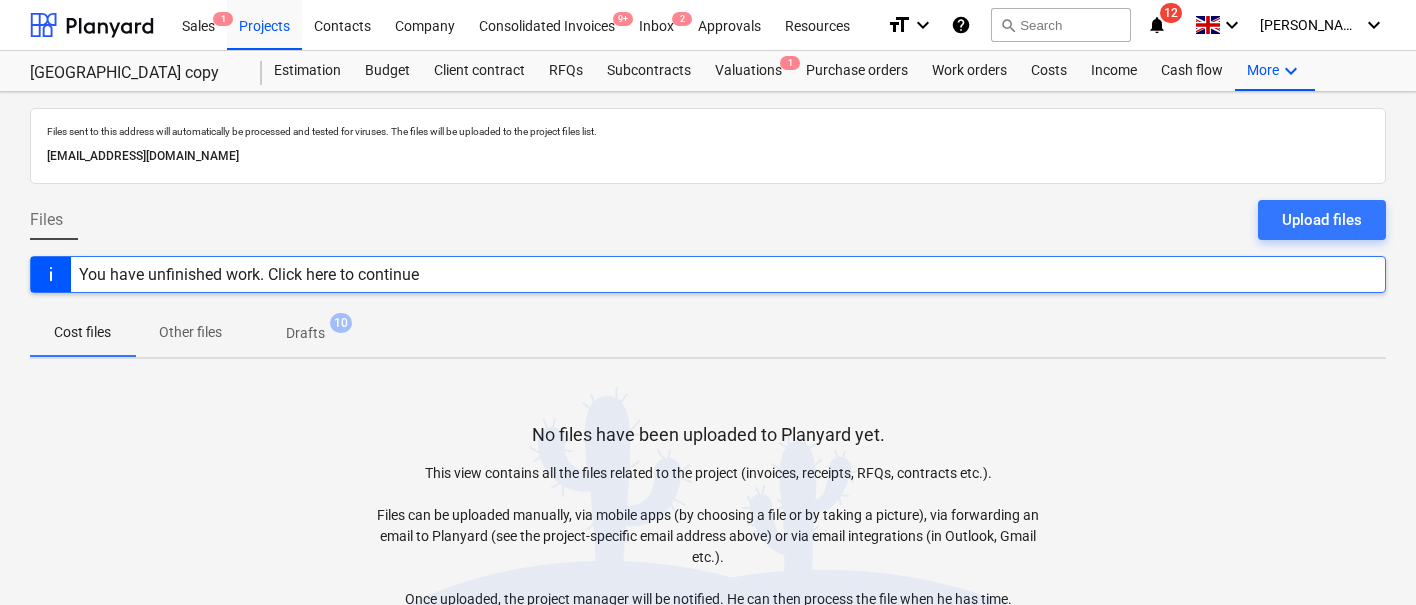 click on "Files Upload files" at bounding box center [708, 228] 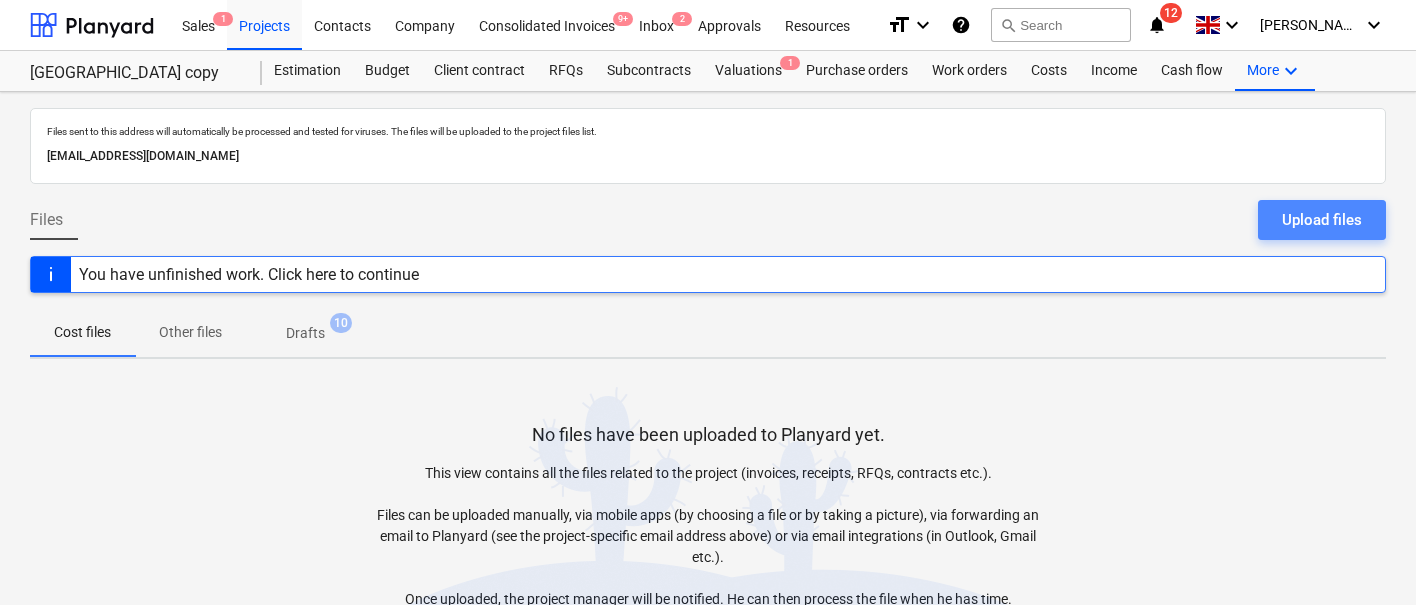 click on "Upload files" at bounding box center (1322, 220) 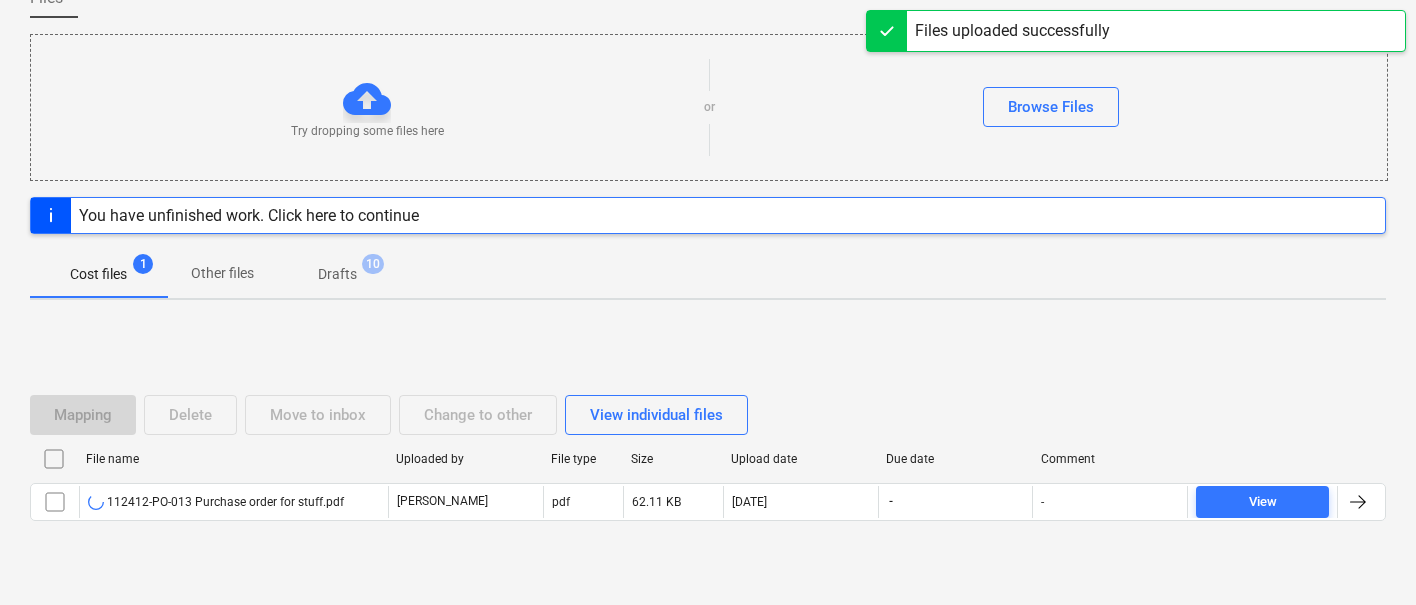scroll, scrollTop: 238, scrollLeft: 0, axis: vertical 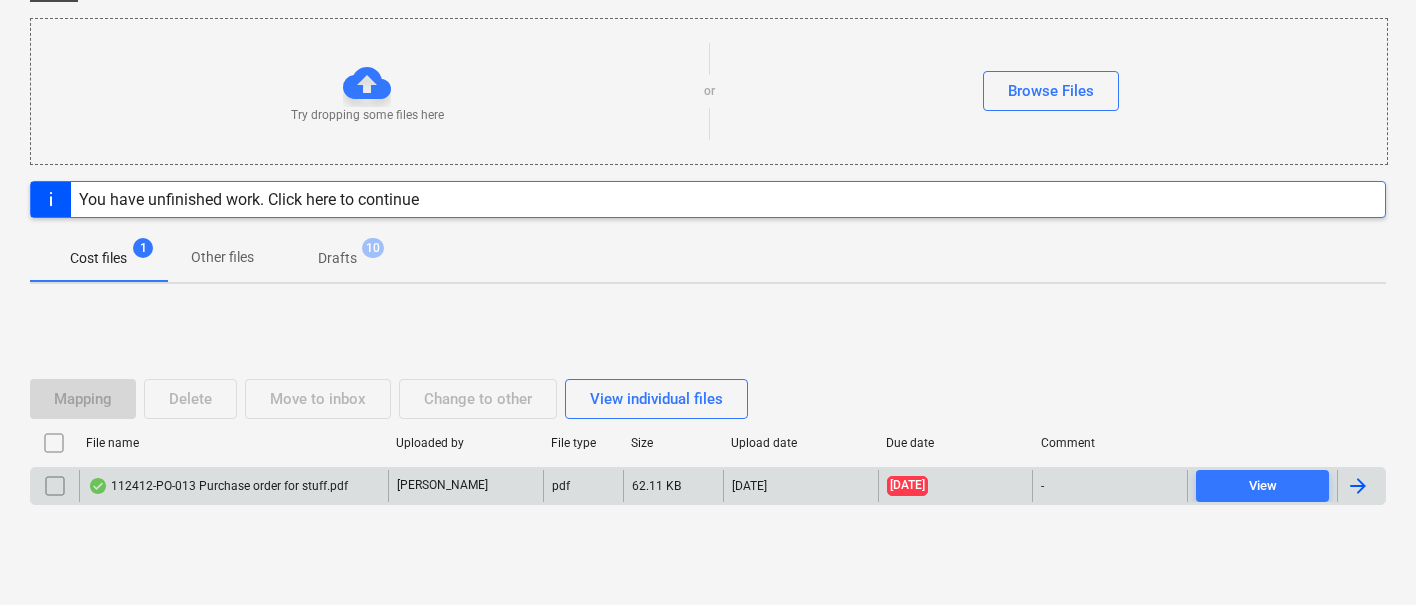 click on "112412-PO-013 Purchase order for stuff.pdf" at bounding box center [218, 486] 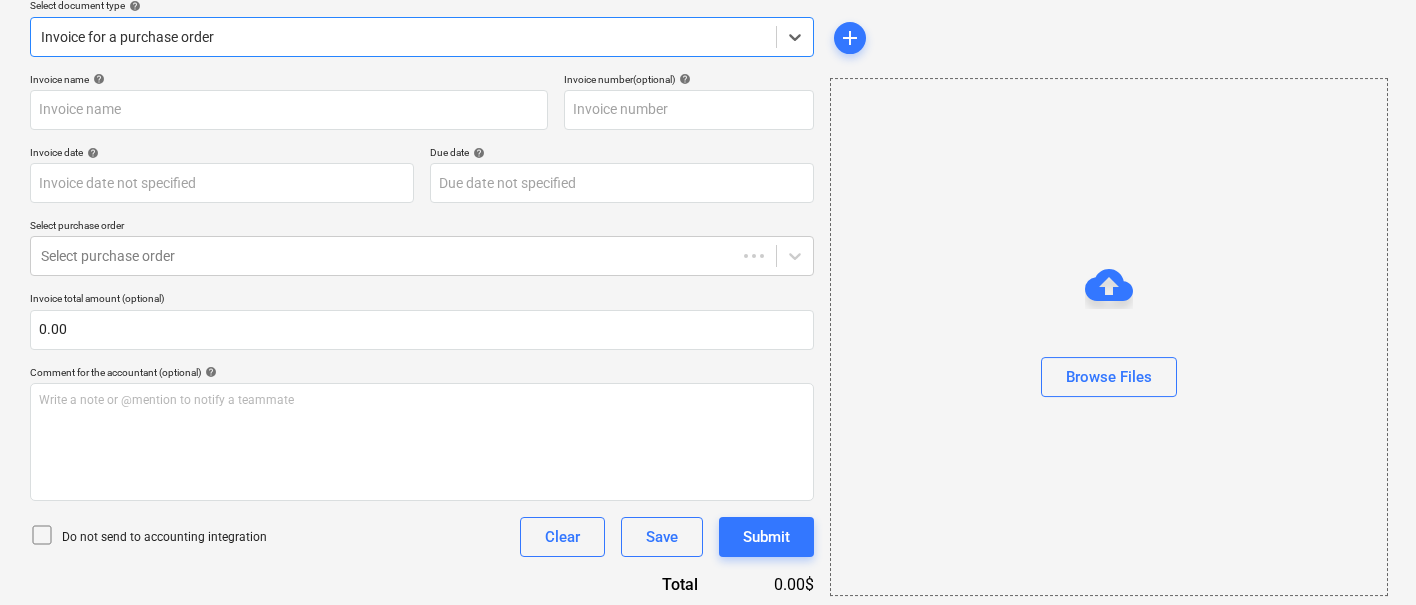 type on "112412-PO-013" 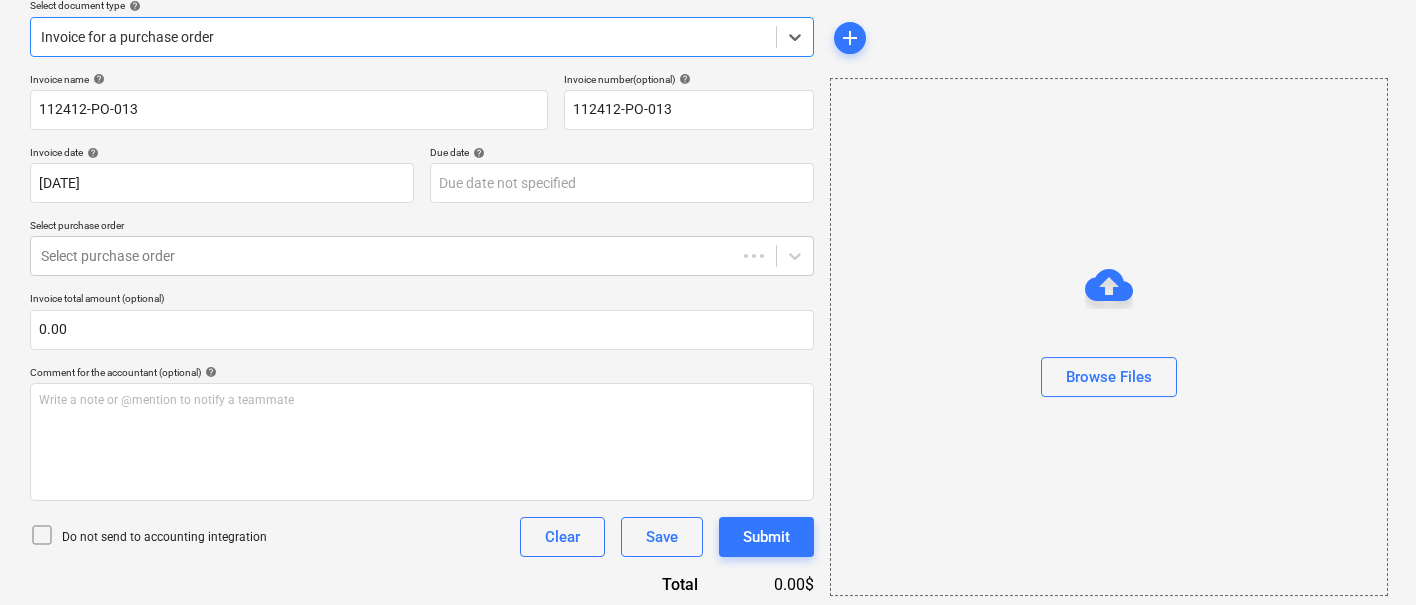 type on "[DATE]" 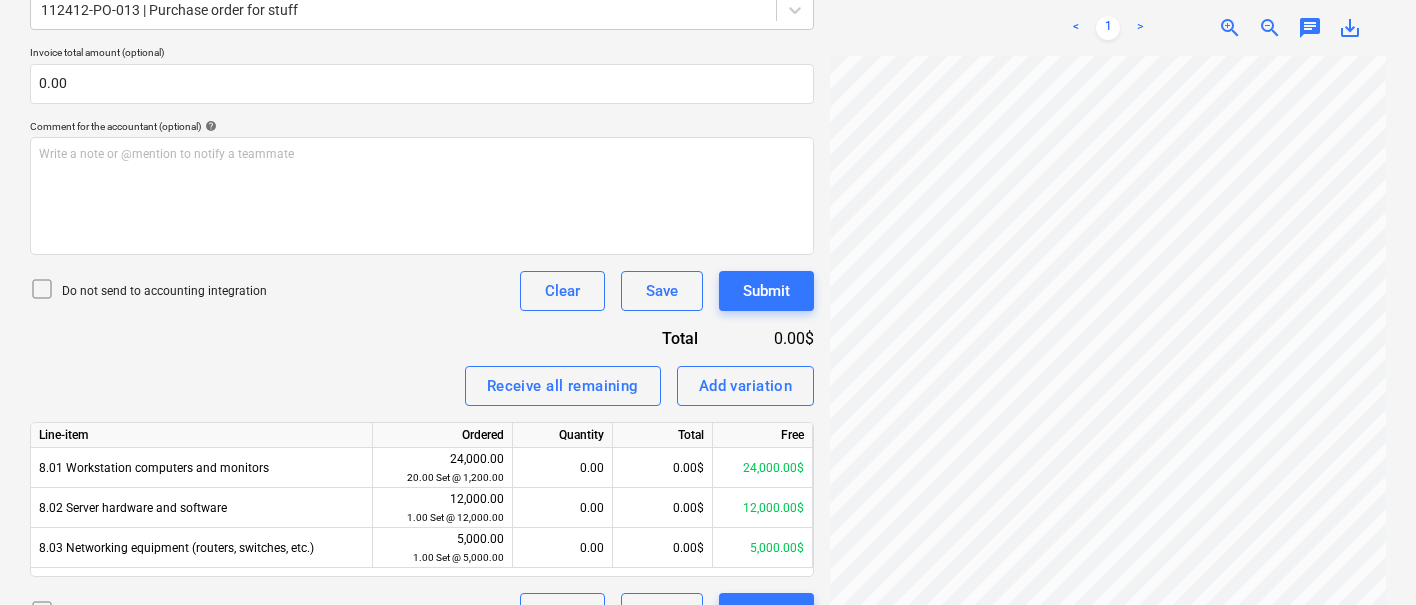 scroll, scrollTop: 528, scrollLeft: 0, axis: vertical 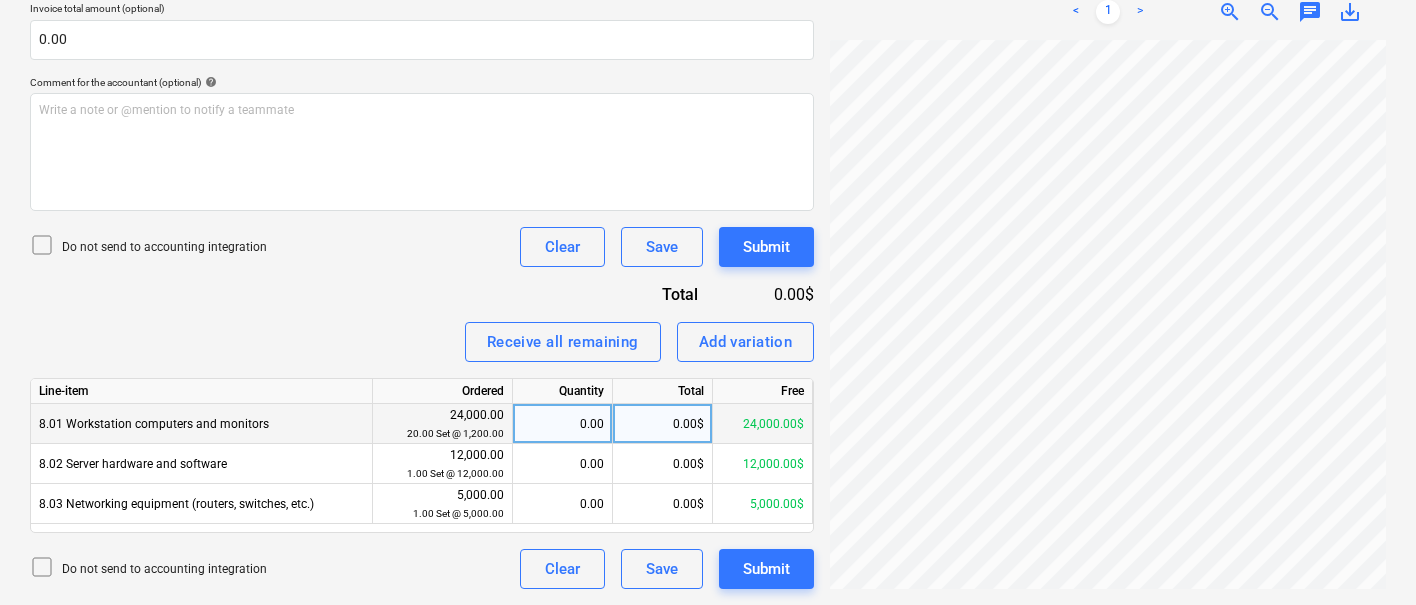 click on "0.00" at bounding box center [562, 424] 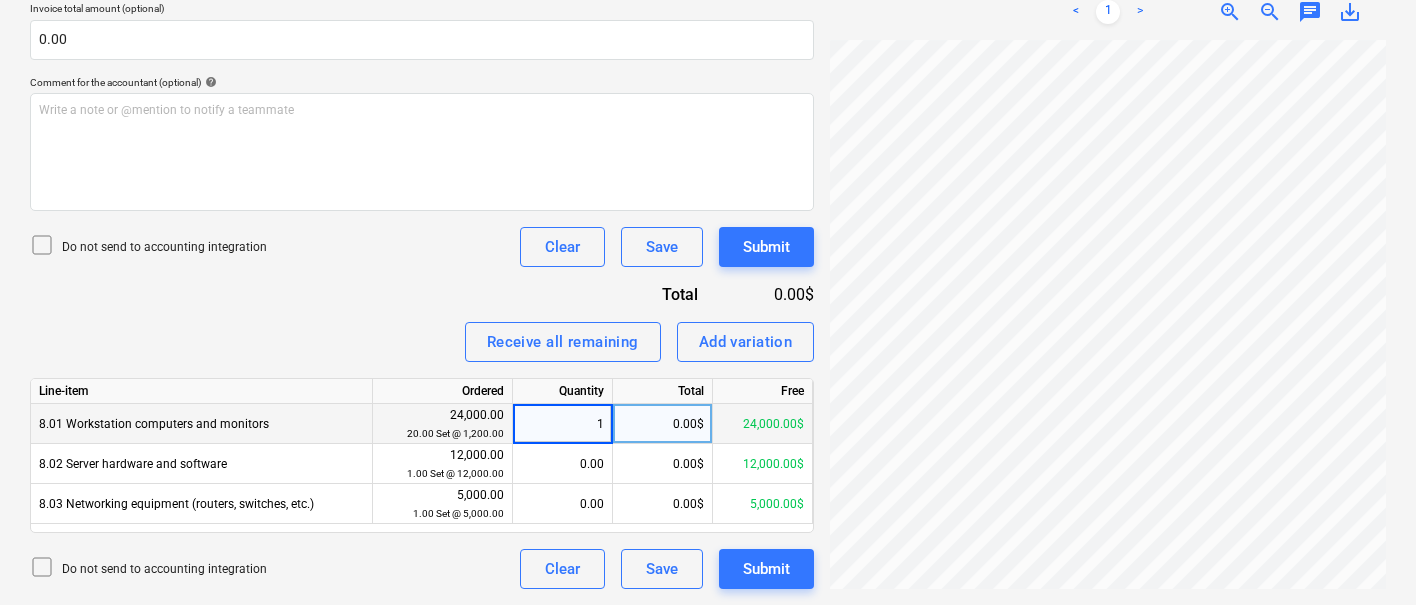 type on "10" 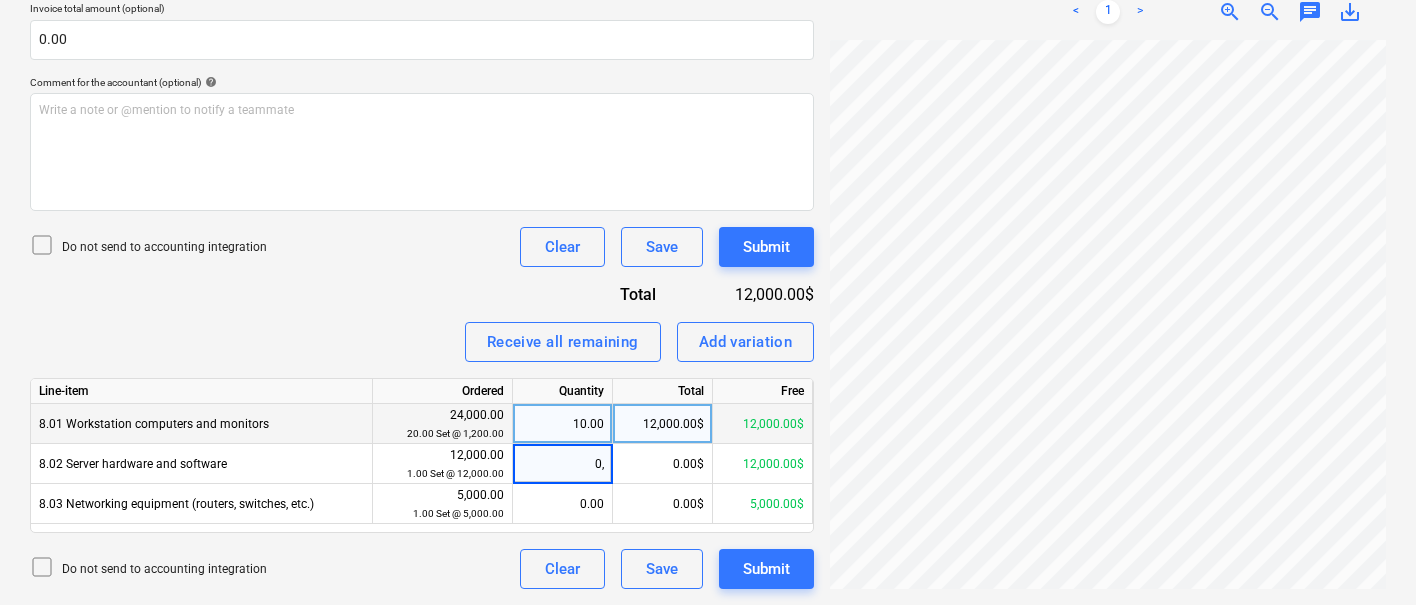 type on "0,5" 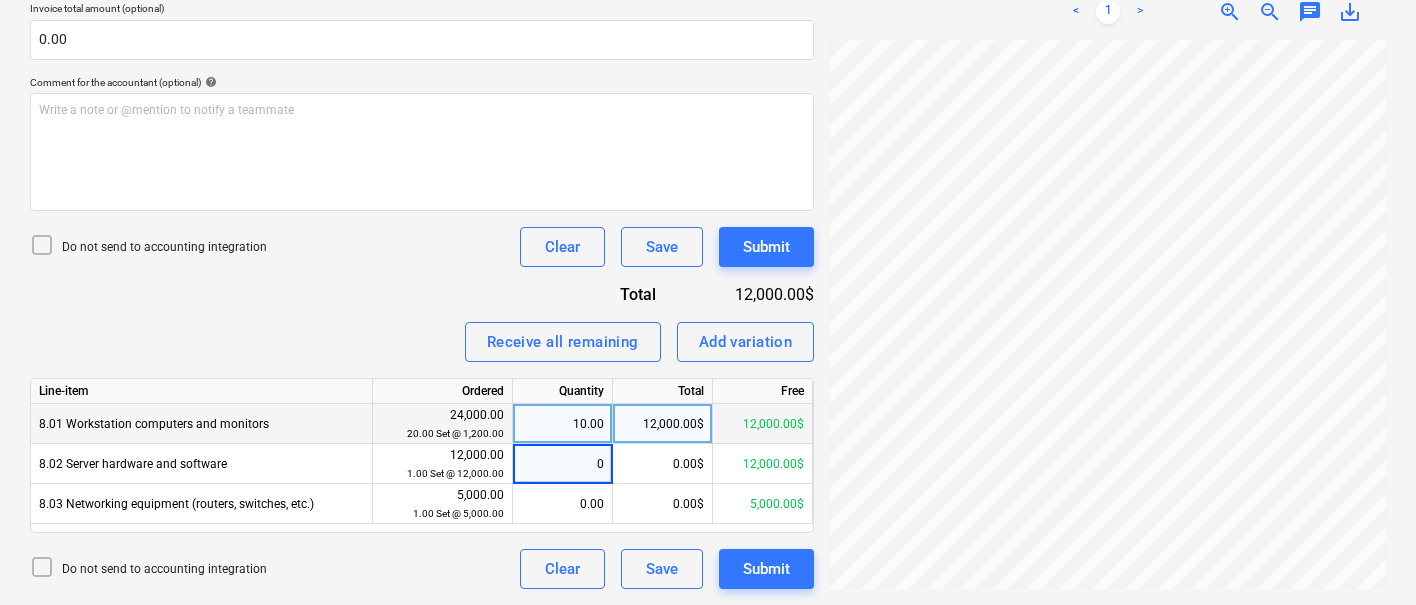 type on "0." 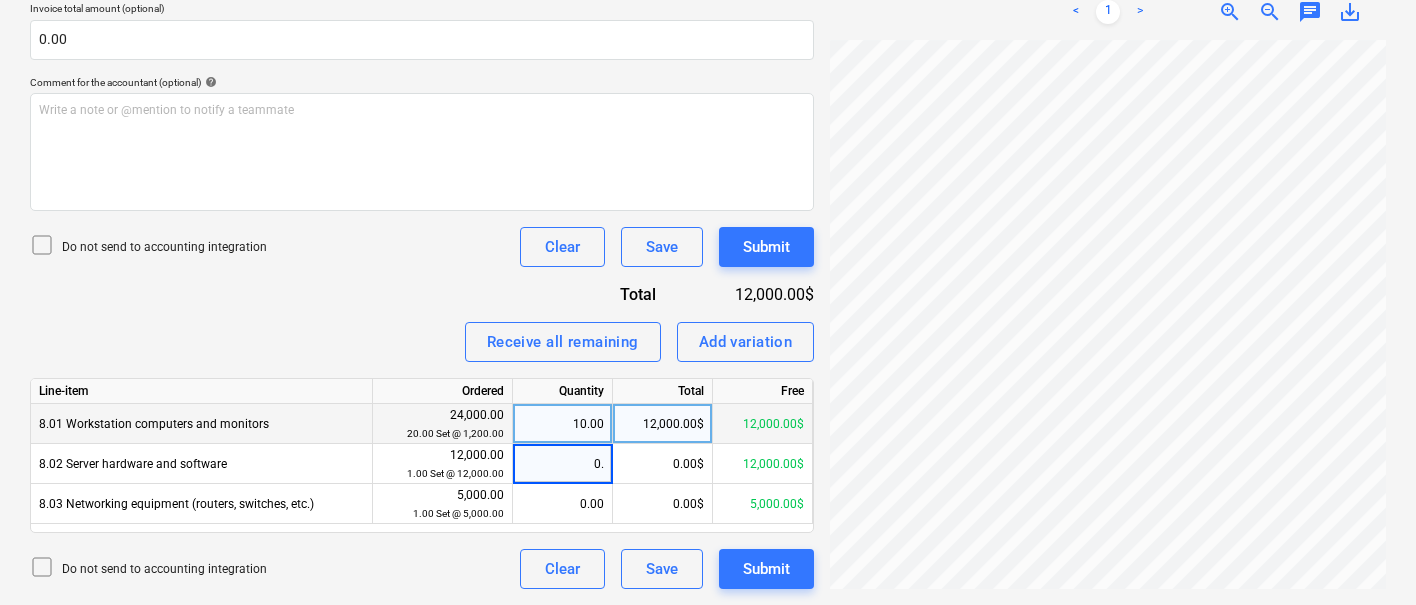 type on "0.5" 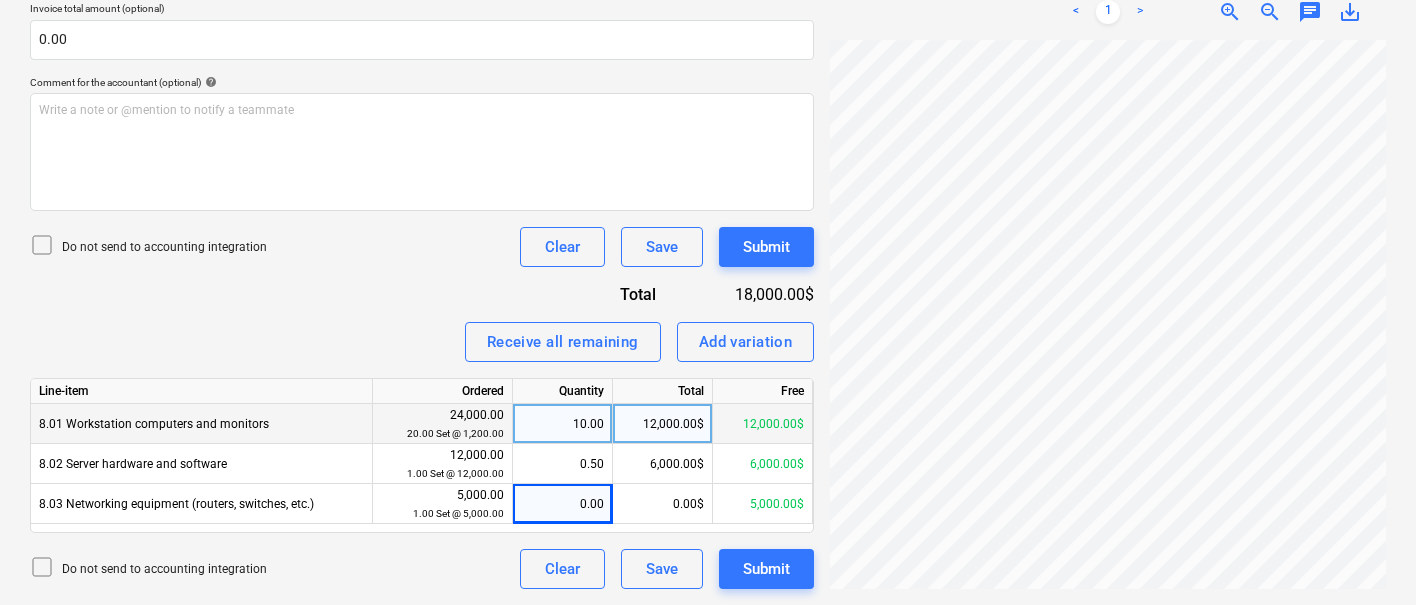 click on "Invoice name help 112412-PO-013 Invoice number  (optional) help 112412-PO-013 Invoice date help [DATE] 18.07.2025 Press the down arrow key to interact with the calendar and
select a date. Press the question mark key to get the keyboard shortcuts for changing dates. Due date help [DATE] 18.07.2025 Press the down arrow key to interact with the calendar and
select a date. Press the question mark key to get the keyboard shortcuts for changing dates. Select purchase order 112412-PO-013 | Purchase order for stuff Invoice total amount (optional) 0.00 Comment for the accountant (optional) help Write a note or @mention to notify a teammate ﻿ Do not send to accounting integration Clear Save Submit Total 18,000.00$ Receive all remaining Add variation Line-item Ordered Quantity Total Free 8.01 Workstation computers and monitors 24,000.00 20.00 Set @ 1,200.00 10.00 12,000.00$ 12,000.00$ 8.02 Server hardware and software 12,000.00 1.00 Set @ 12,000.00 0.50 6,000.00$ 6,000.00$ 5,000.00 1.00 Set @ 5,000.00" at bounding box center (422, 186) 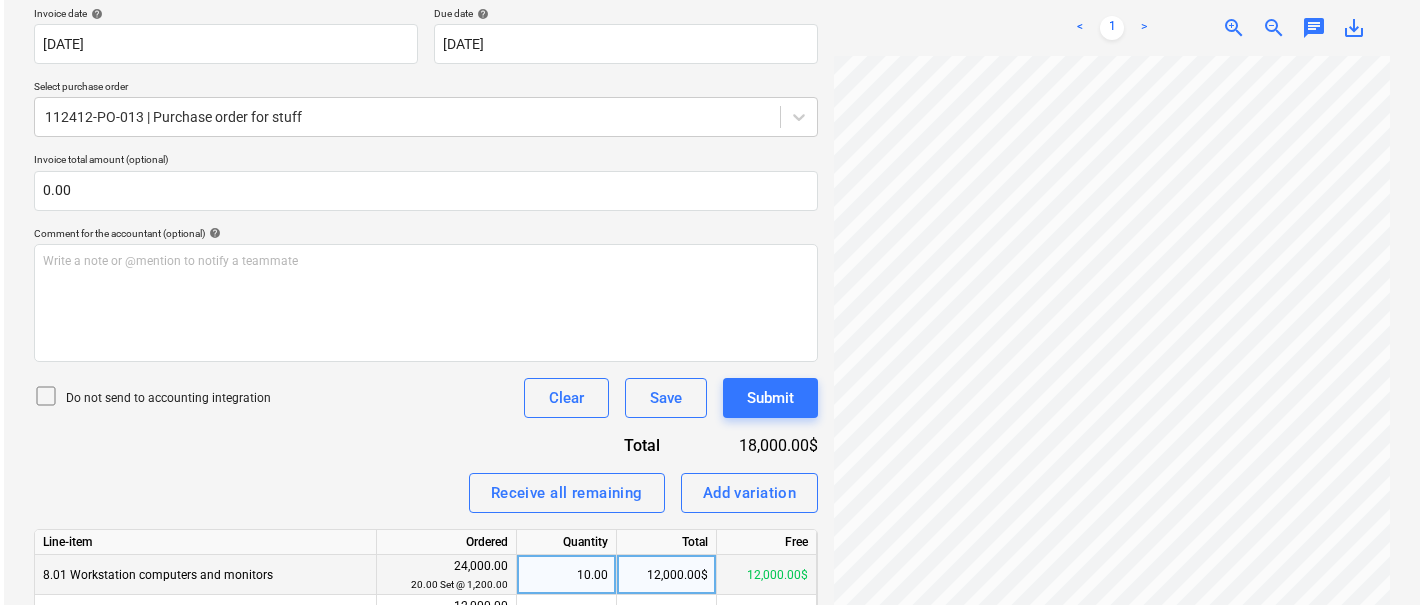 scroll, scrollTop: 390, scrollLeft: 0, axis: vertical 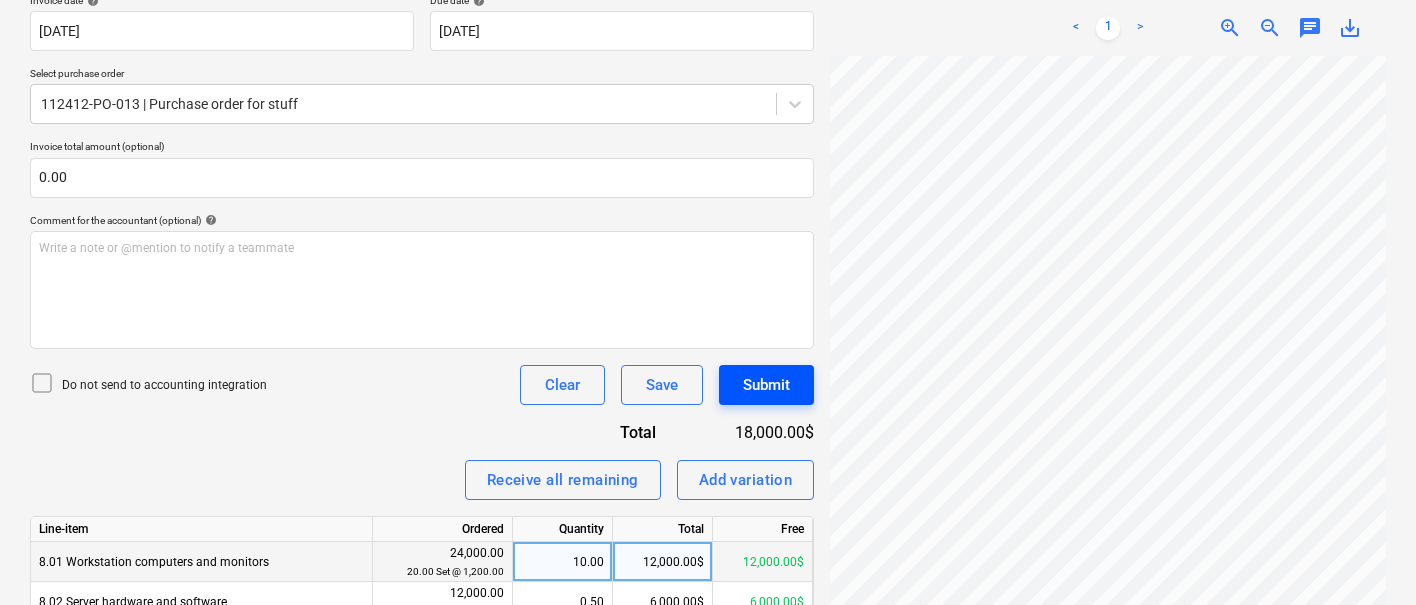 click on "Submit" at bounding box center (766, 385) 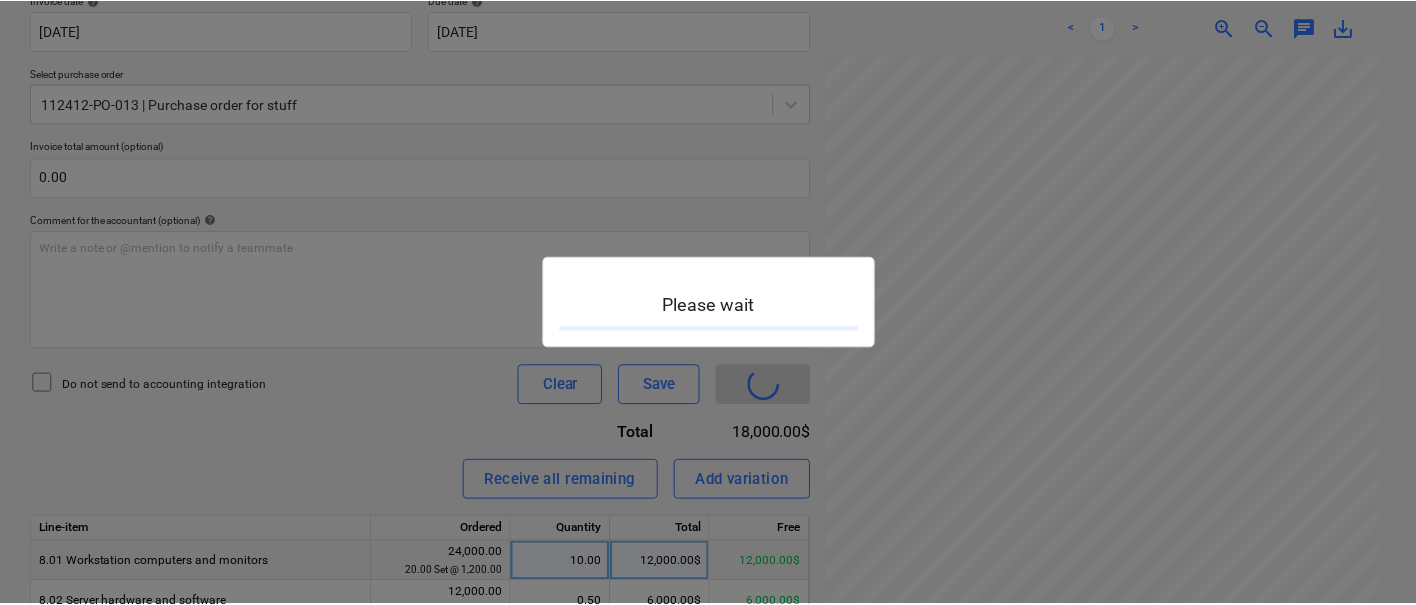 scroll, scrollTop: 0, scrollLeft: 0, axis: both 